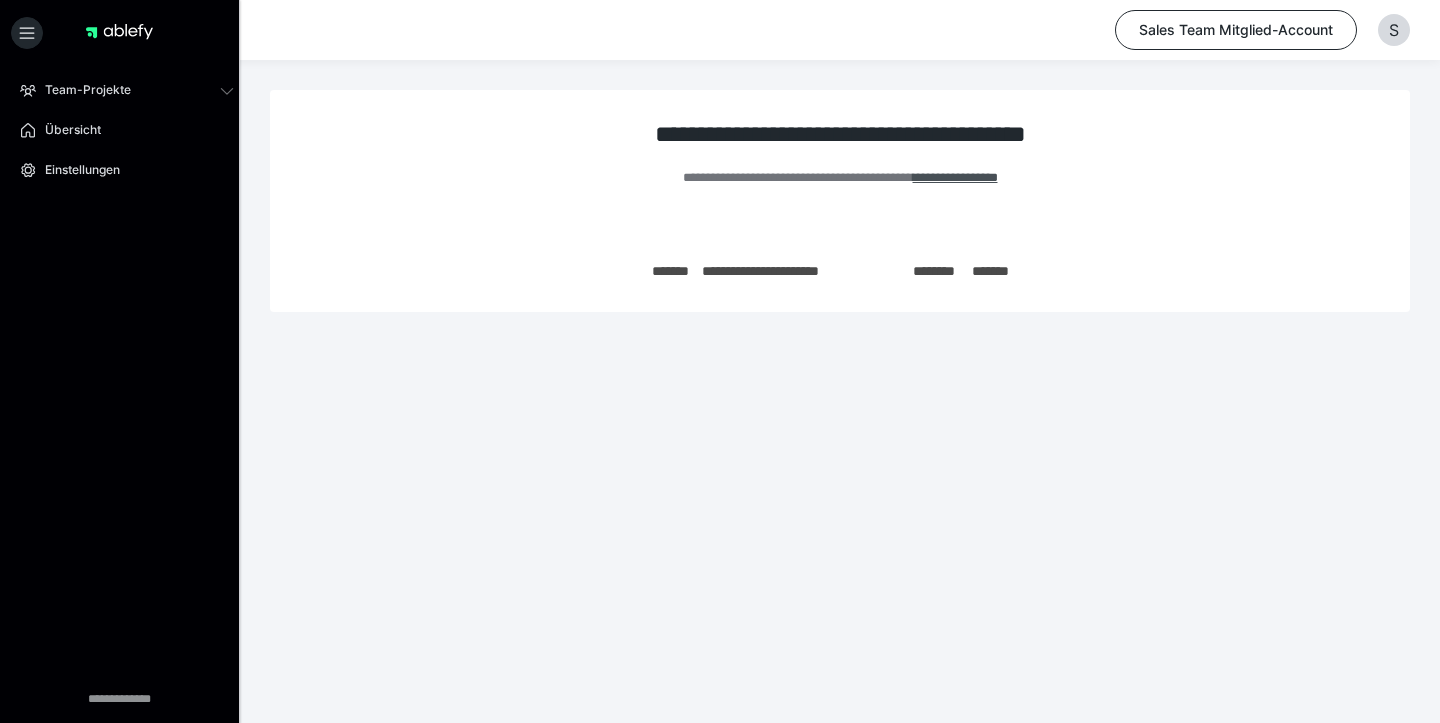 scroll, scrollTop: 0, scrollLeft: 0, axis: both 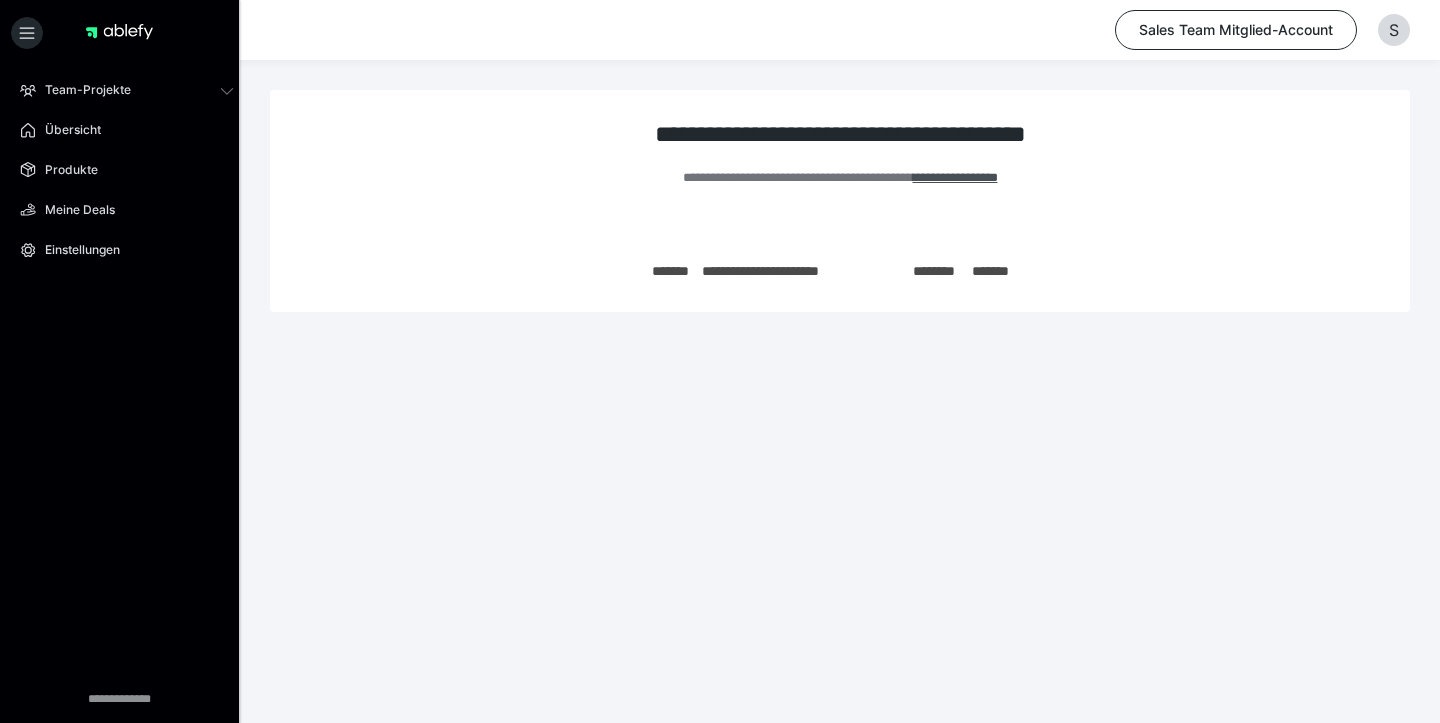 drag, startPoint x: 829, startPoint y: 217, endPoint x: 780, endPoint y: 264, distance: 67.89698 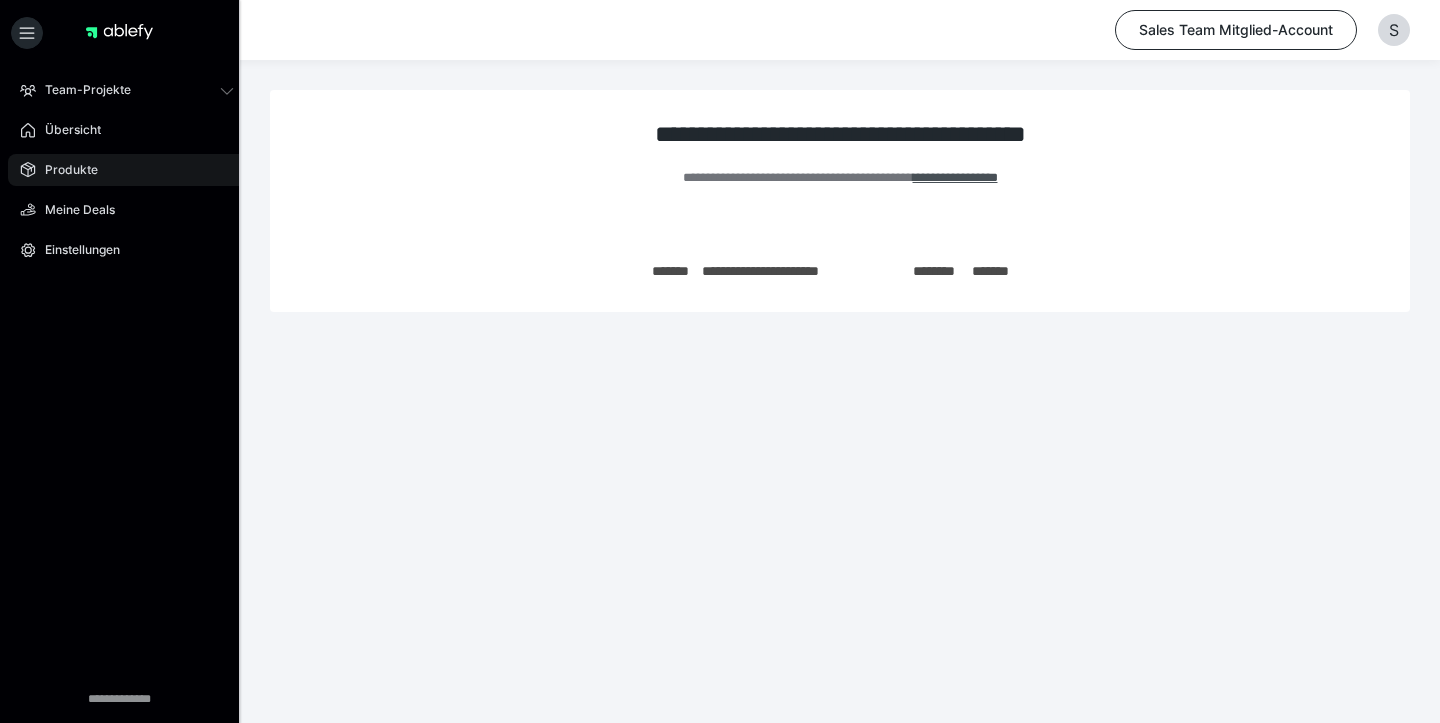 click on "Produkte" at bounding box center [127, 170] 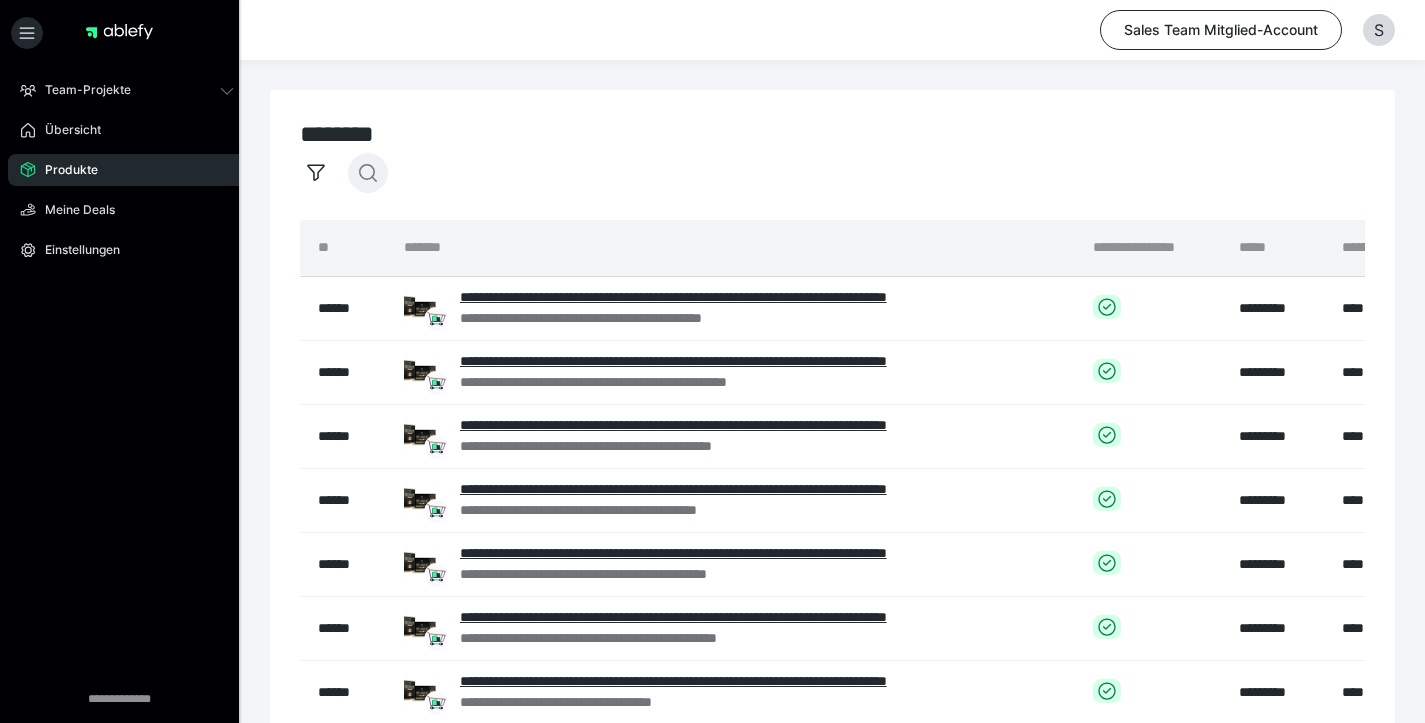 click 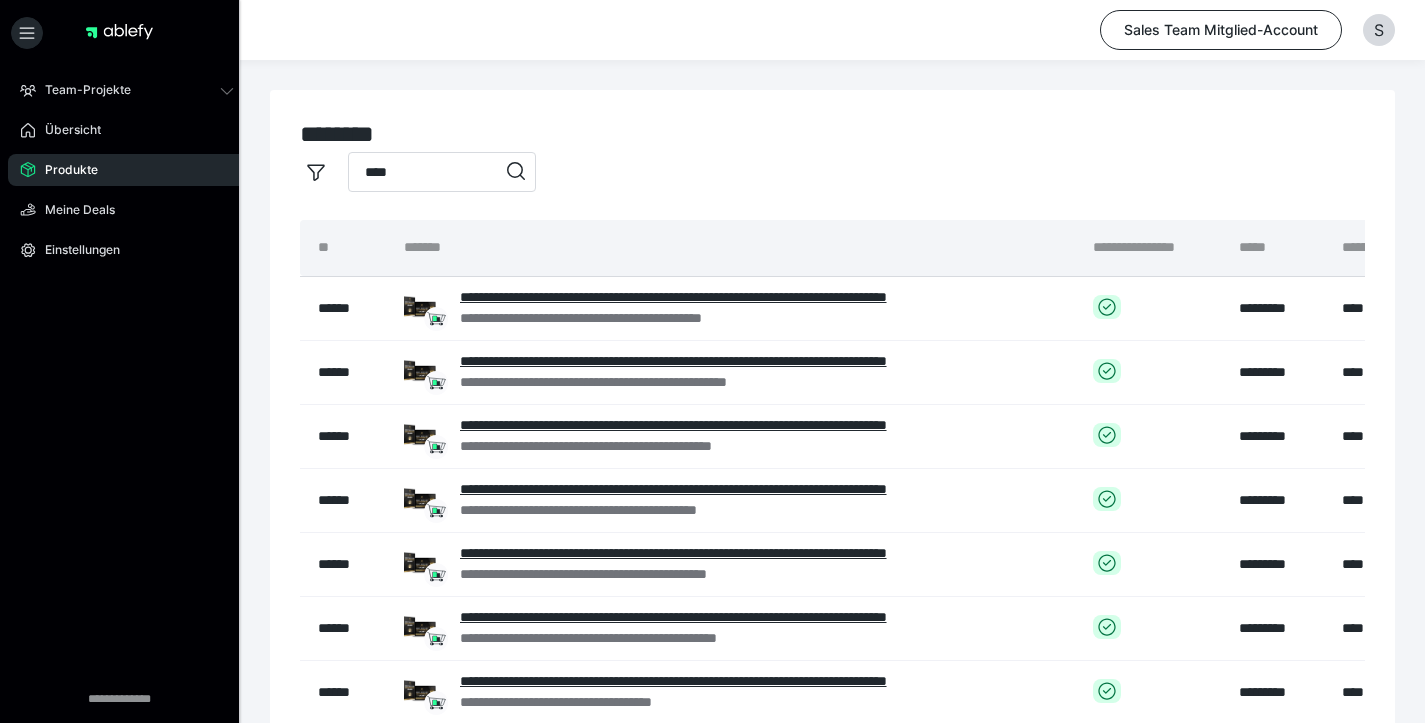 type on "****" 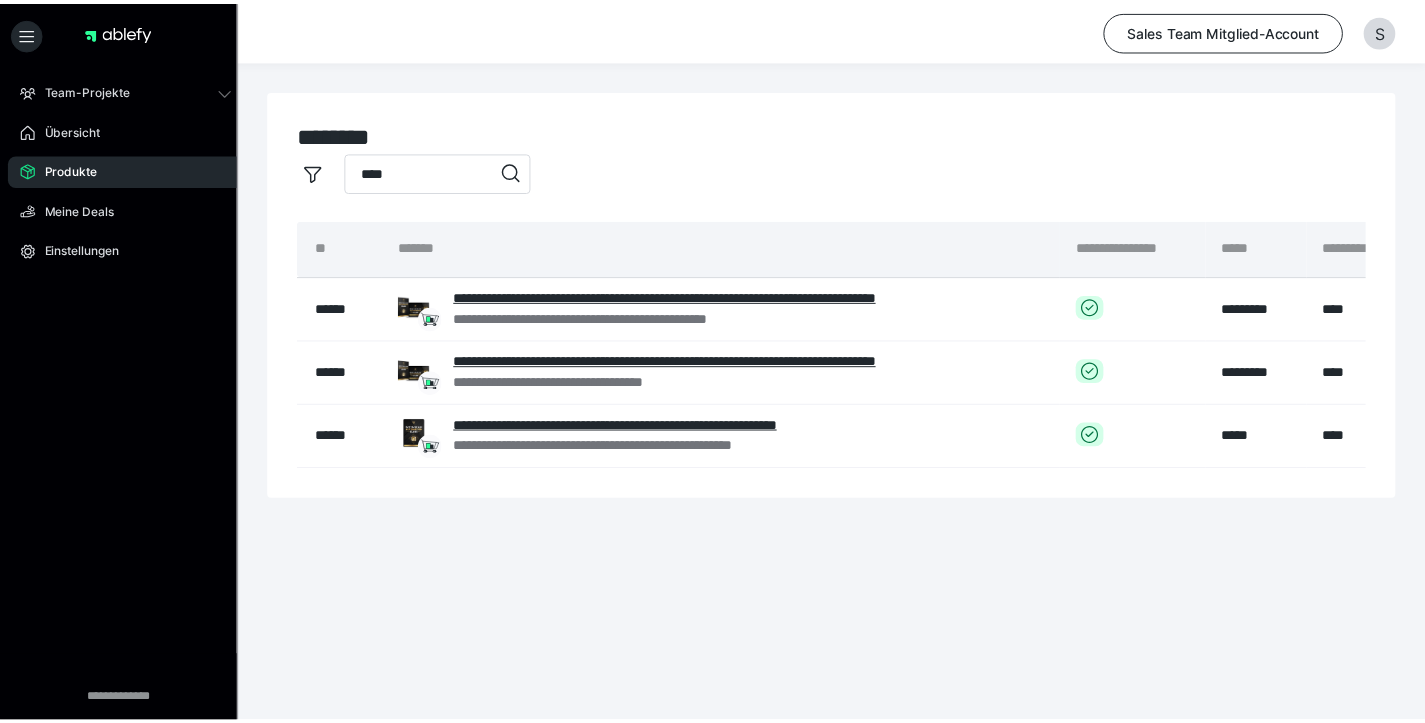 scroll, scrollTop: 0, scrollLeft: 285, axis: horizontal 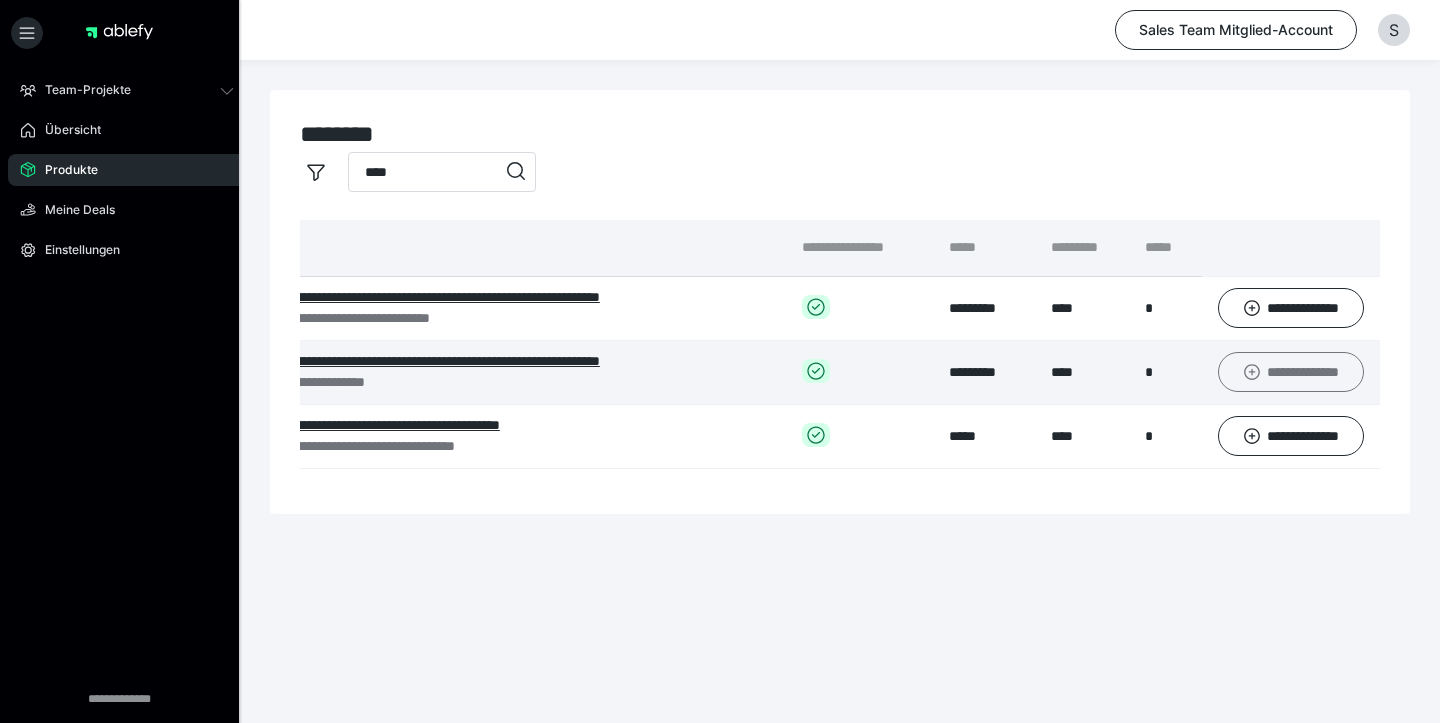 click 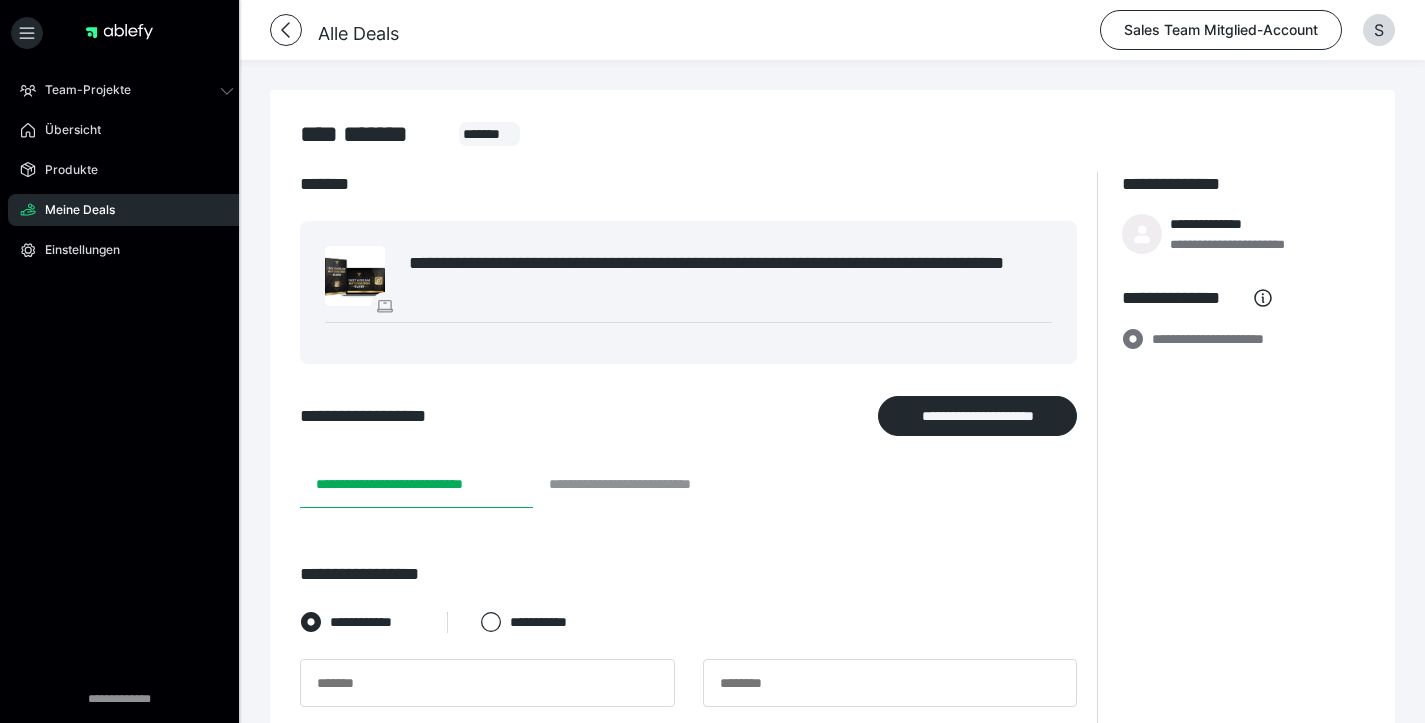 click on "**********" at bounding box center [648, 484] 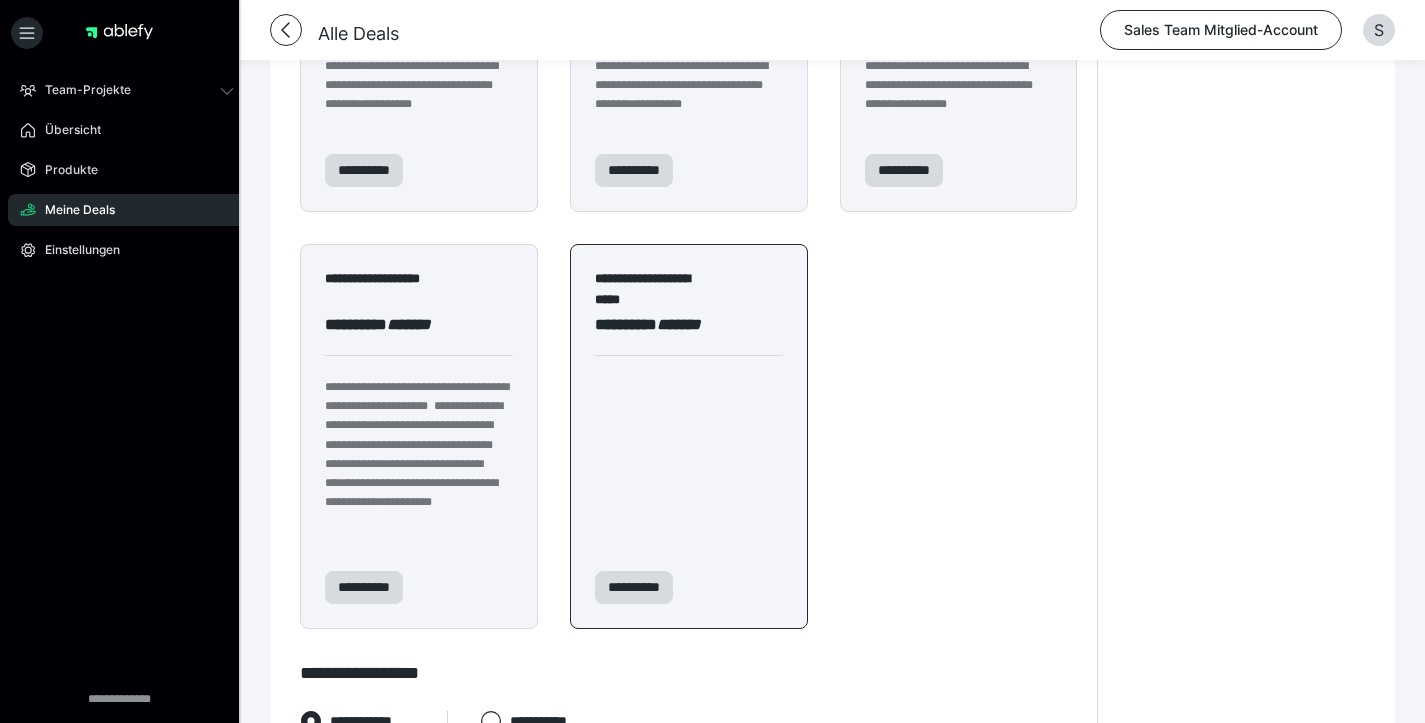 scroll, scrollTop: 723, scrollLeft: 0, axis: vertical 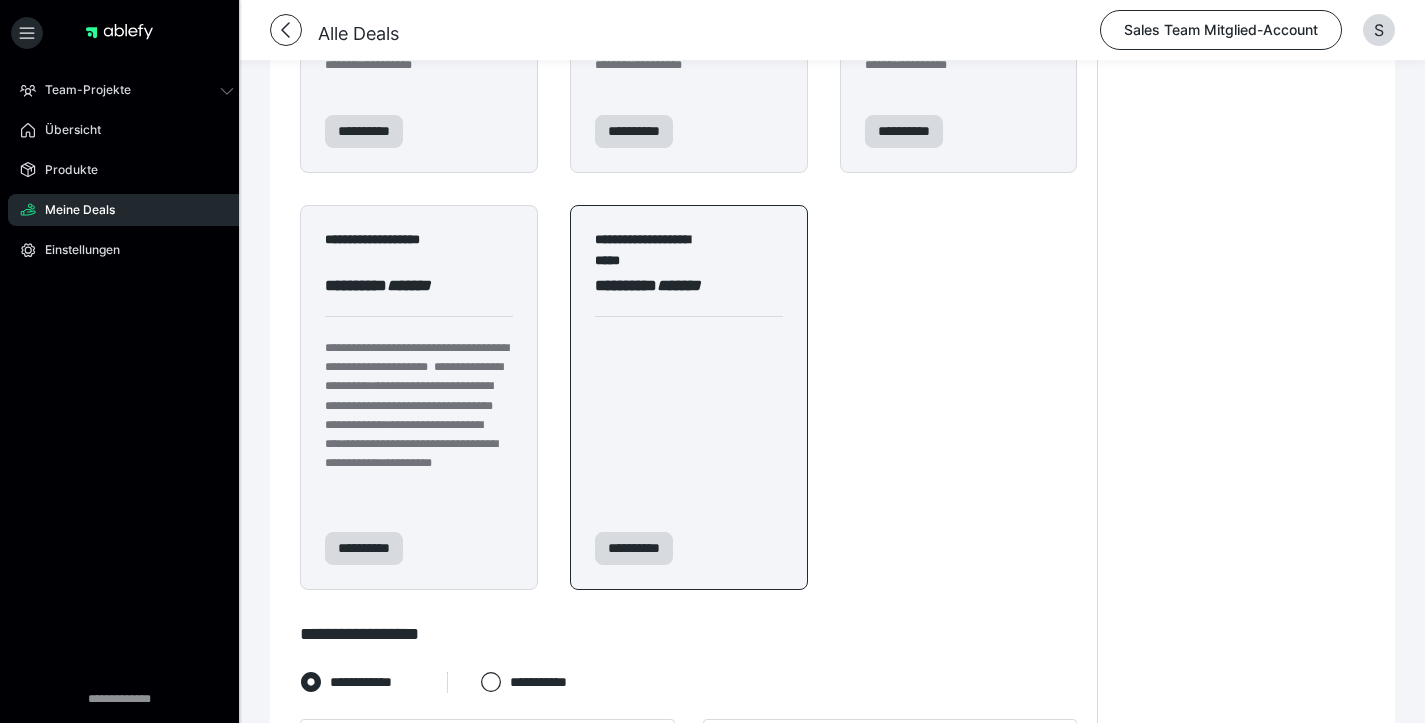 click on "**********" at bounding box center (689, 397) 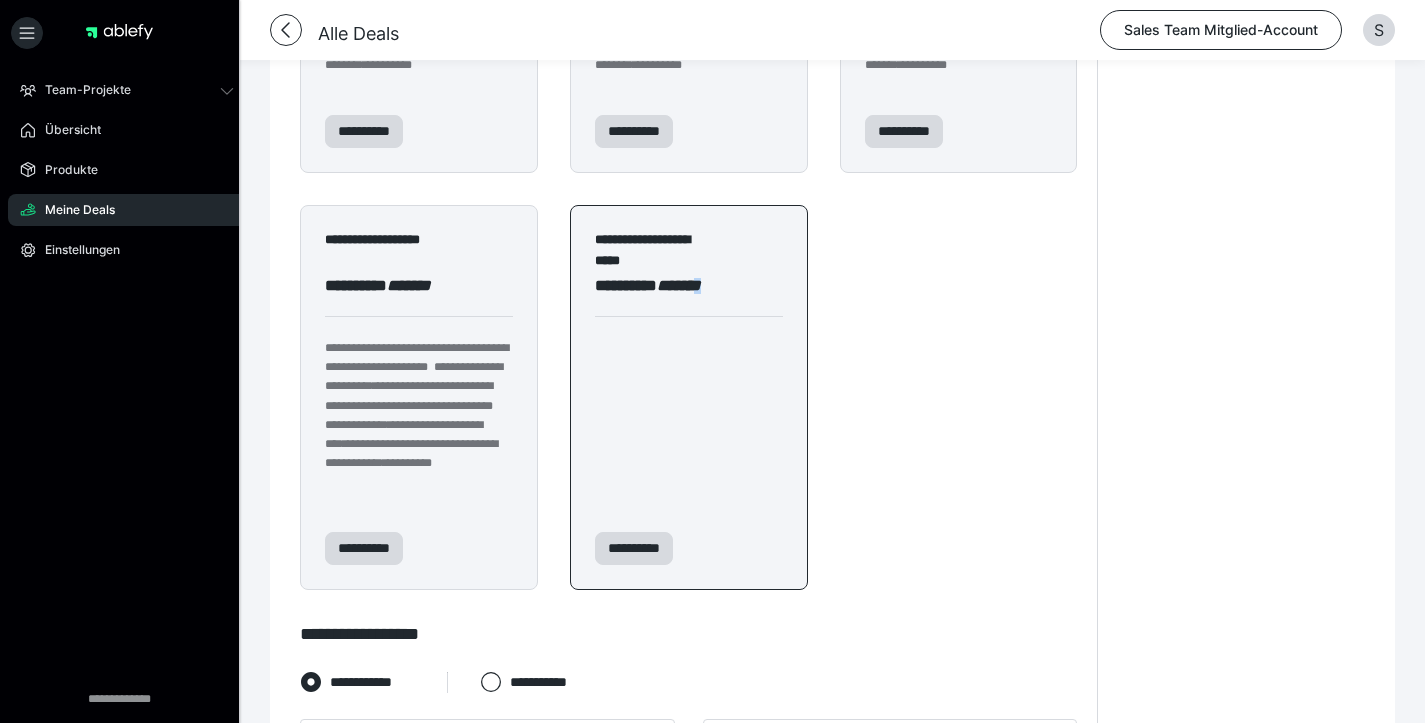 click on "**********" at bounding box center (689, 397) 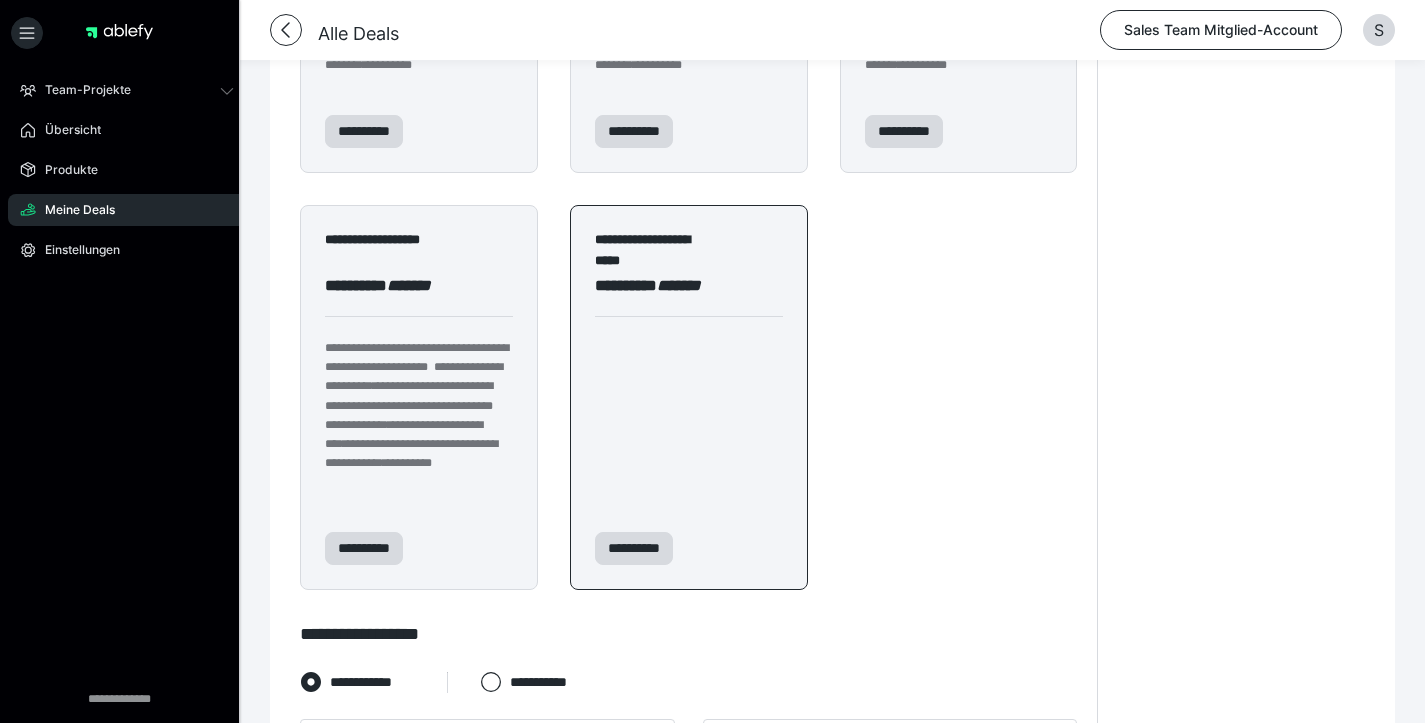 click on "**********" at bounding box center [689, 284] 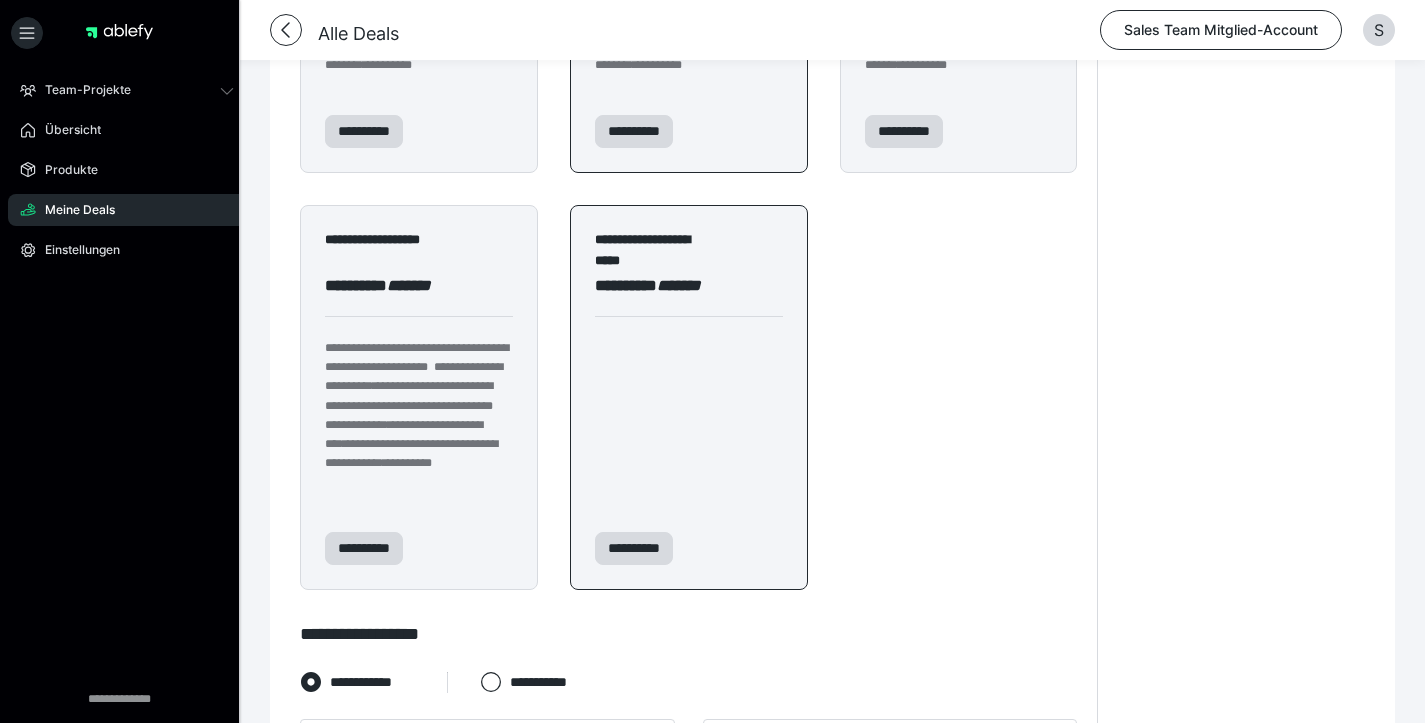 click on "**********" at bounding box center (689, 120) 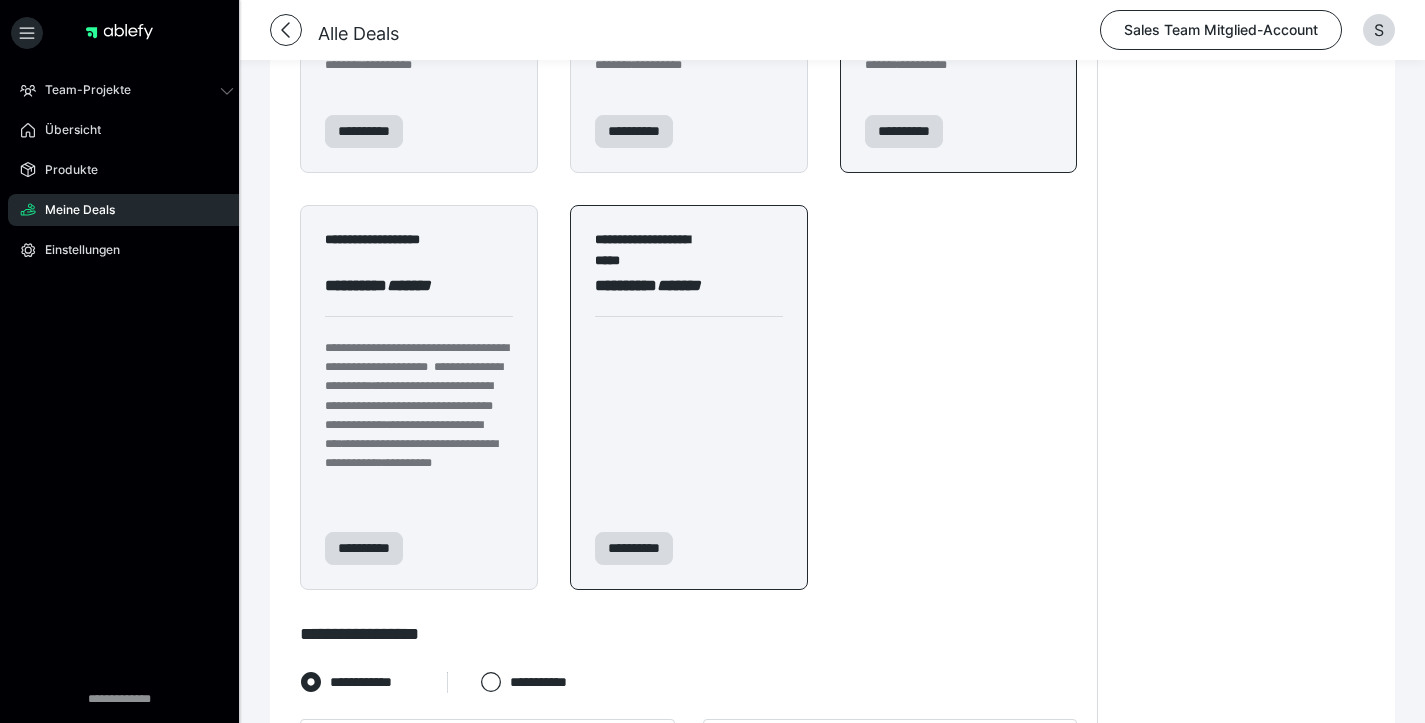 click on "**********" at bounding box center (959, 131) 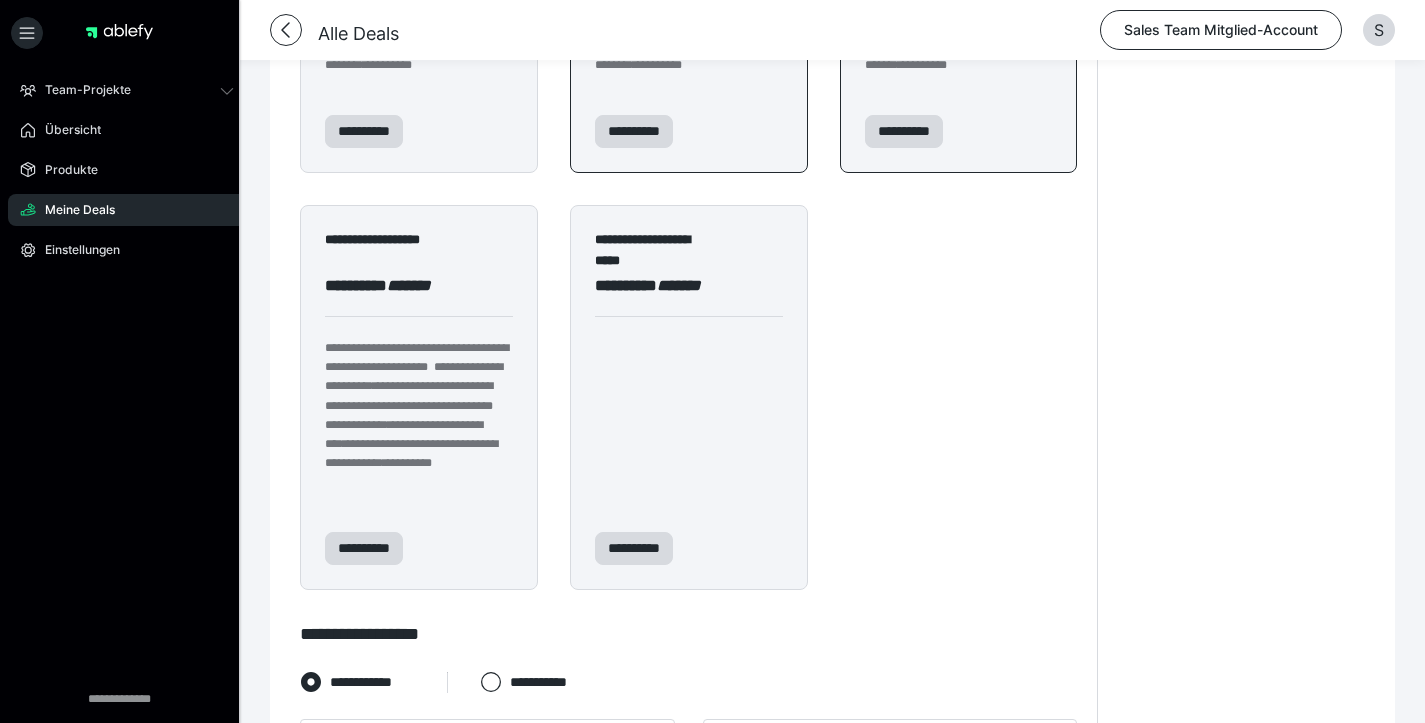 click on "**********" at bounding box center (689, 131) 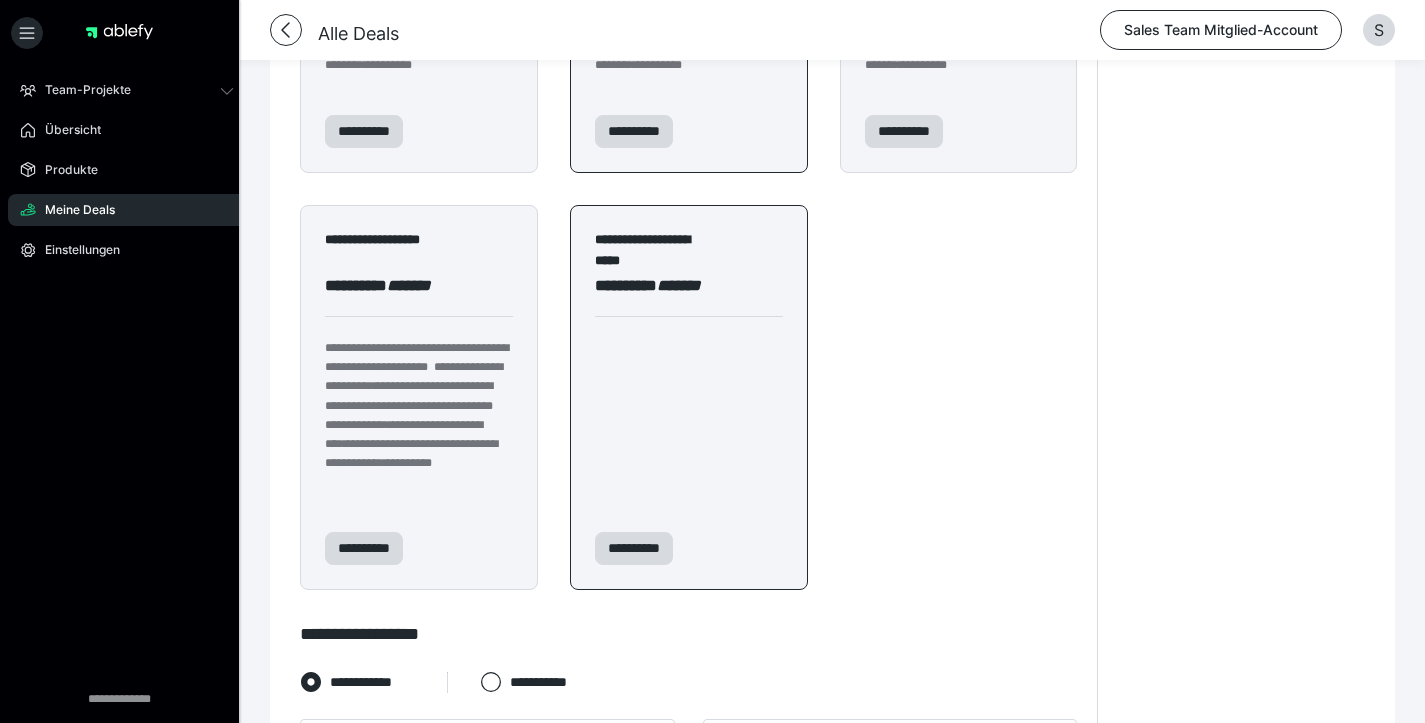 click at bounding box center (689, 316) 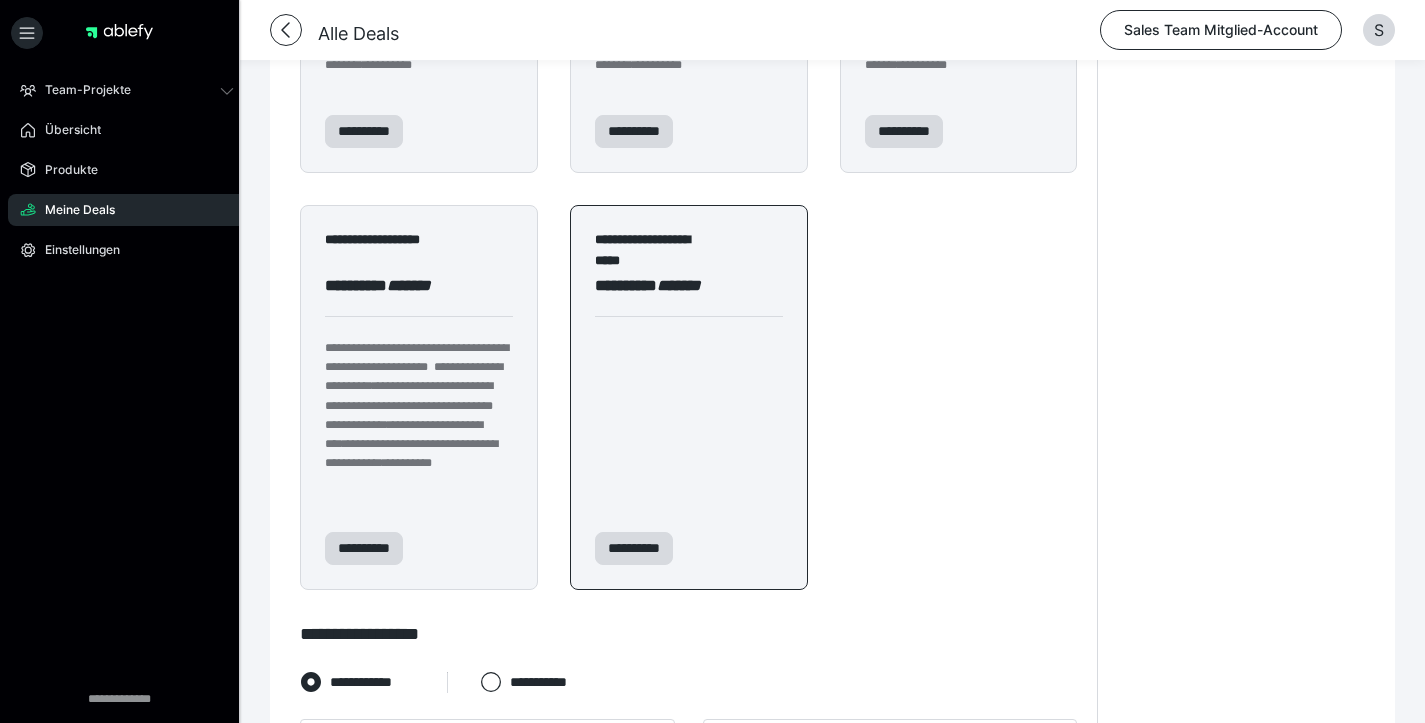 click at bounding box center [689, 316] 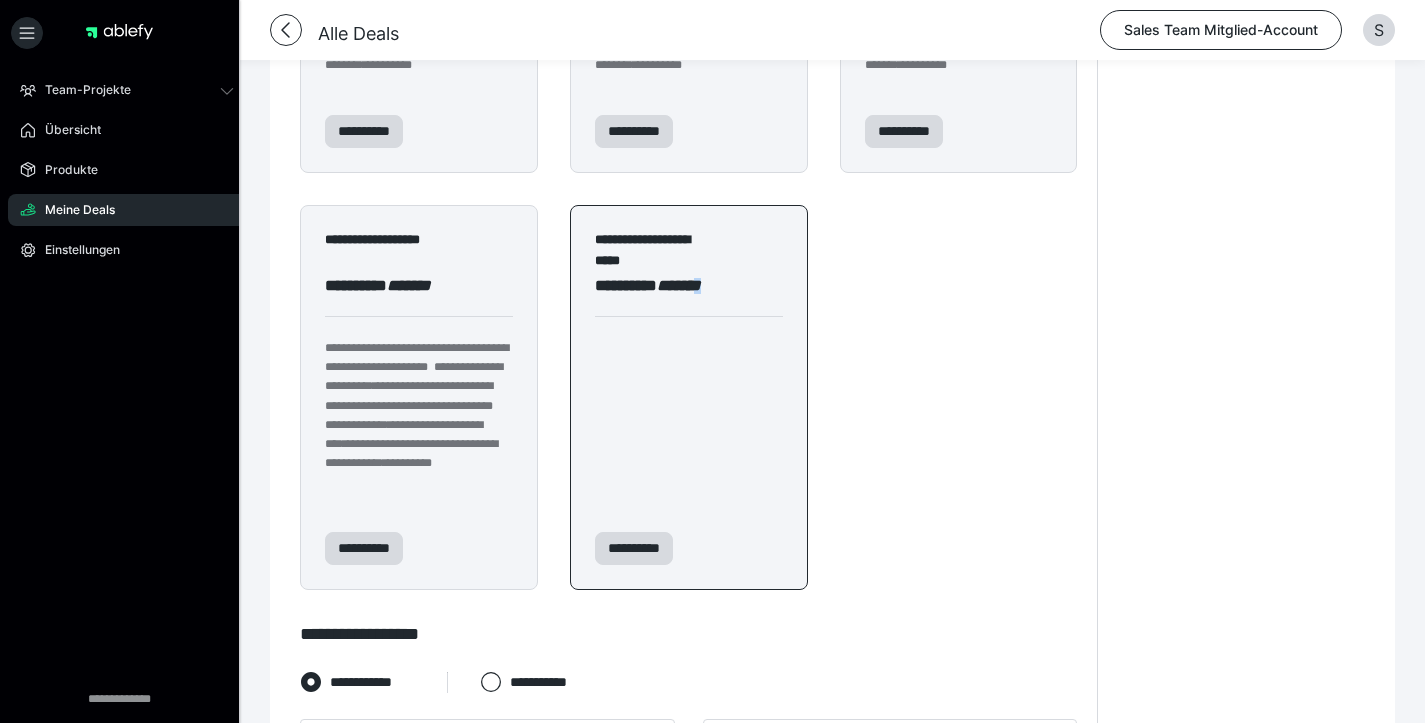 click at bounding box center (689, 316) 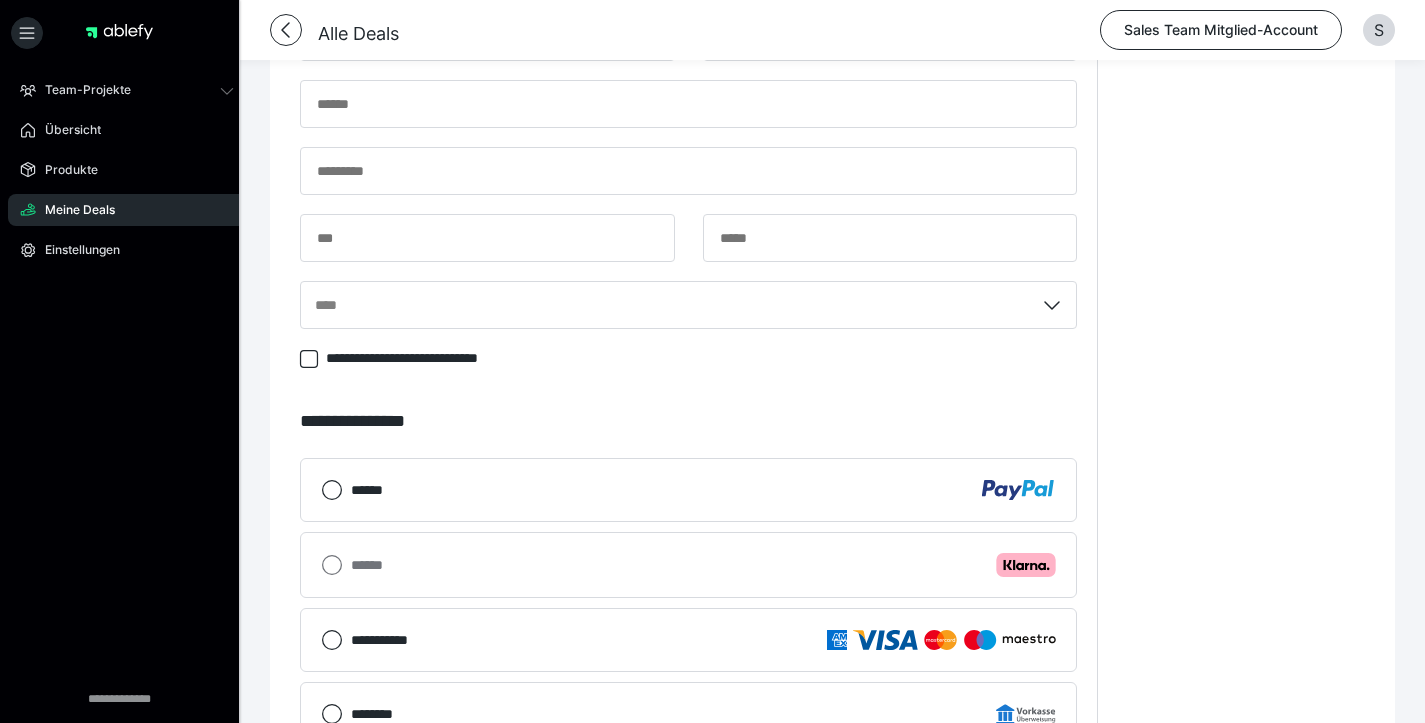 scroll, scrollTop: 1191, scrollLeft: 0, axis: vertical 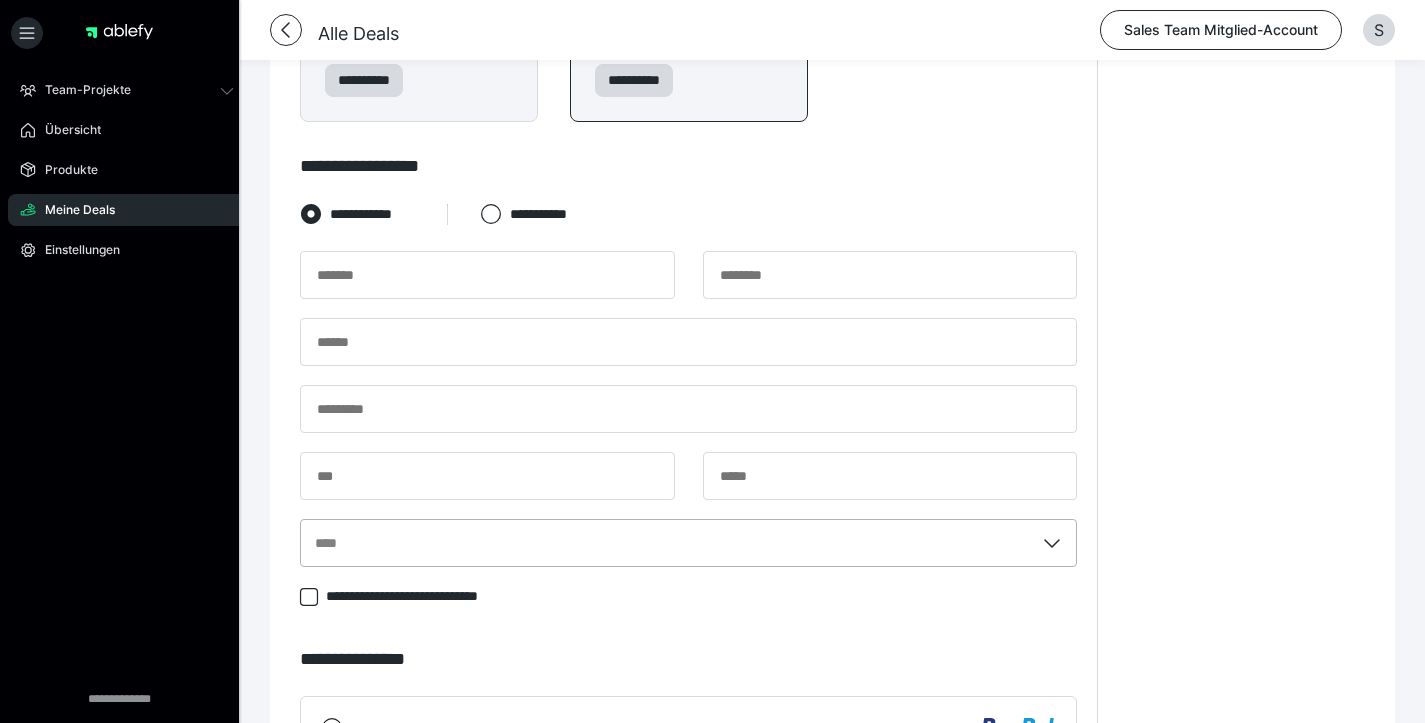 click on "****" at bounding box center [688, 543] 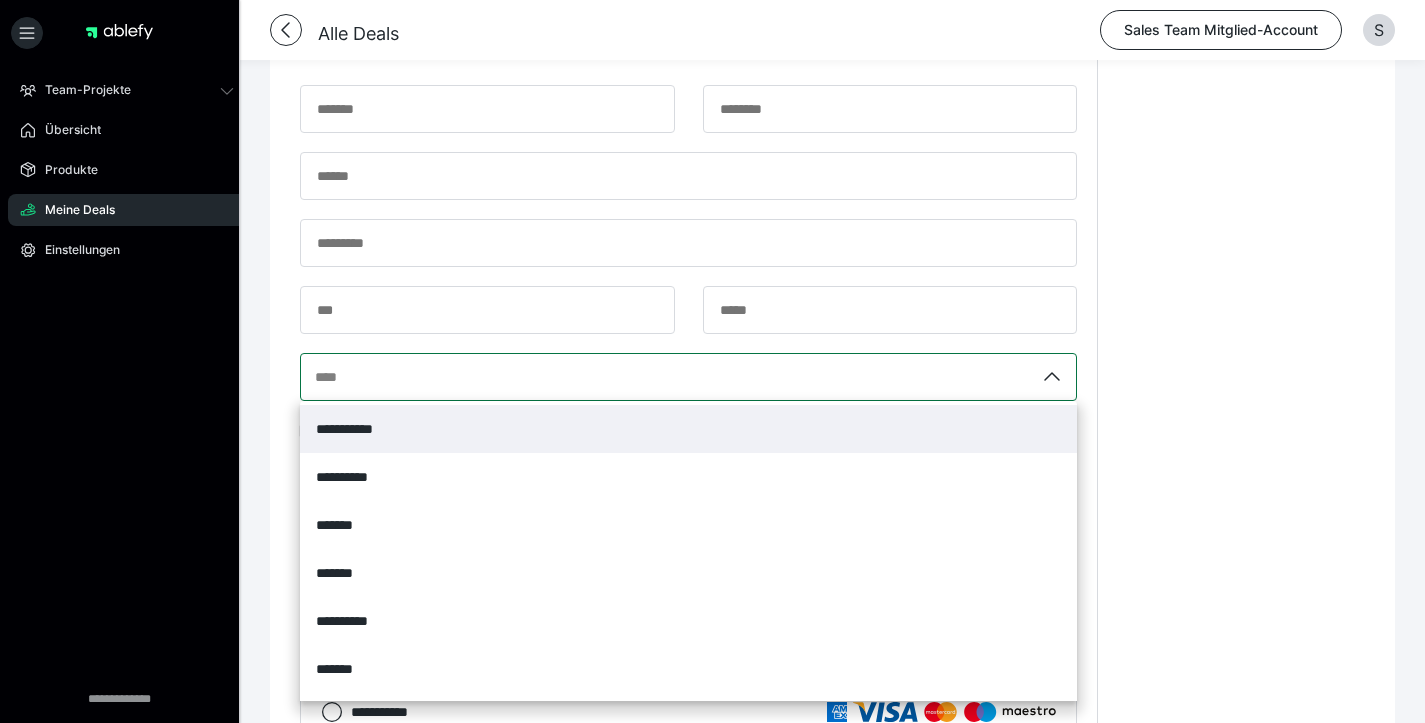 scroll, scrollTop: 1358, scrollLeft: 0, axis: vertical 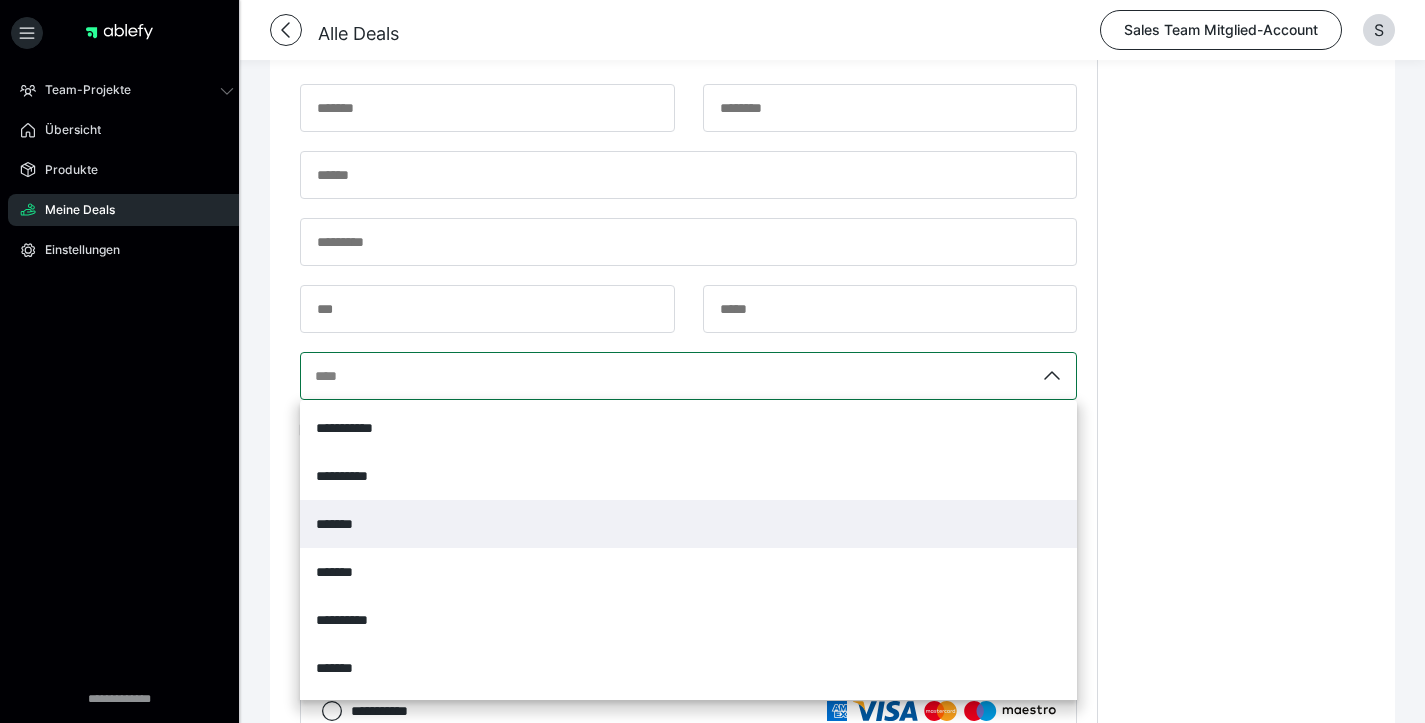 click on "*******" at bounding box center (688, 524) 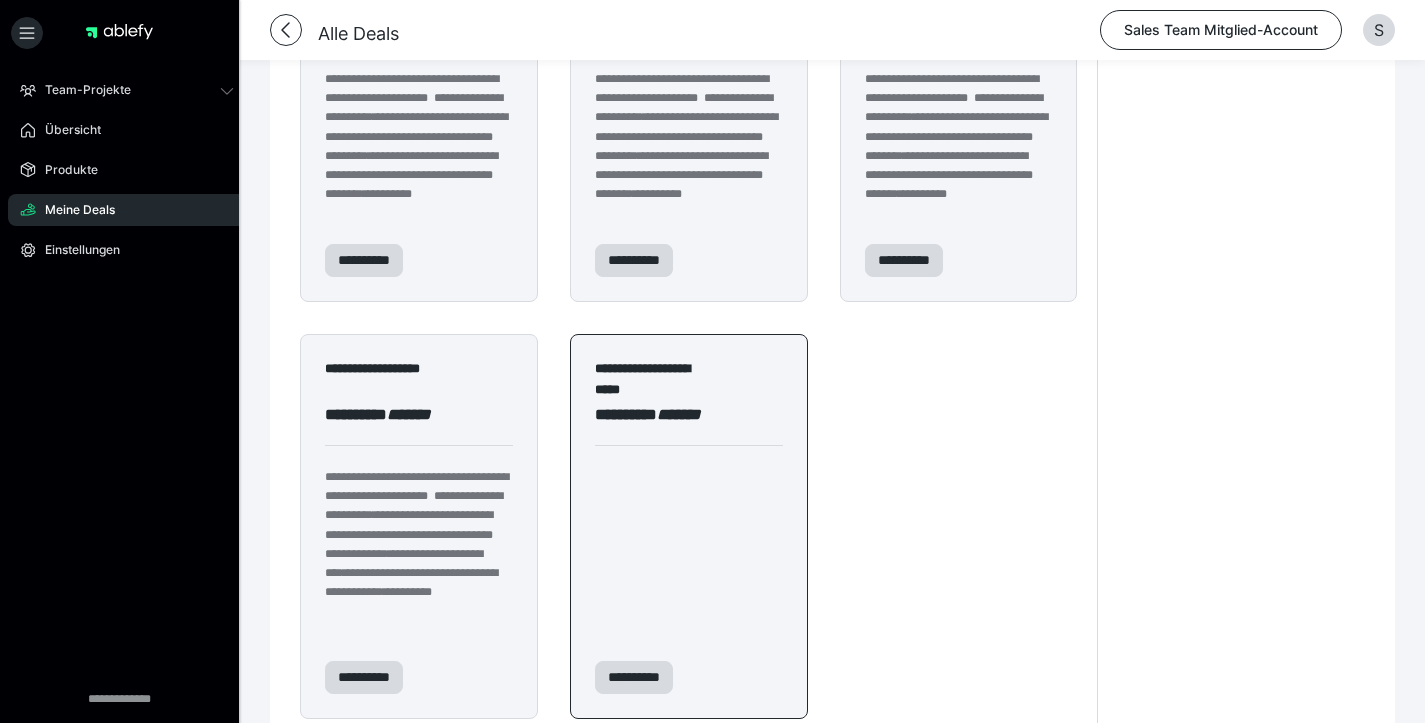 scroll, scrollTop: 624, scrollLeft: 0, axis: vertical 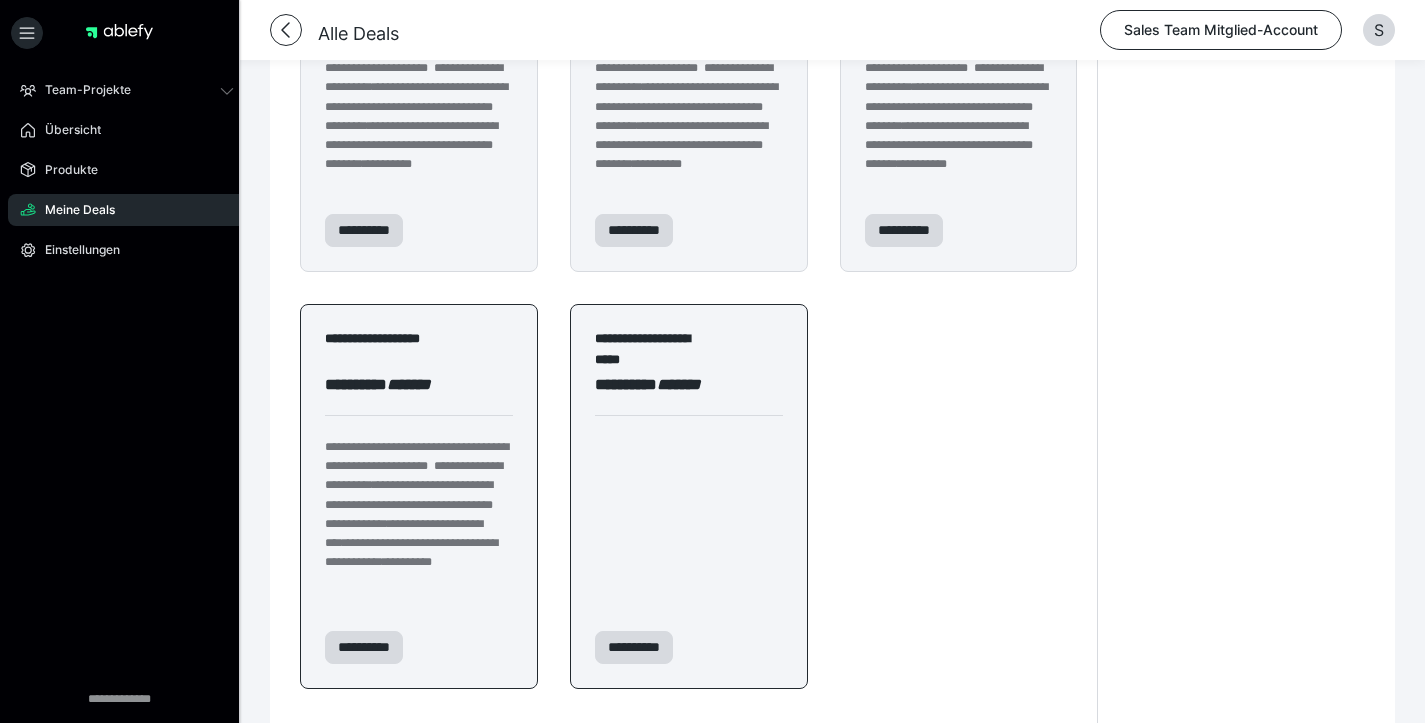 click on "**********" at bounding box center [386, 349] 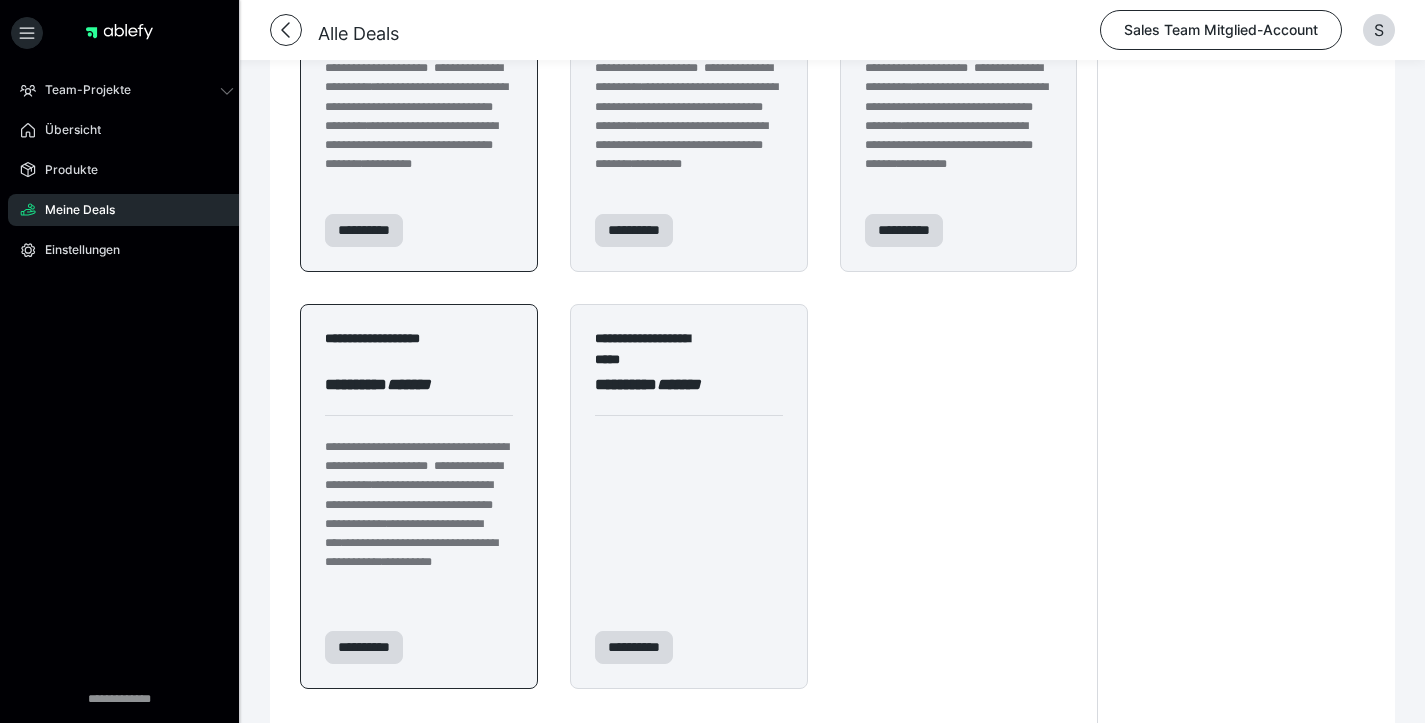click on "**********" at bounding box center (419, 230) 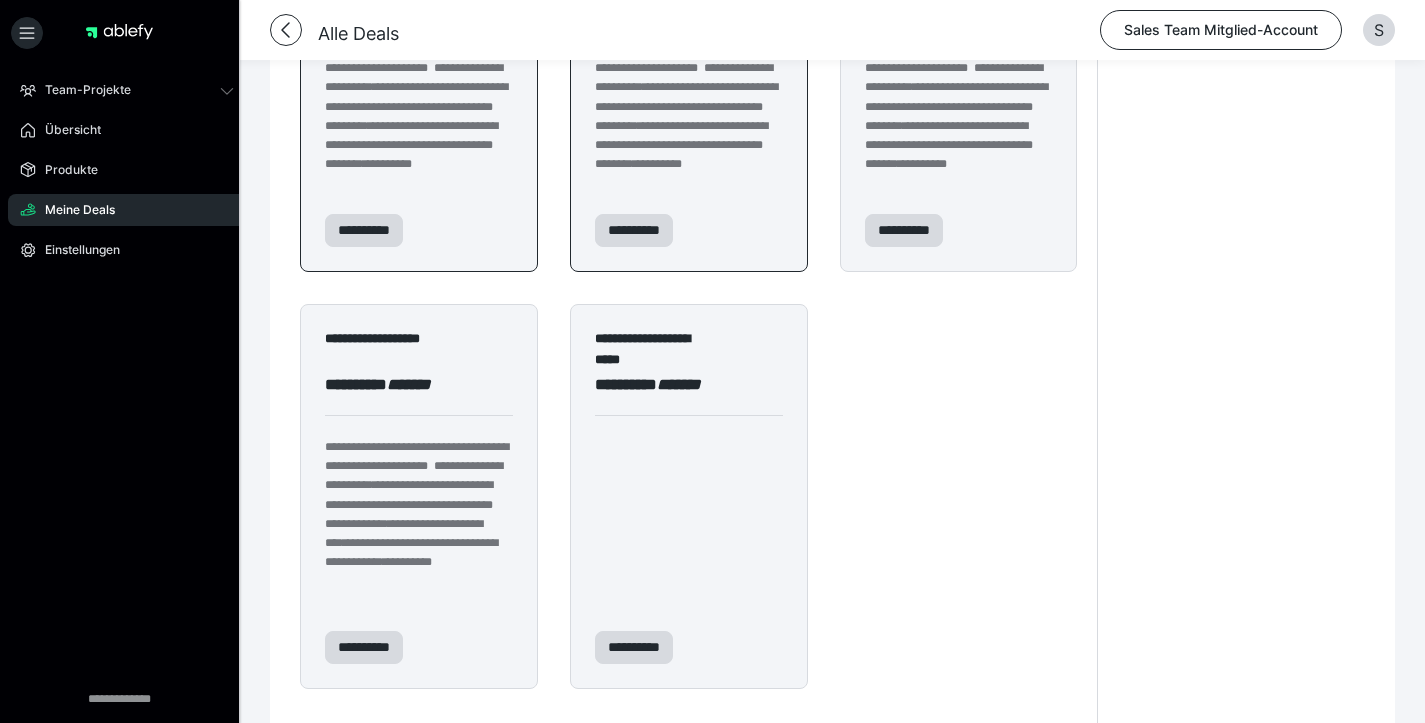 click on "**********" at bounding box center [689, 219] 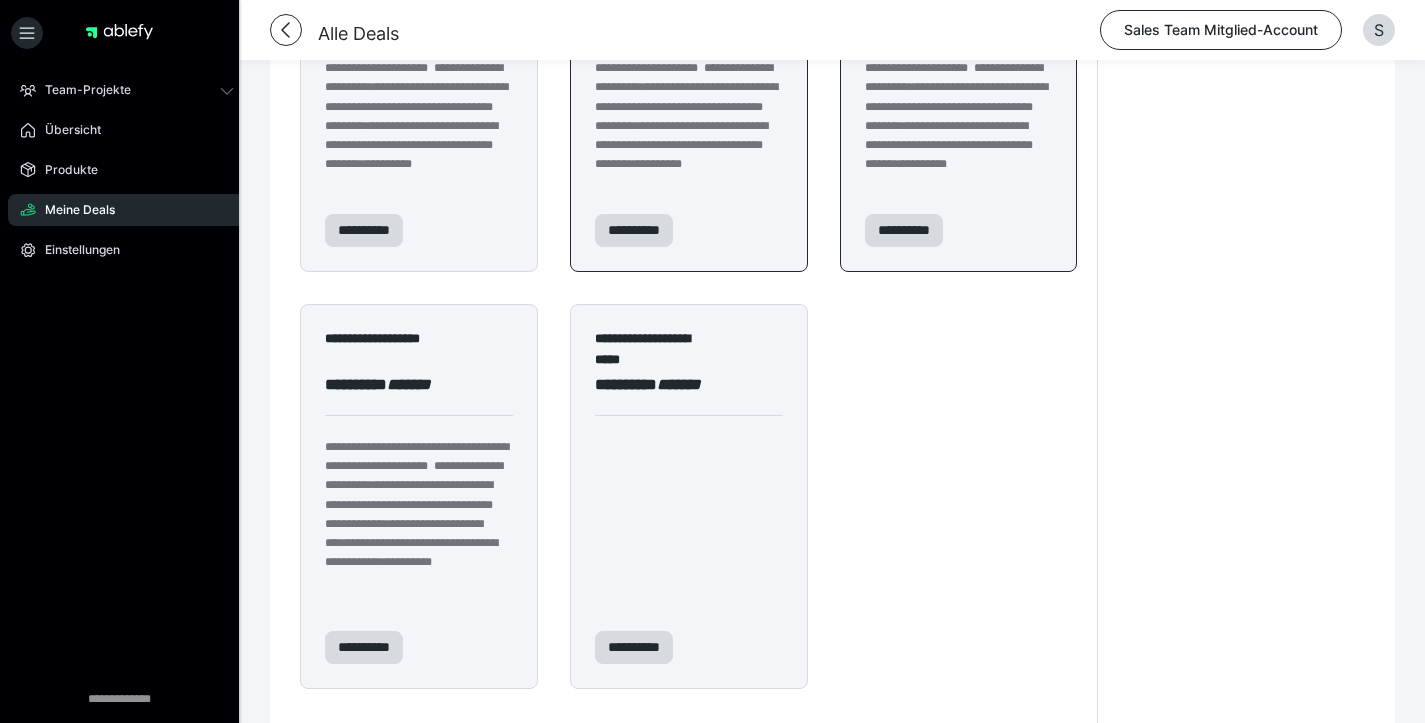 click on "**********" at bounding box center [949, 154] 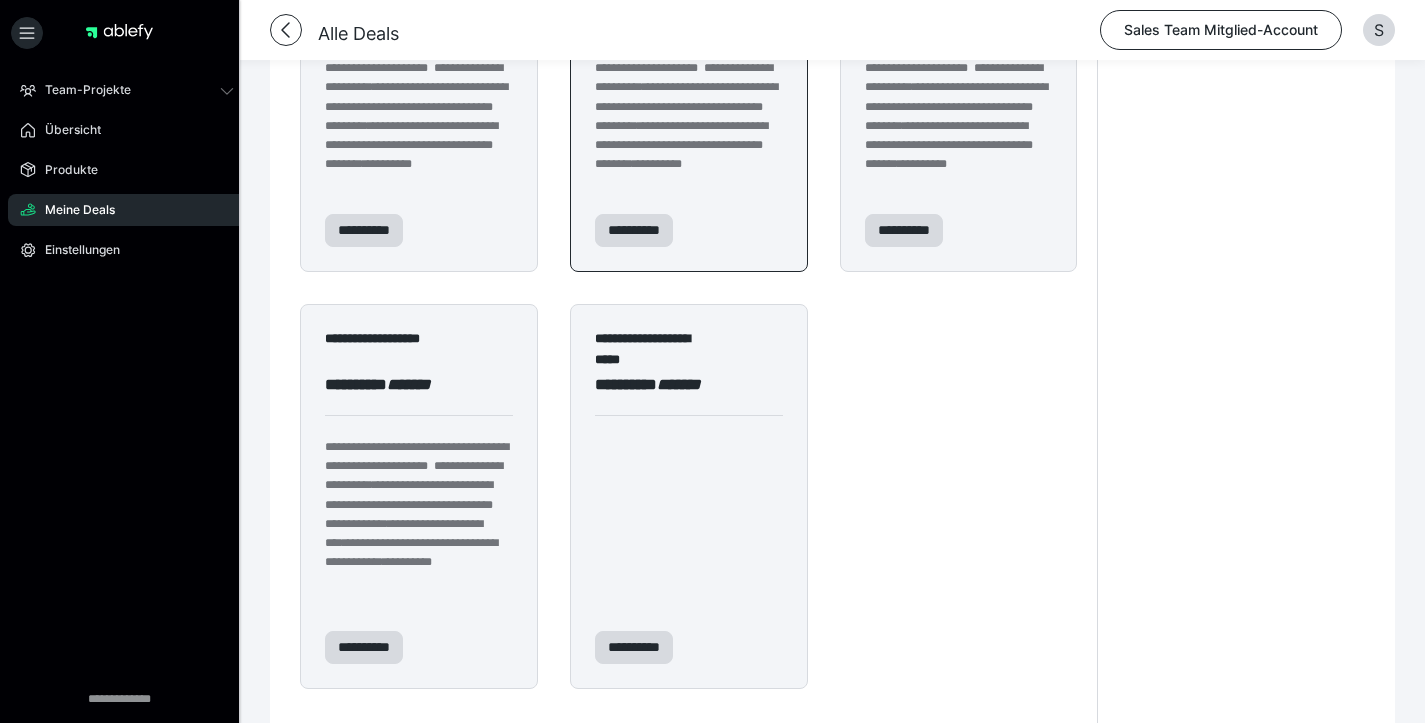 click on "**********" at bounding box center (688, 297) 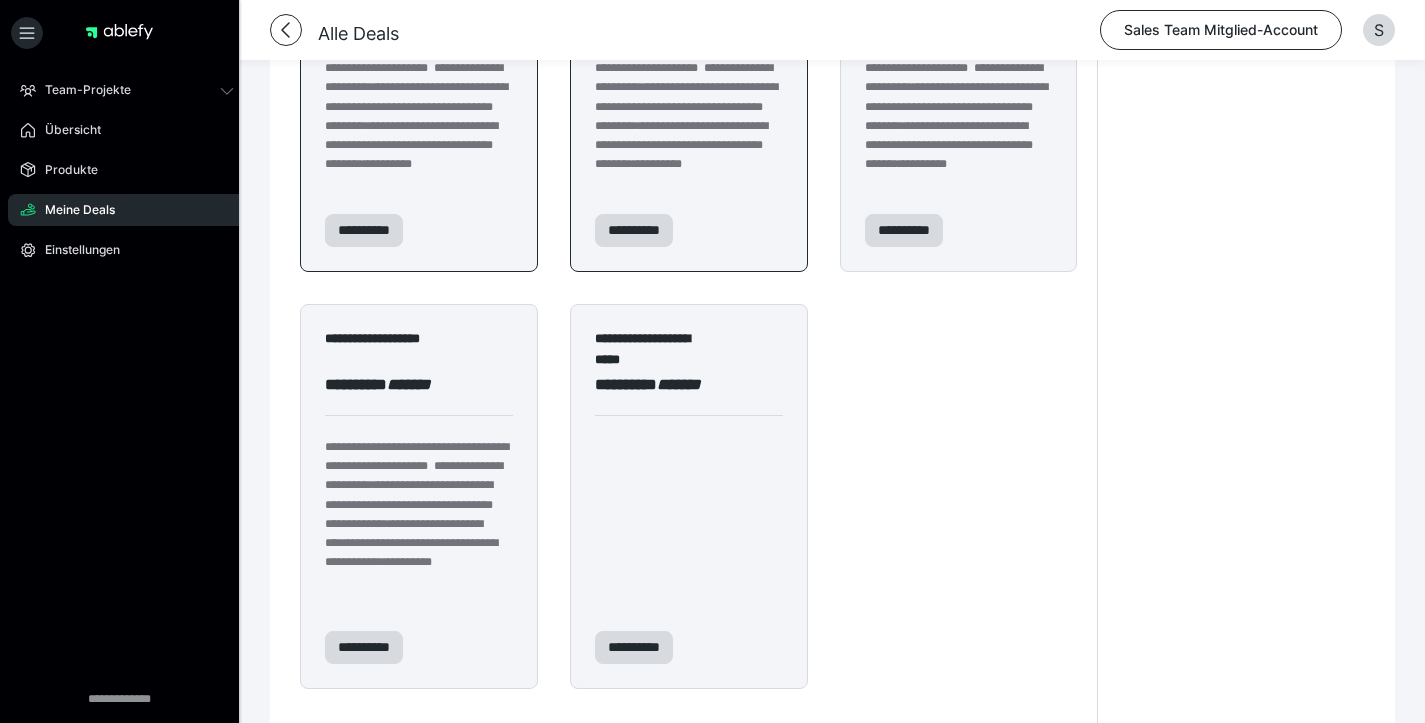 click on "**********" at bounding box center (419, 89) 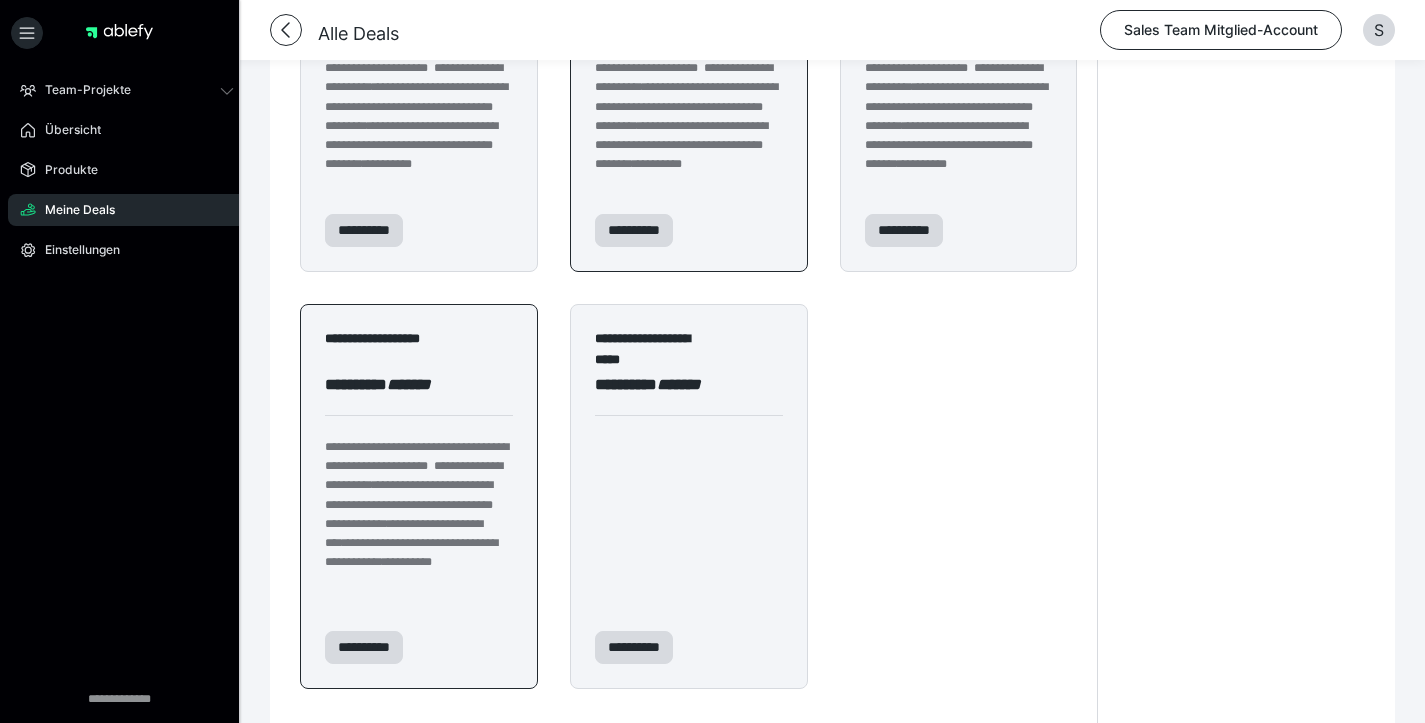 click on "**********" at bounding box center [419, 469] 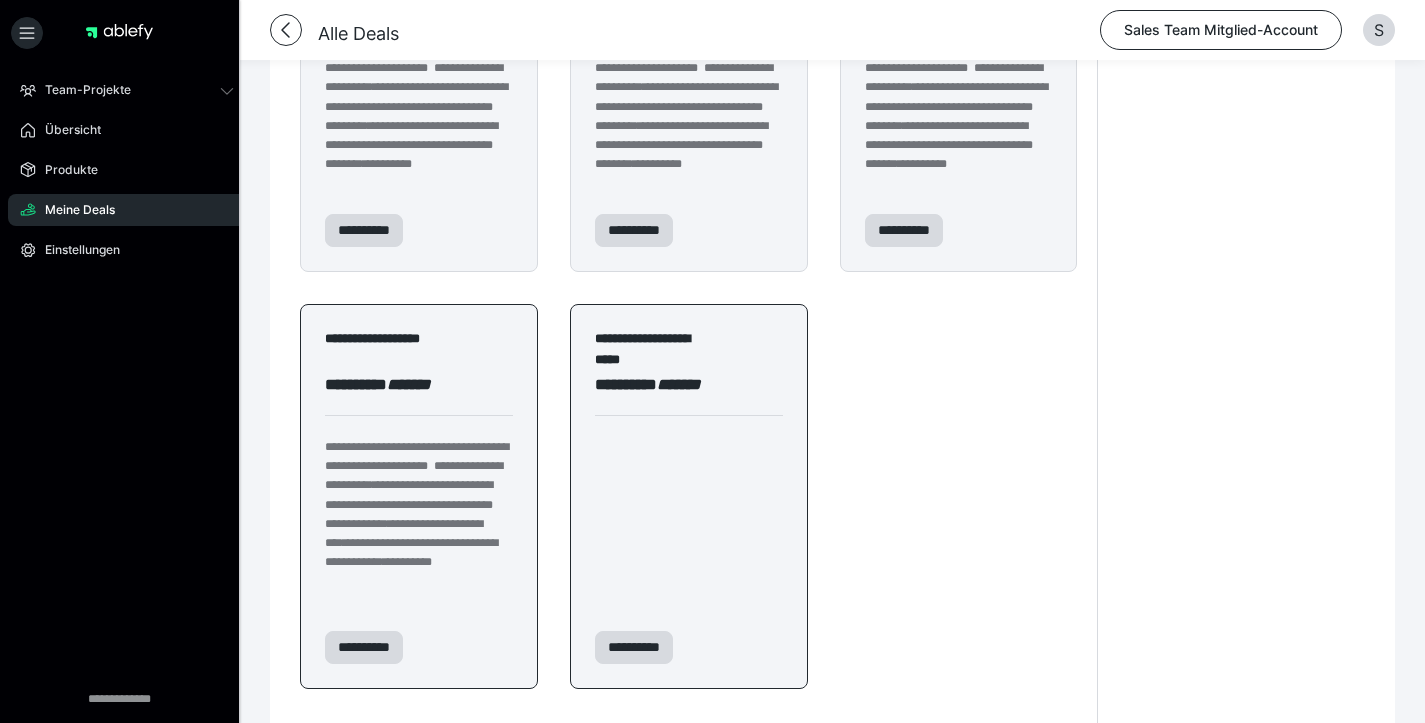 click on "*******" at bounding box center [679, 384] 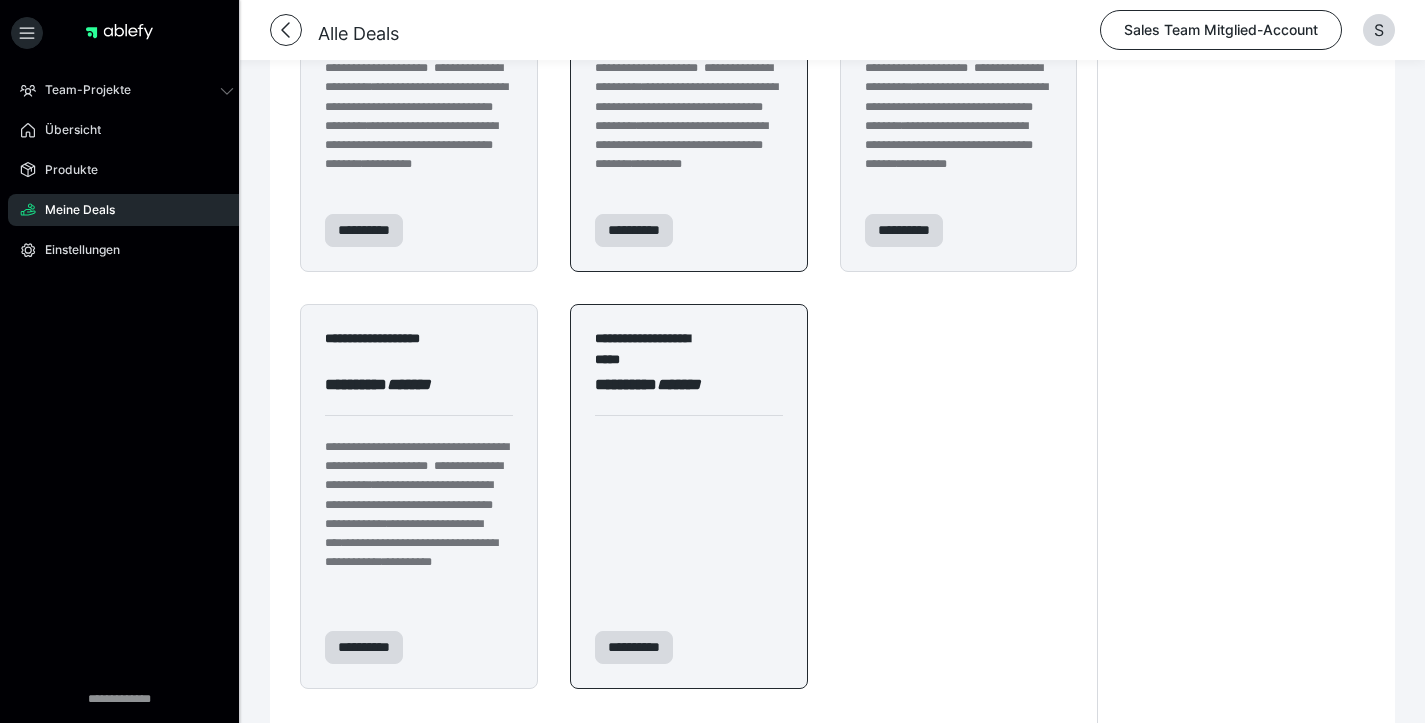 click on "**********" at bounding box center [689, 89] 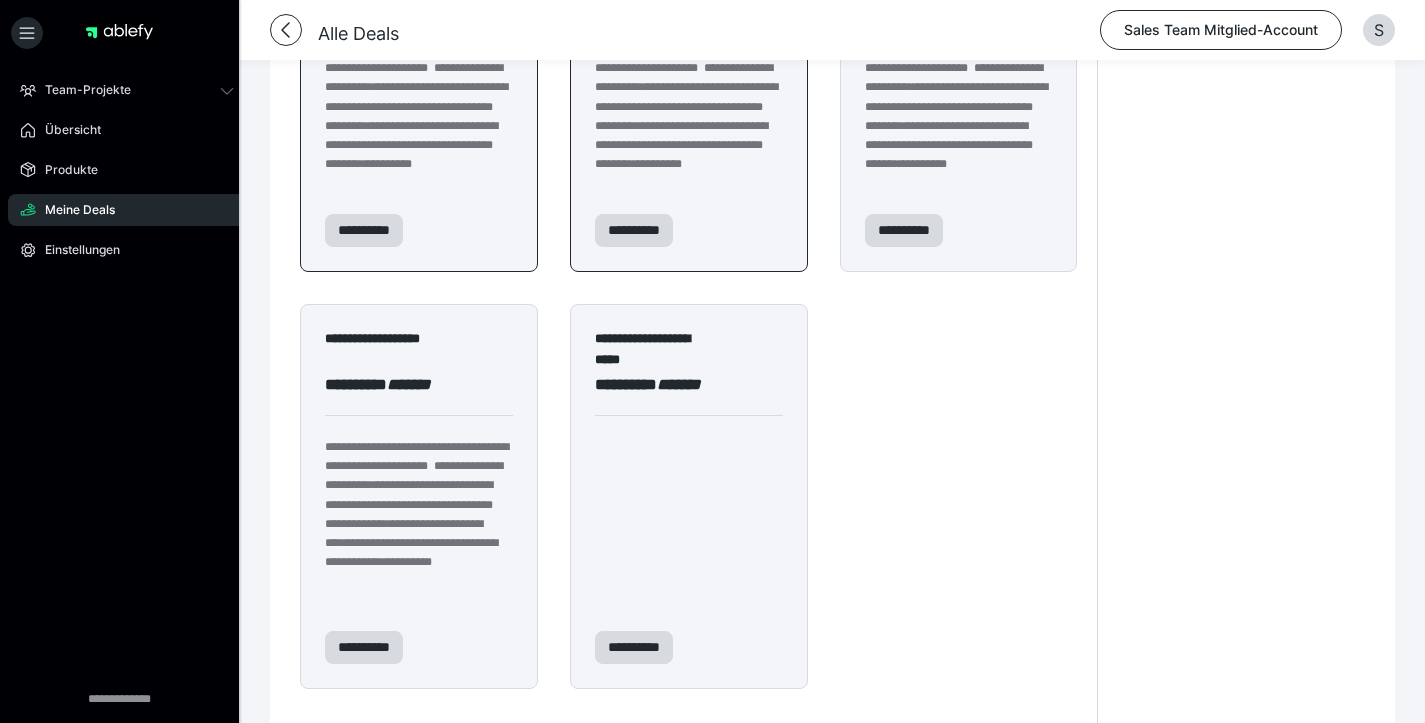 click on "**********" at bounding box center (419, 219) 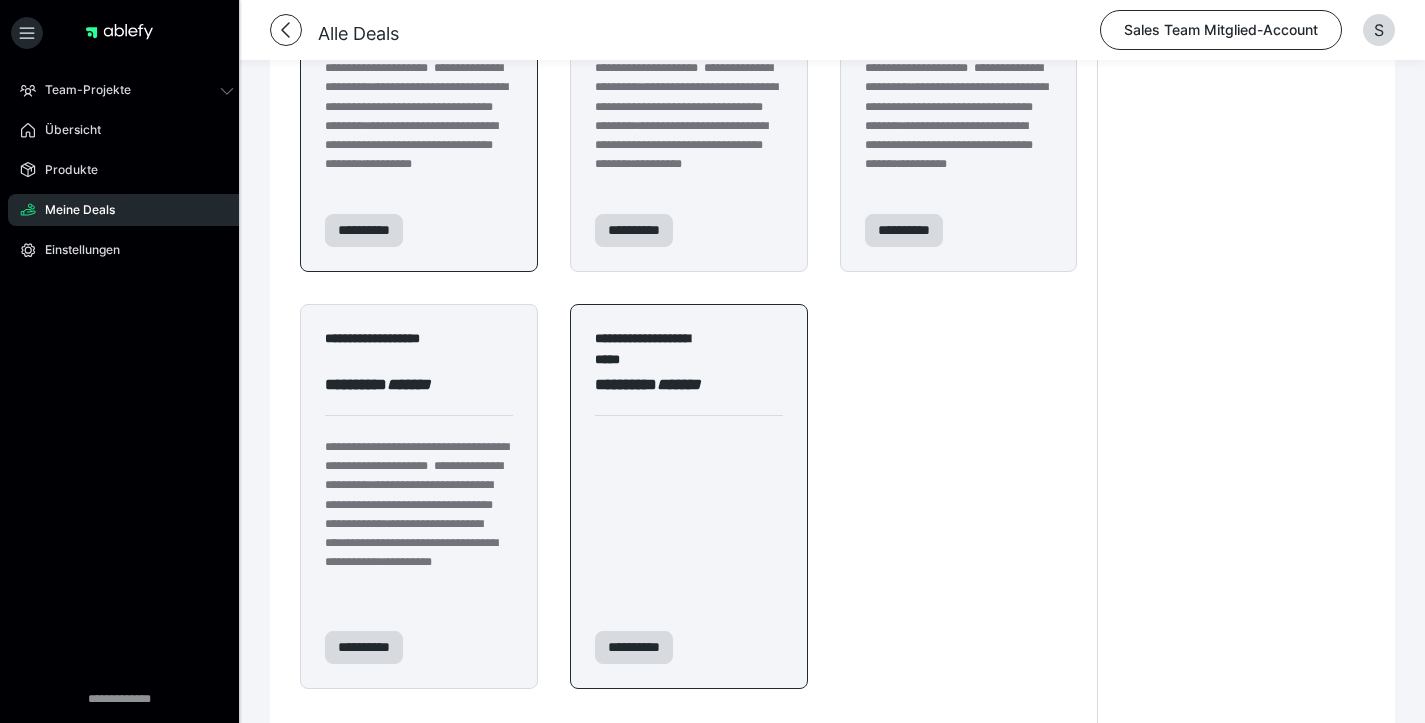 click on "**********" at bounding box center [656, 349] 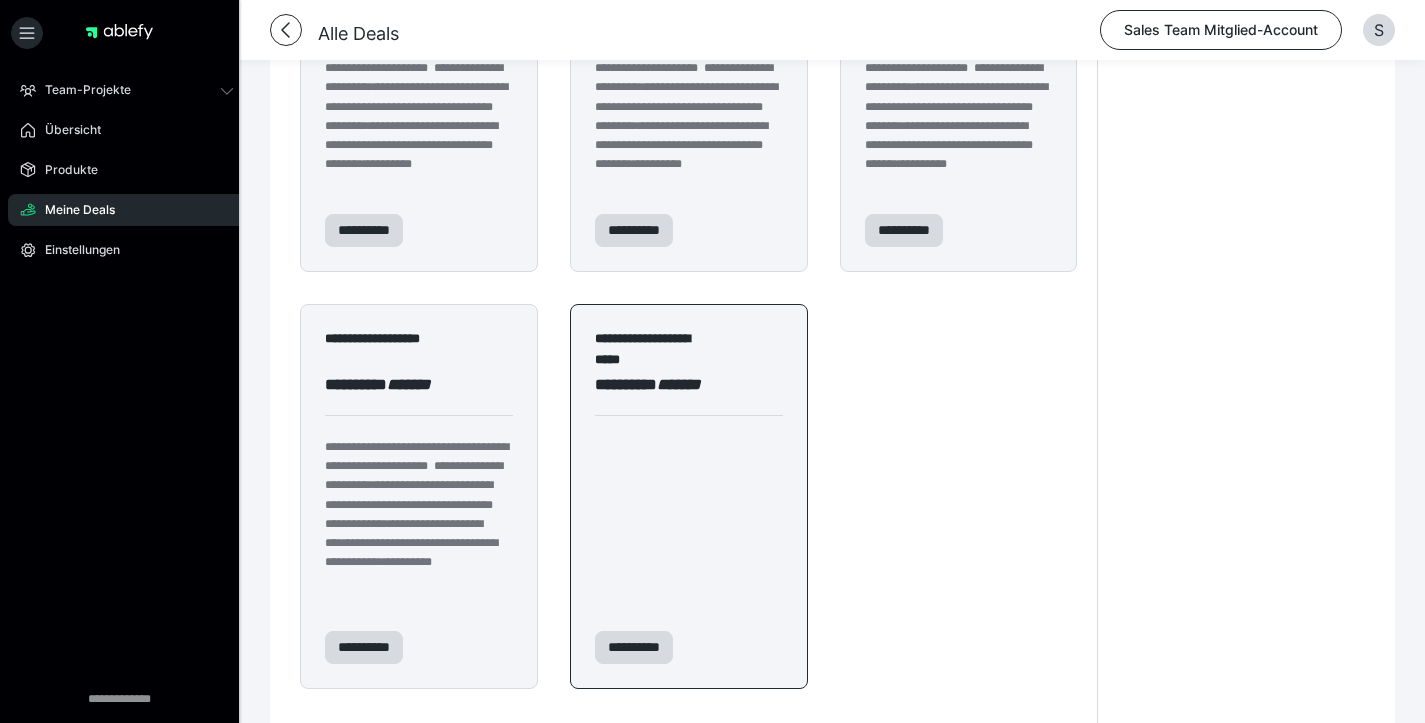 click on "**********" at bounding box center (688, 297) 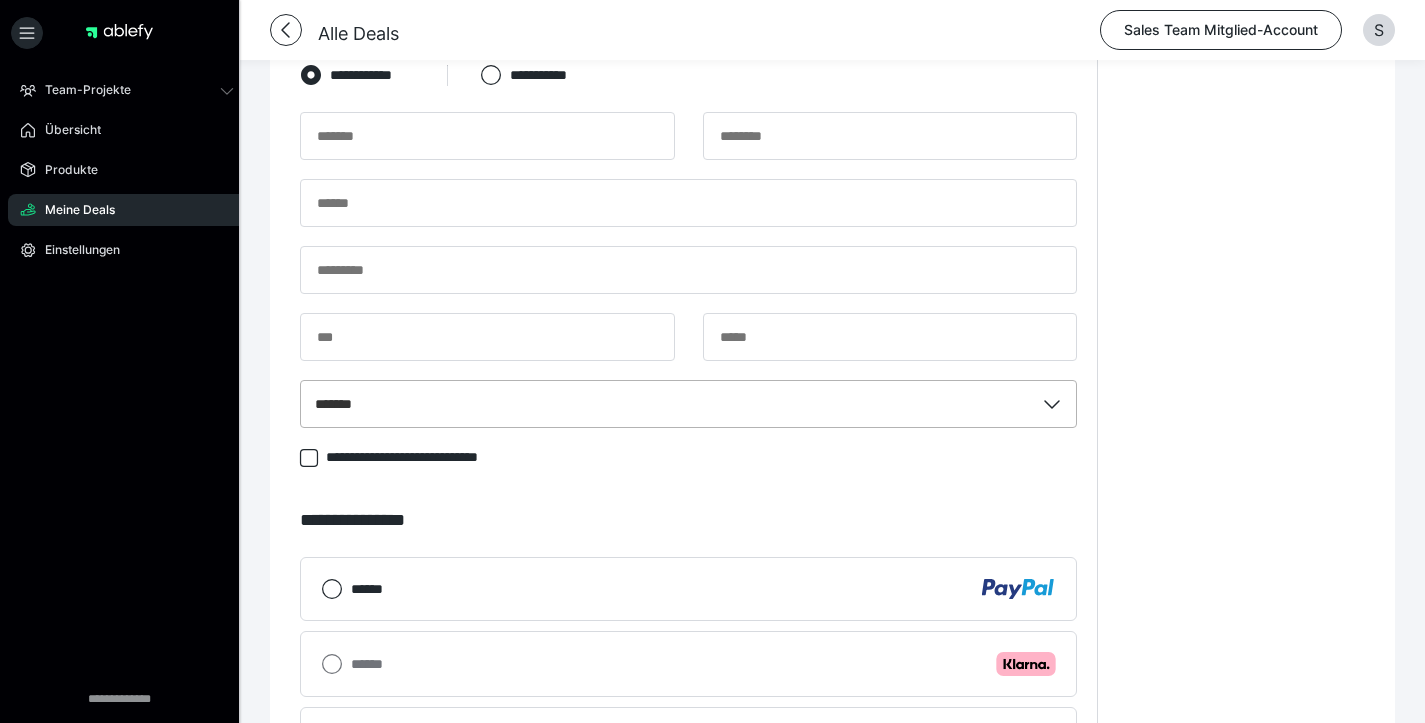 click on "*******" at bounding box center (688, 404) 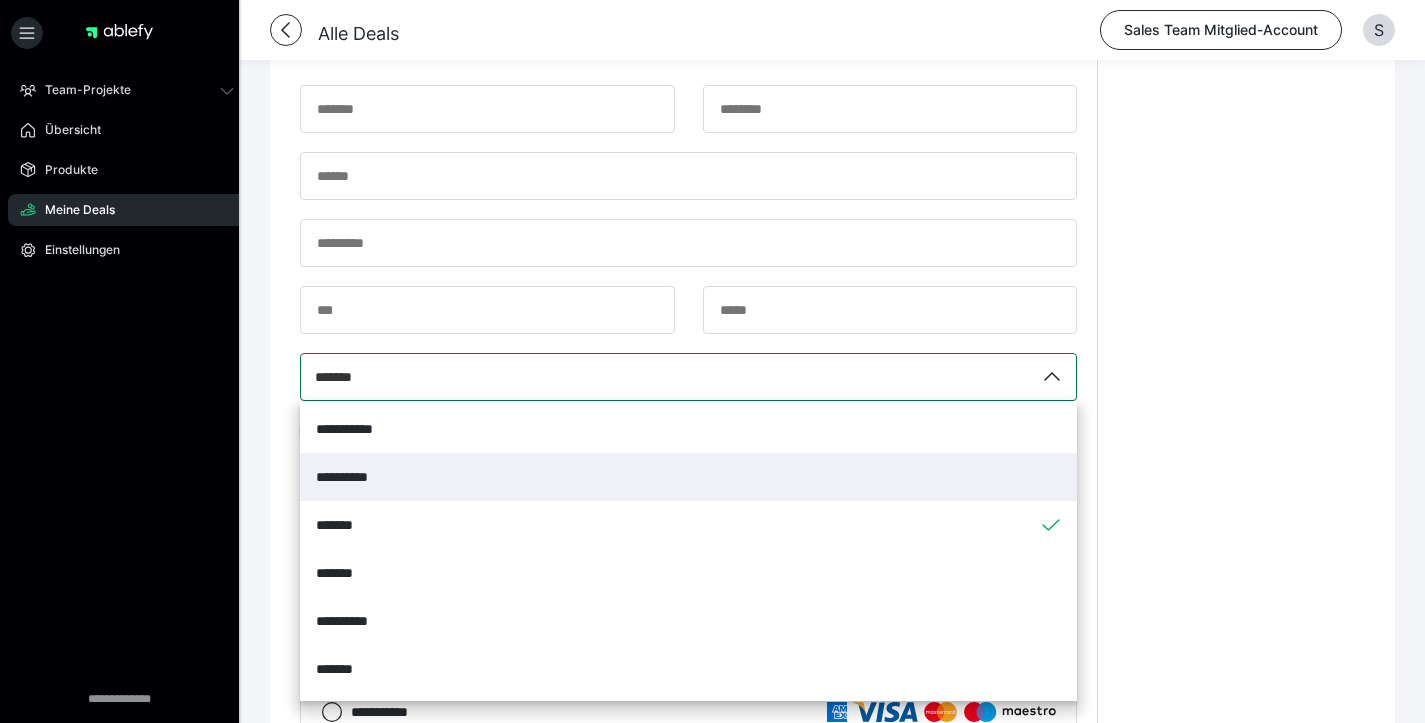 scroll, scrollTop: 1358, scrollLeft: 0, axis: vertical 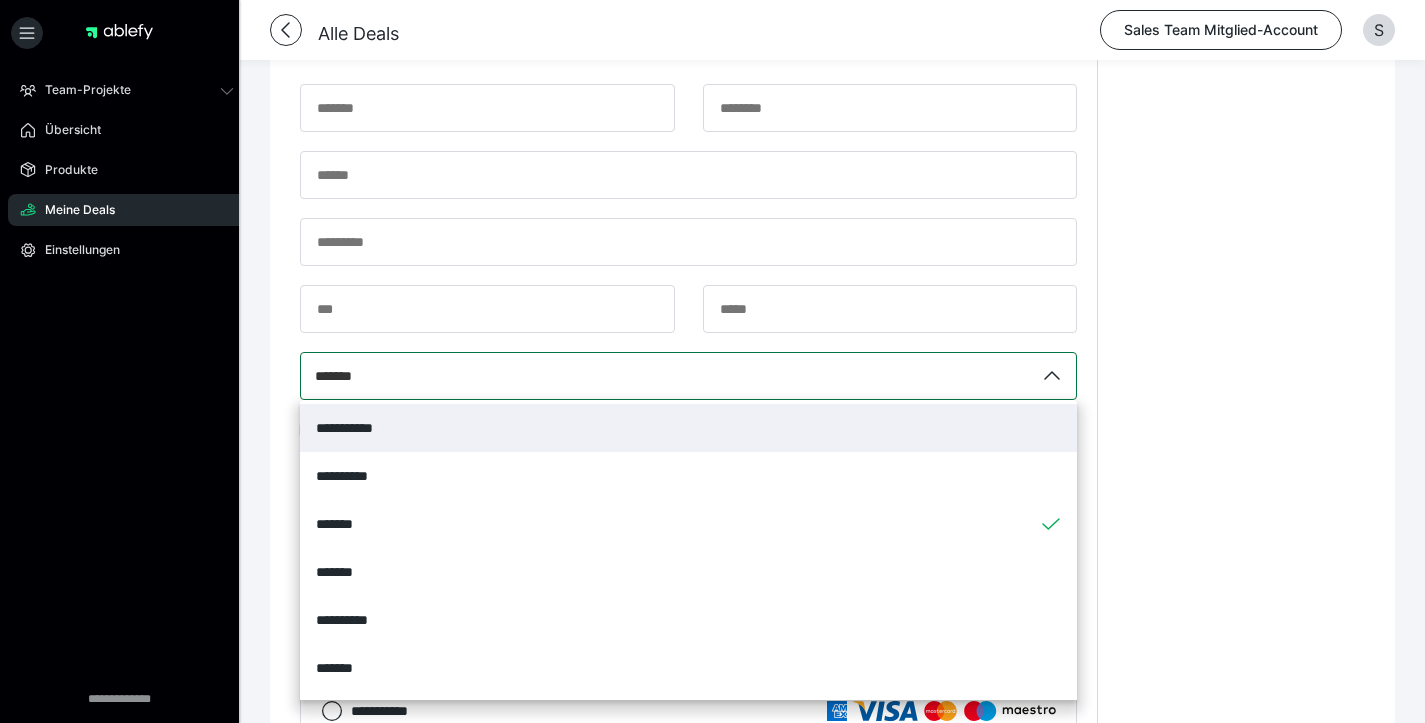 click on "**********" at bounding box center (688, 428) 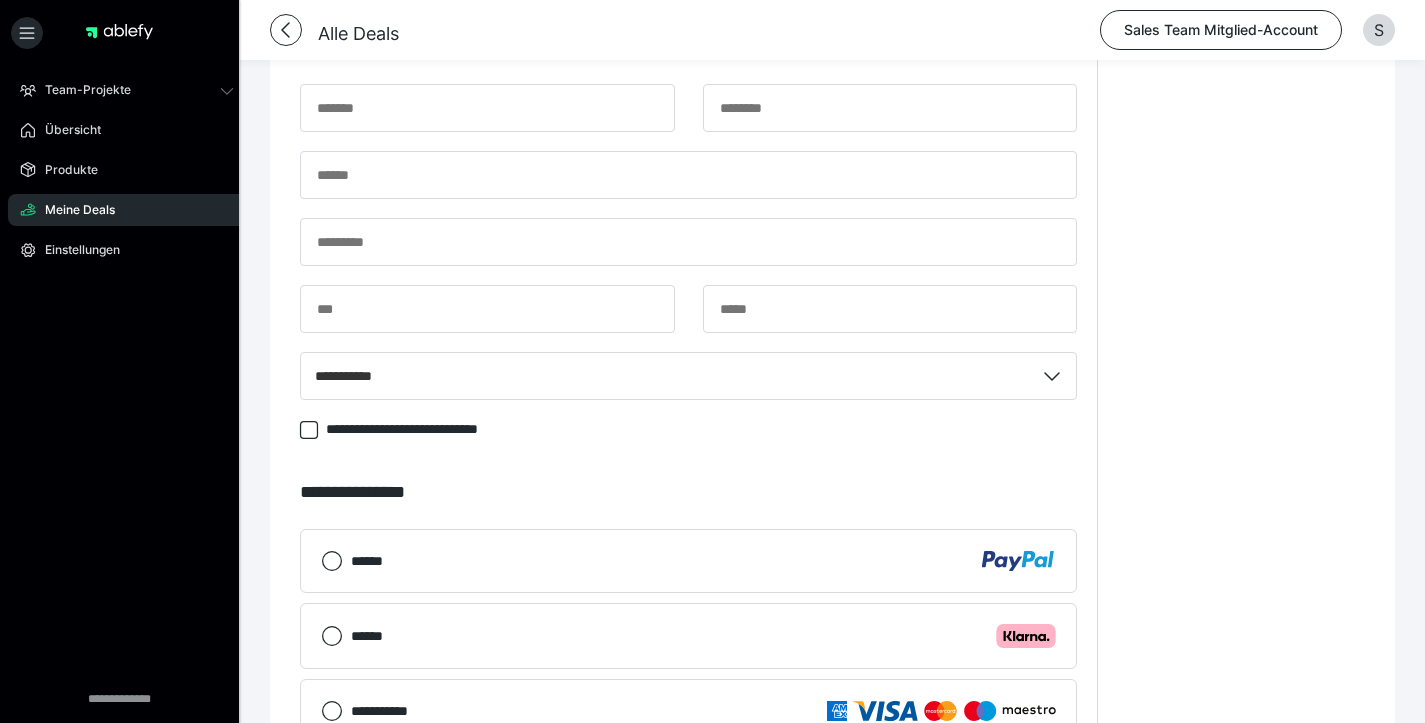 click on "**********" at bounding box center [688, 492] 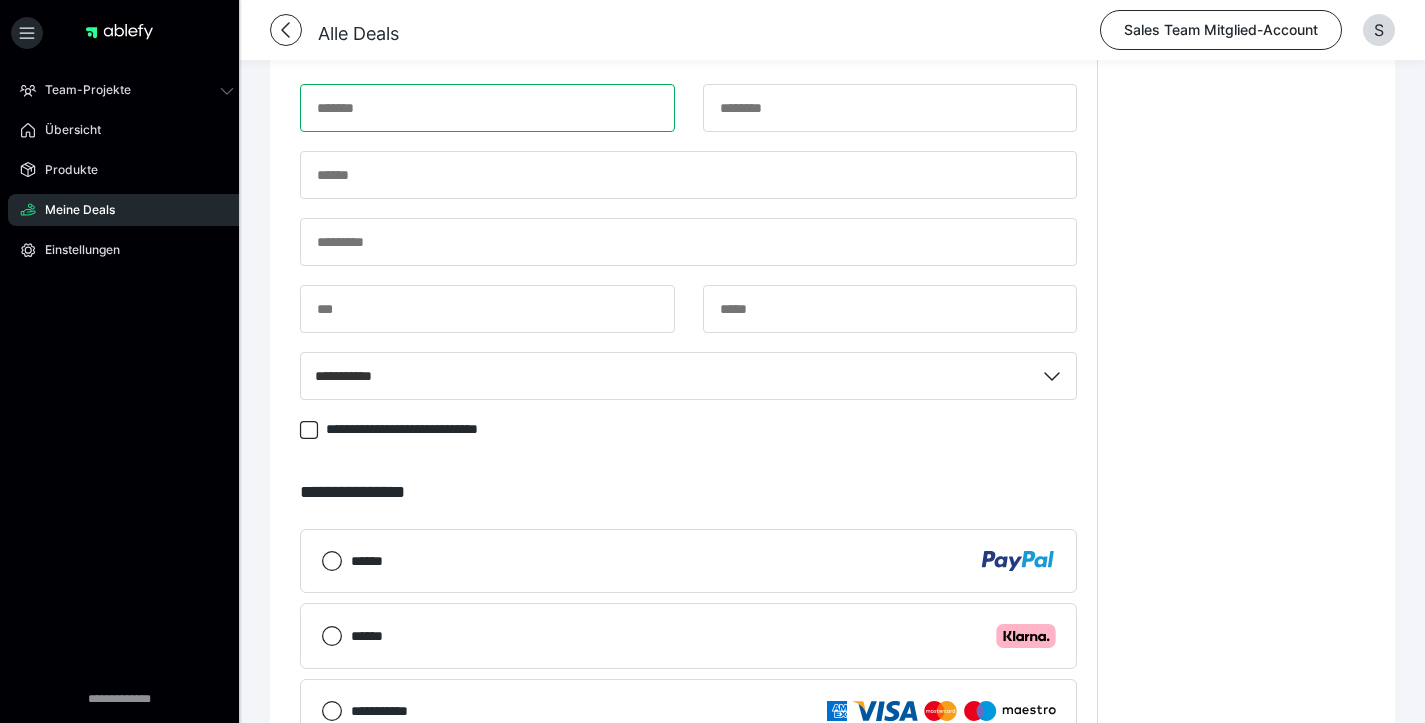 click at bounding box center (487, 108) 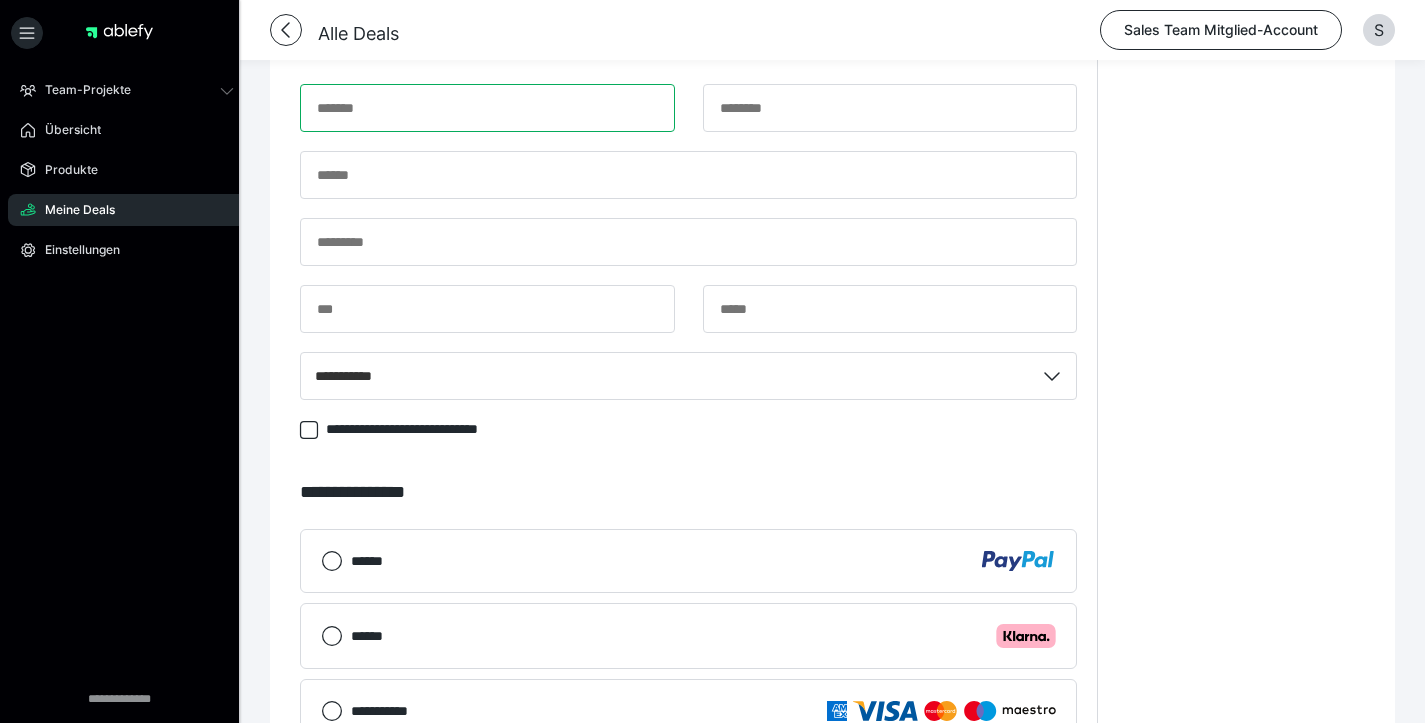 paste on "****" 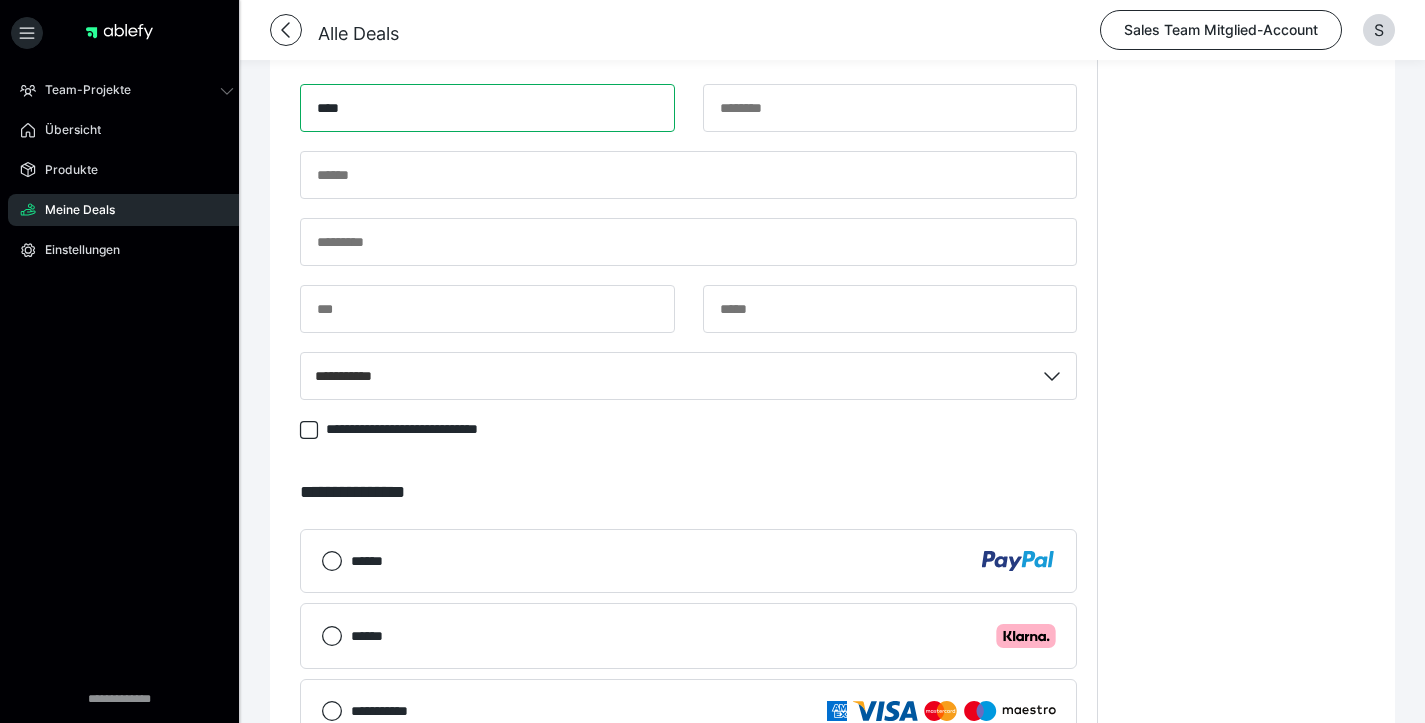 type on "****" 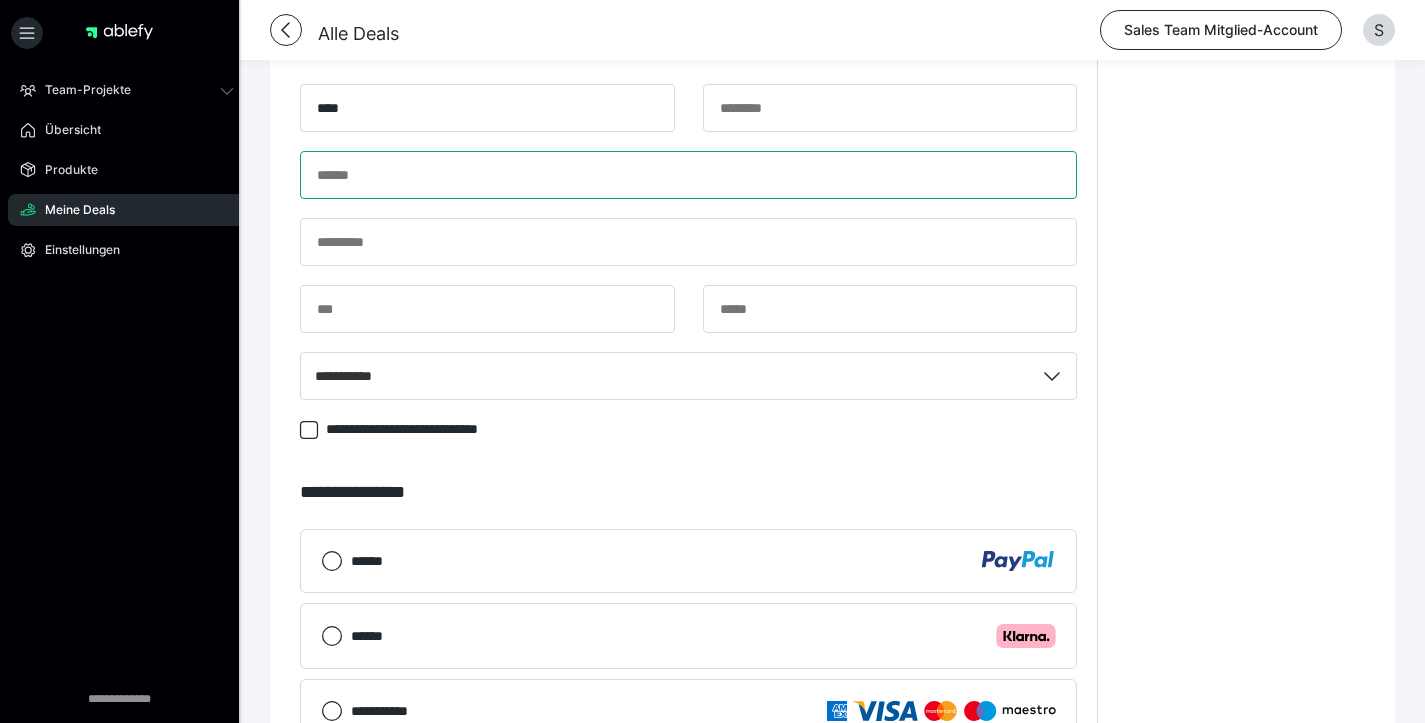 click at bounding box center [688, 175] 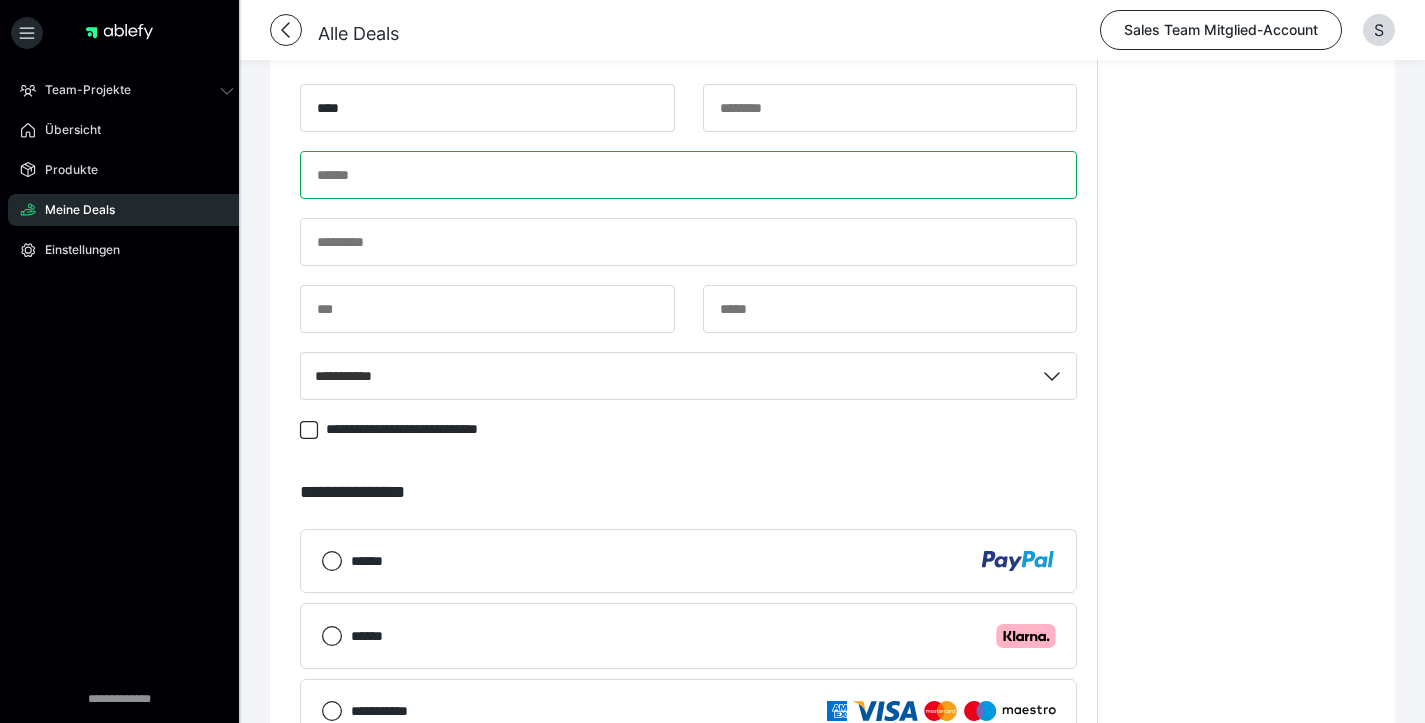 paste on "**********" 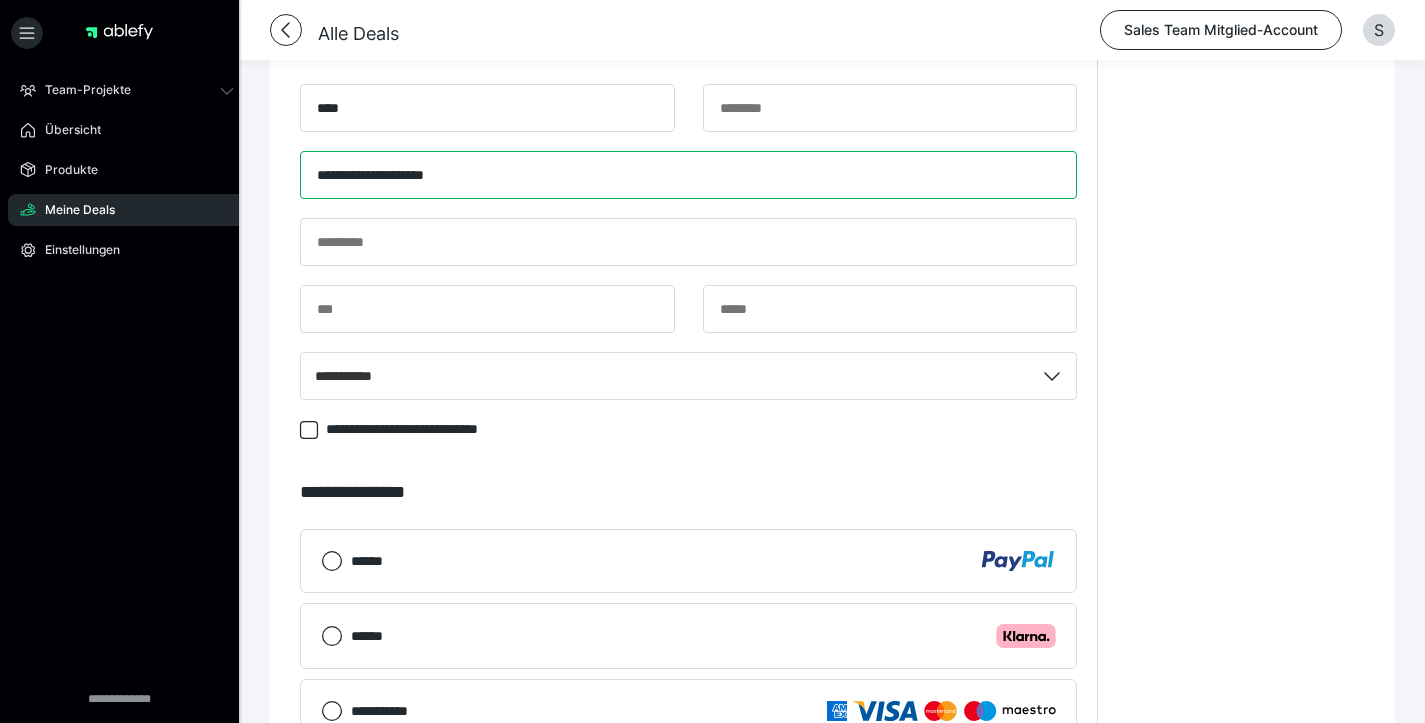 click on "**********" at bounding box center (688, 175) 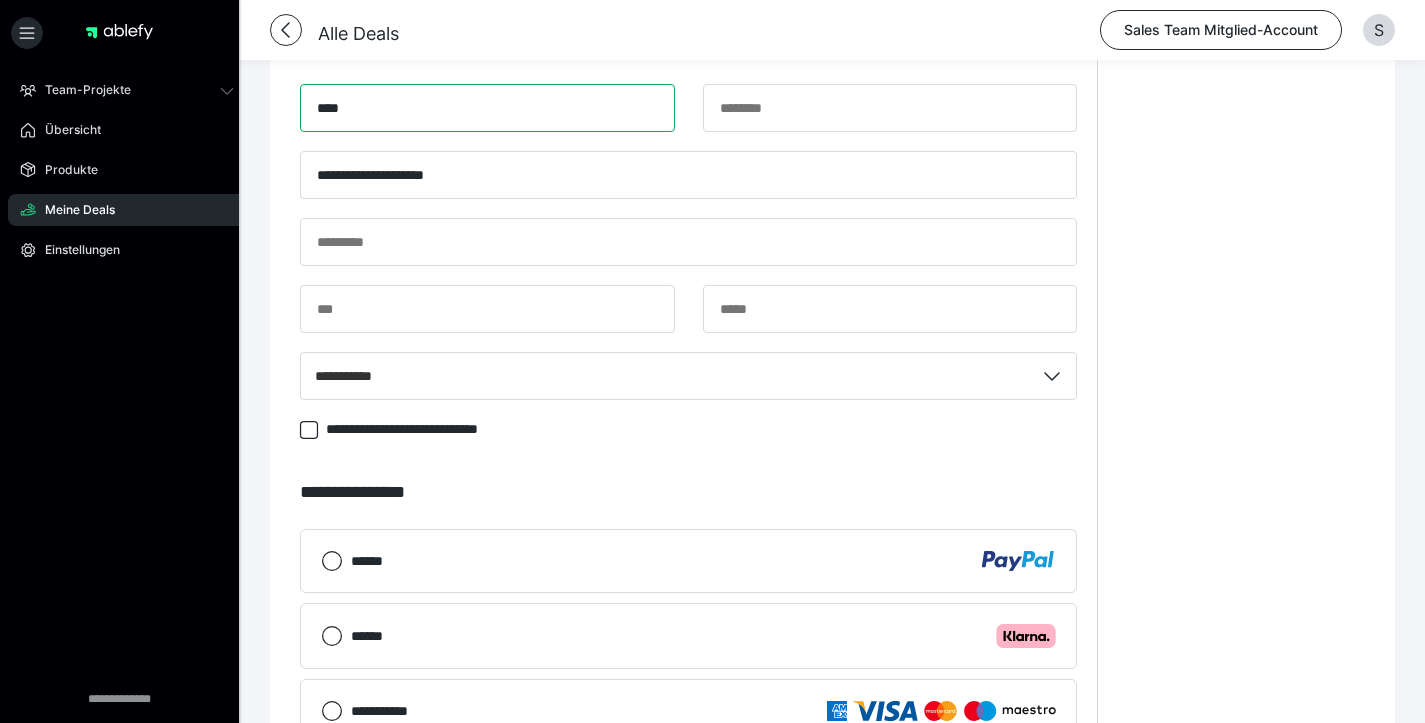 click on "****" at bounding box center [487, 108] 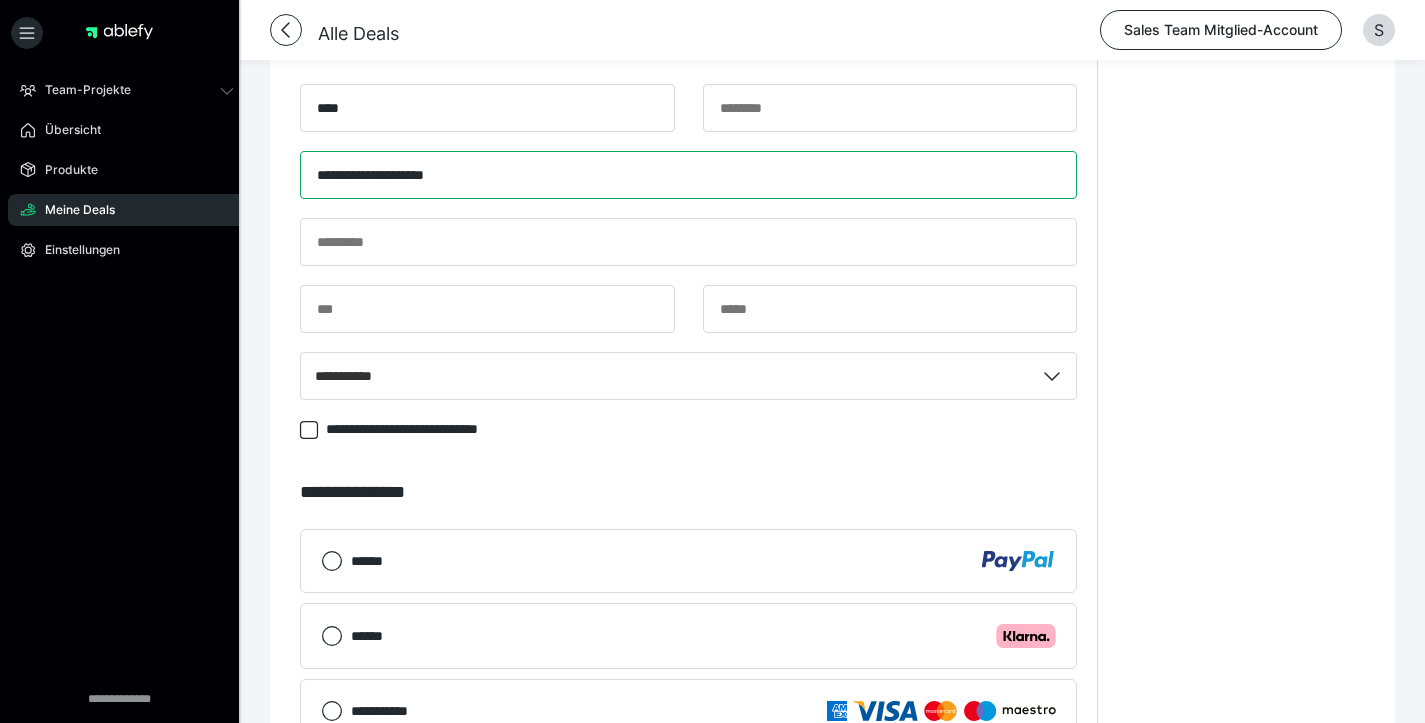 click on "**********" at bounding box center (688, 175) 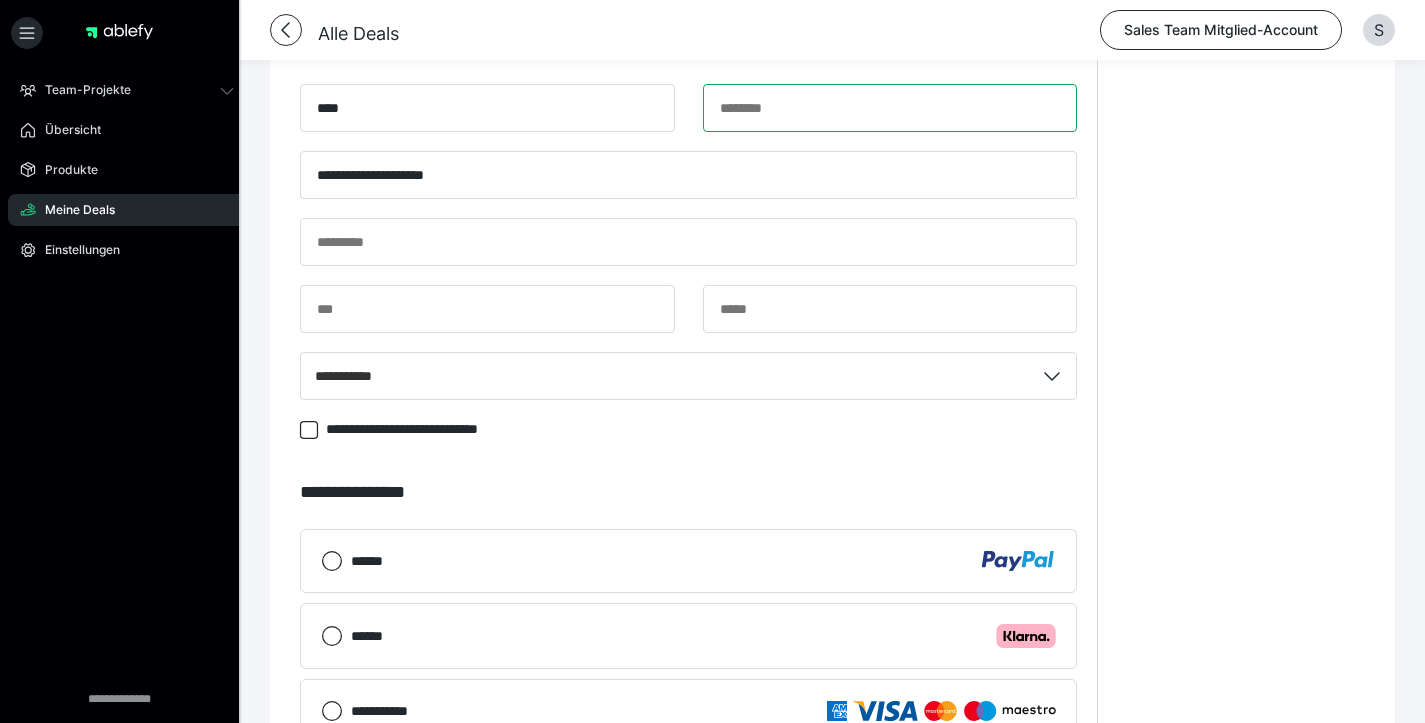 click at bounding box center [890, 108] 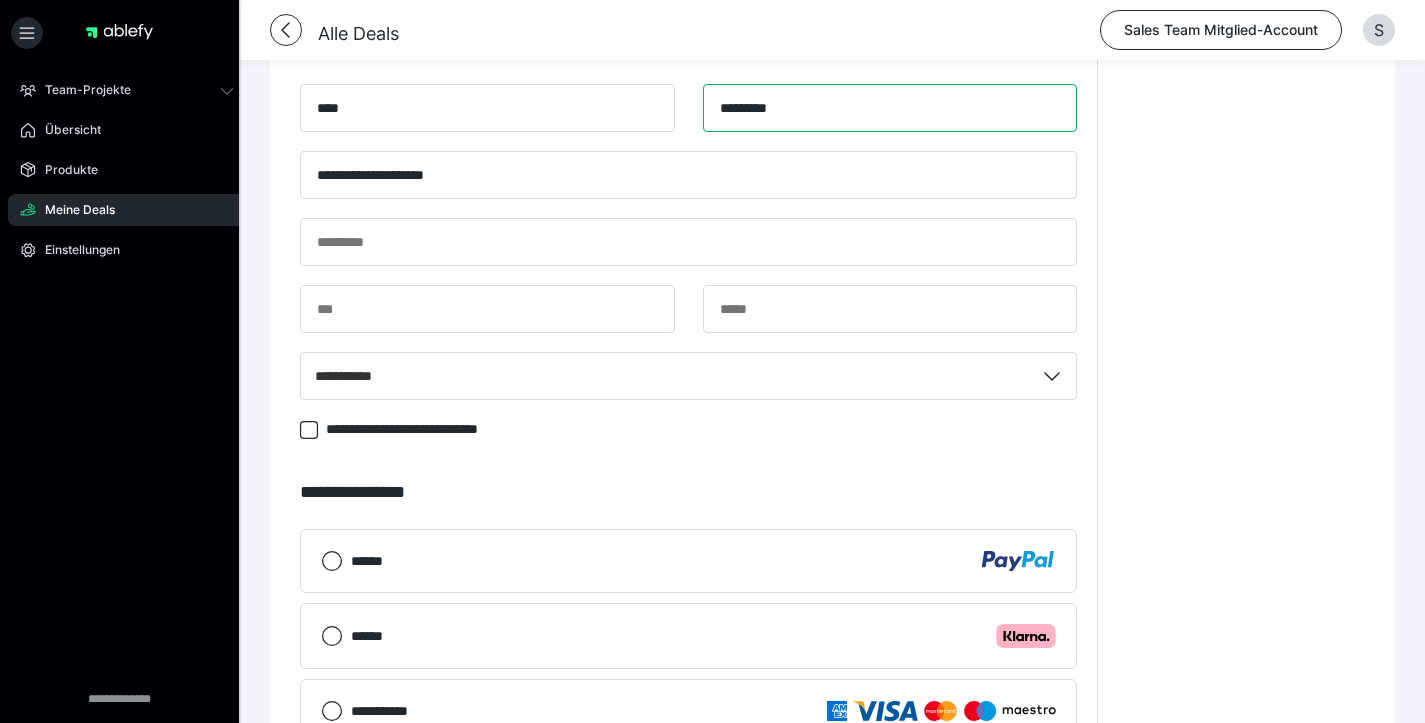 type on "********" 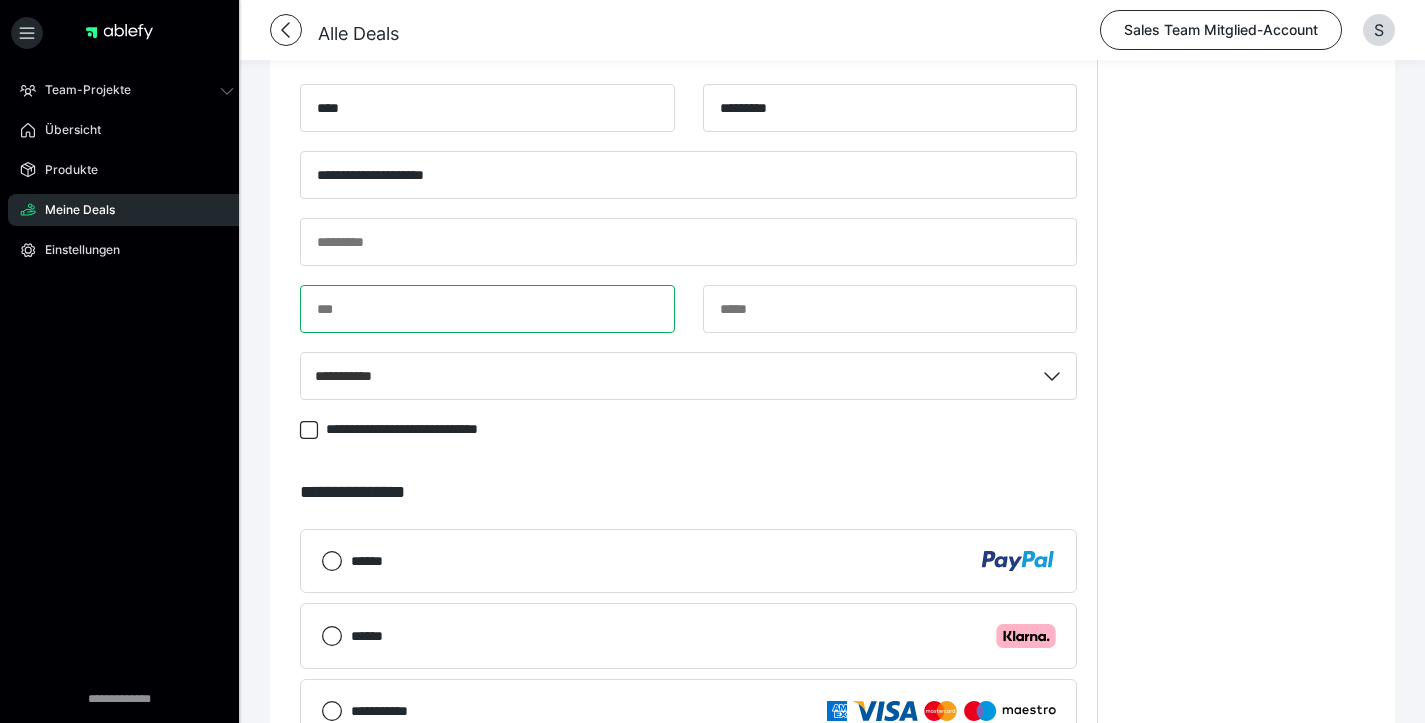 click at bounding box center (487, 309) 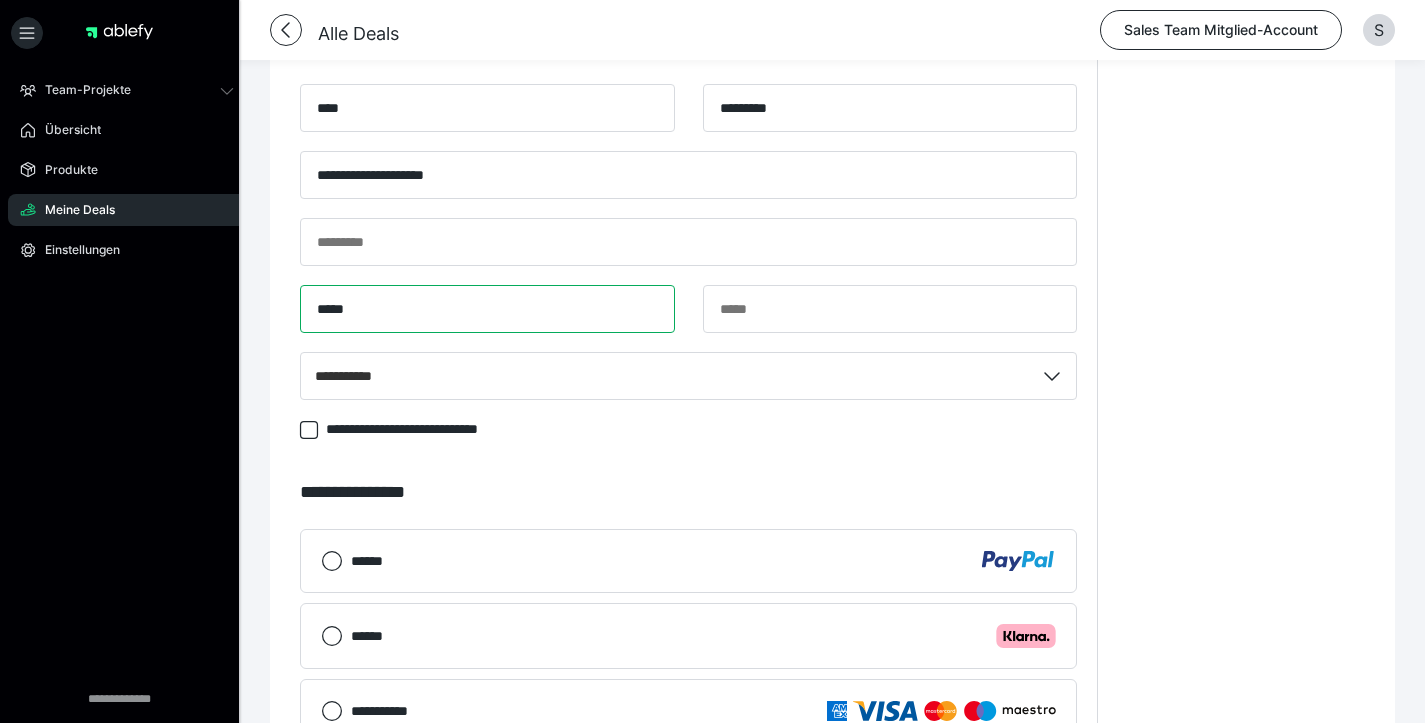 type on "*****" 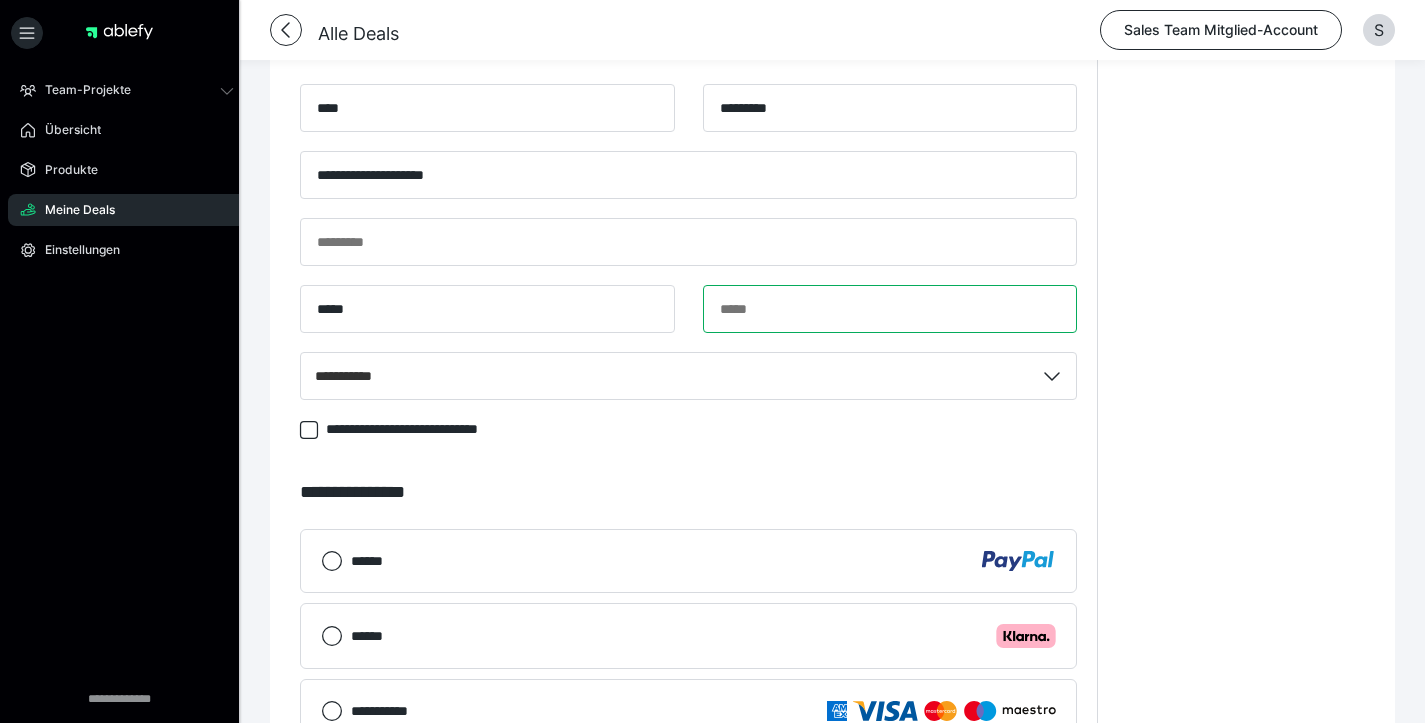 type on "*" 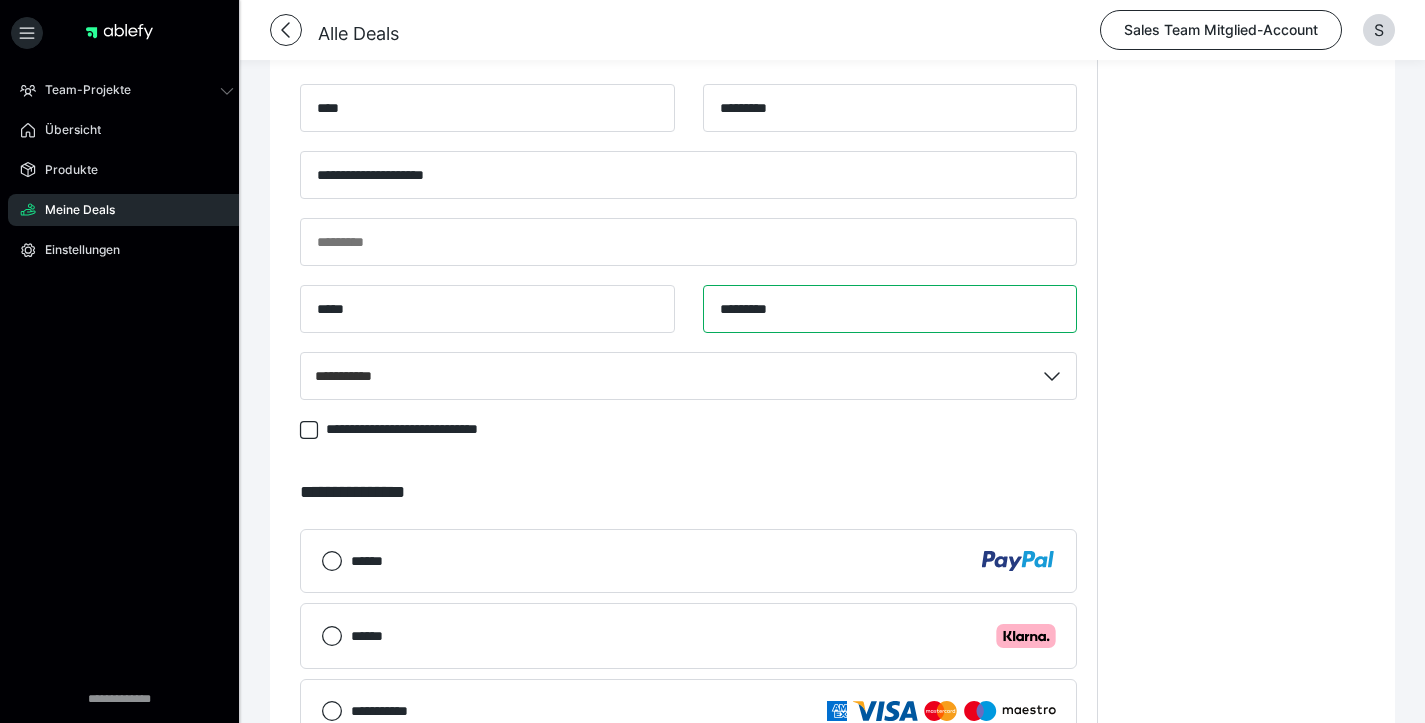 type on "********" 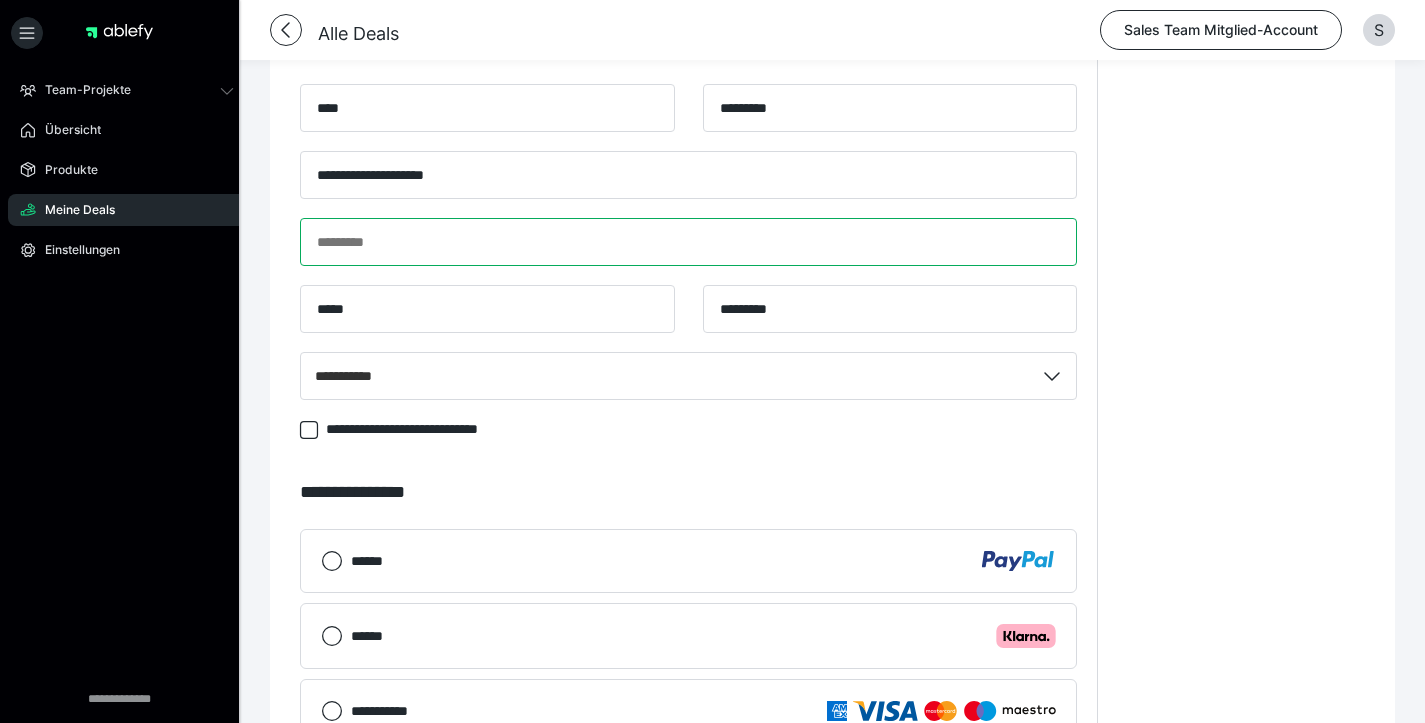 click at bounding box center (688, 242) 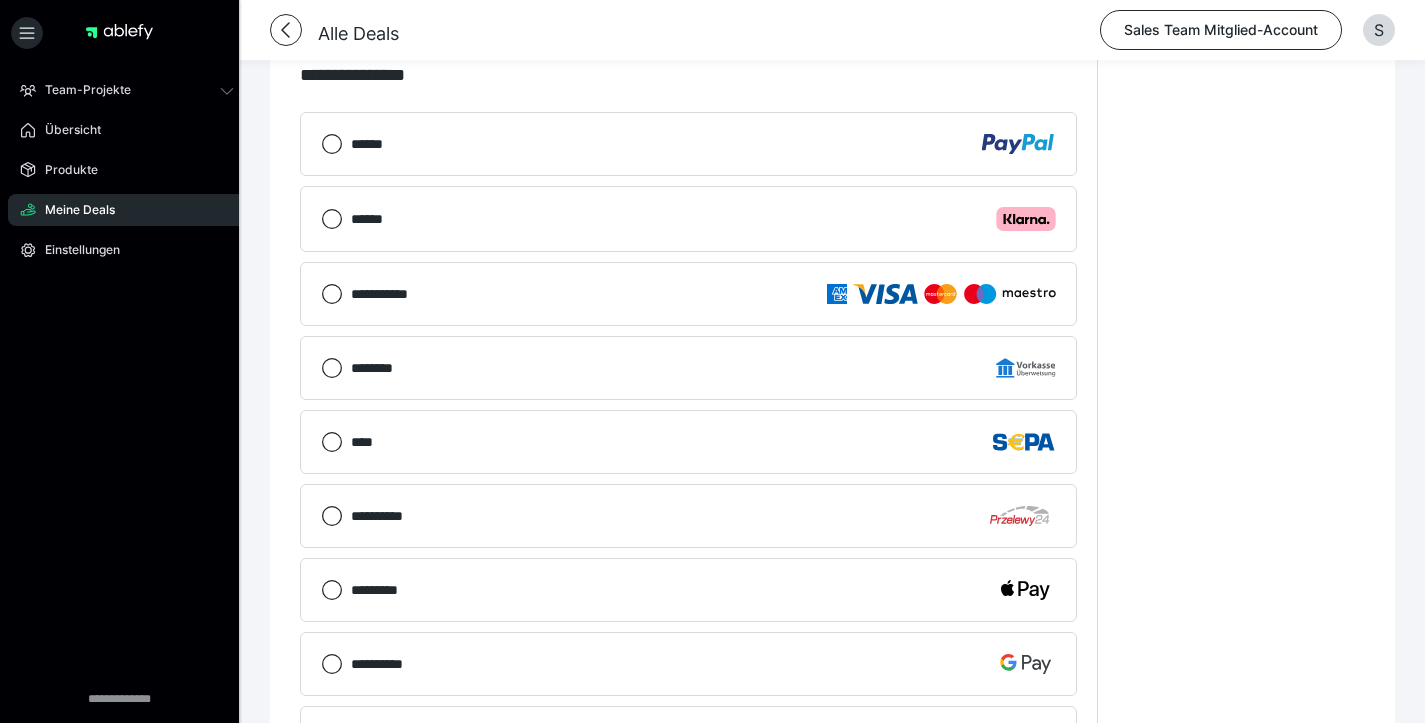 scroll, scrollTop: 1607, scrollLeft: 0, axis: vertical 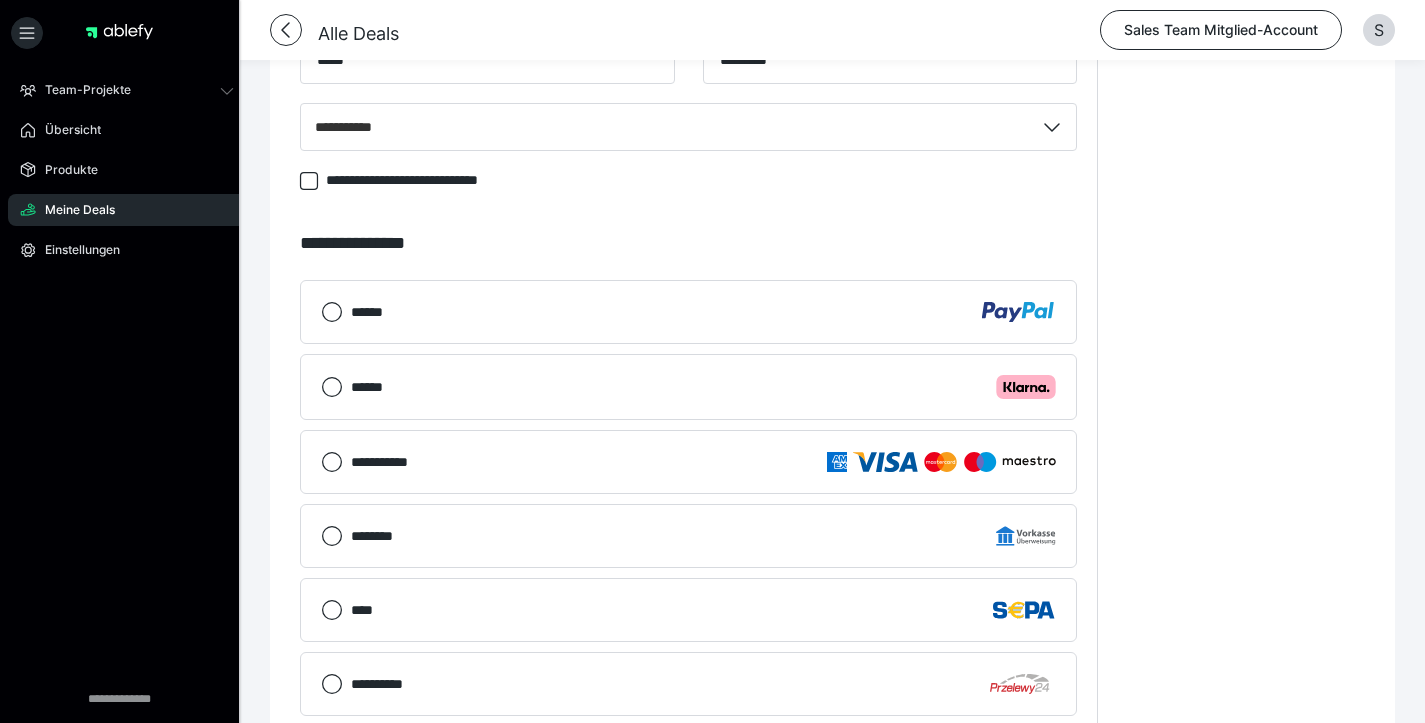 type on "**********" 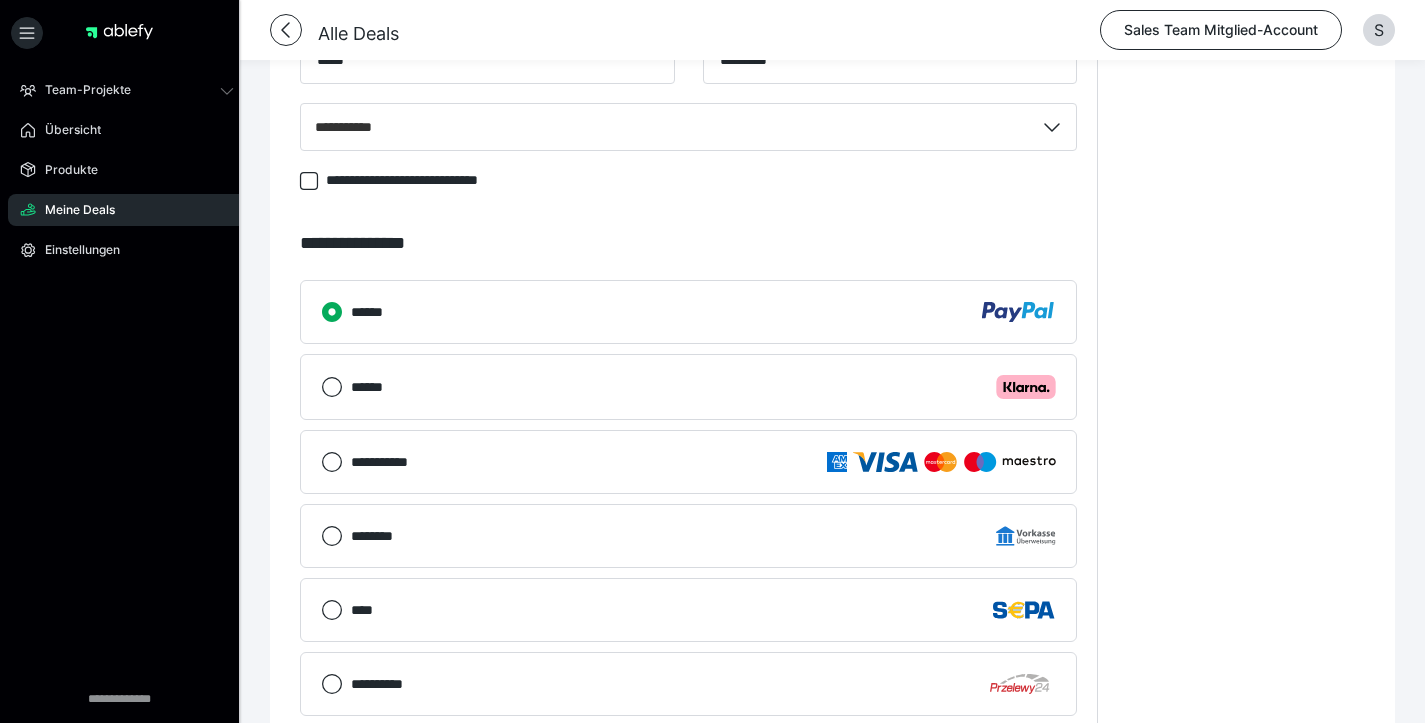 scroll, scrollTop: 2078, scrollLeft: 0, axis: vertical 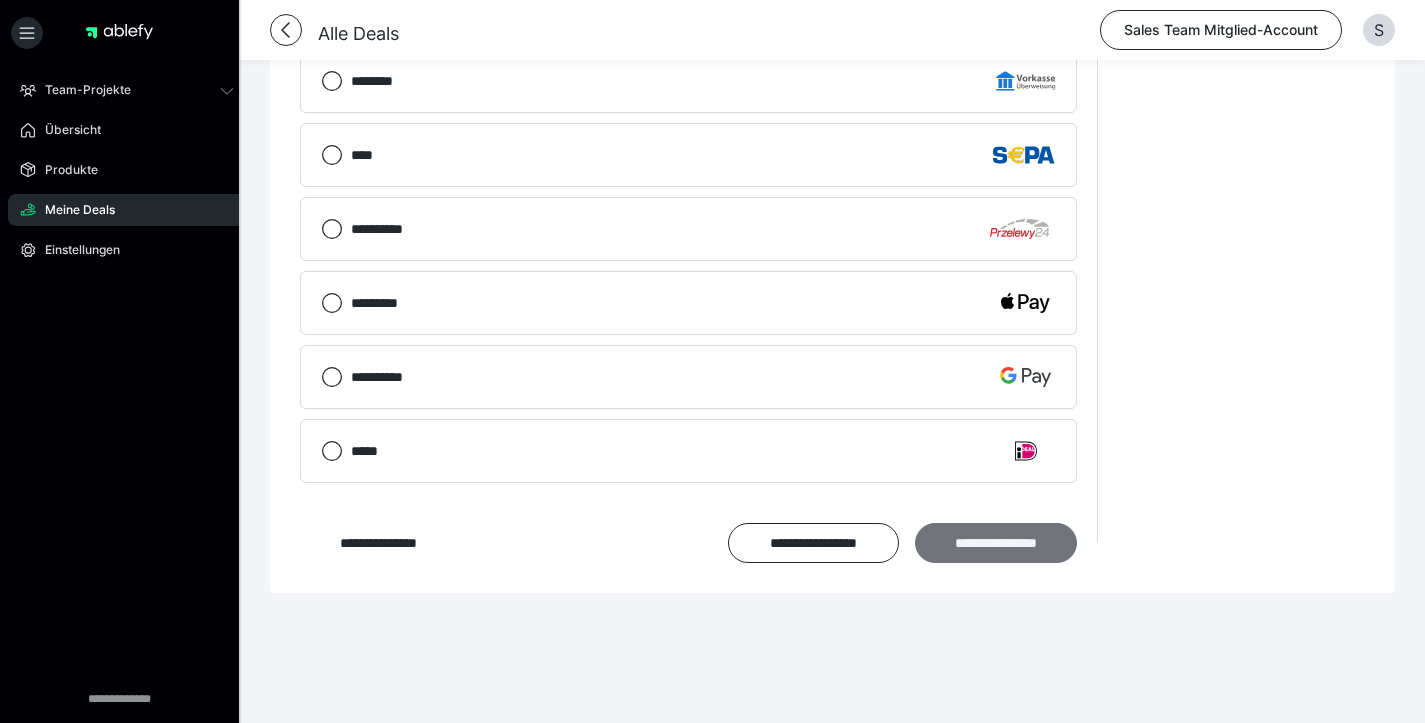 click on "**********" at bounding box center (996, 543) 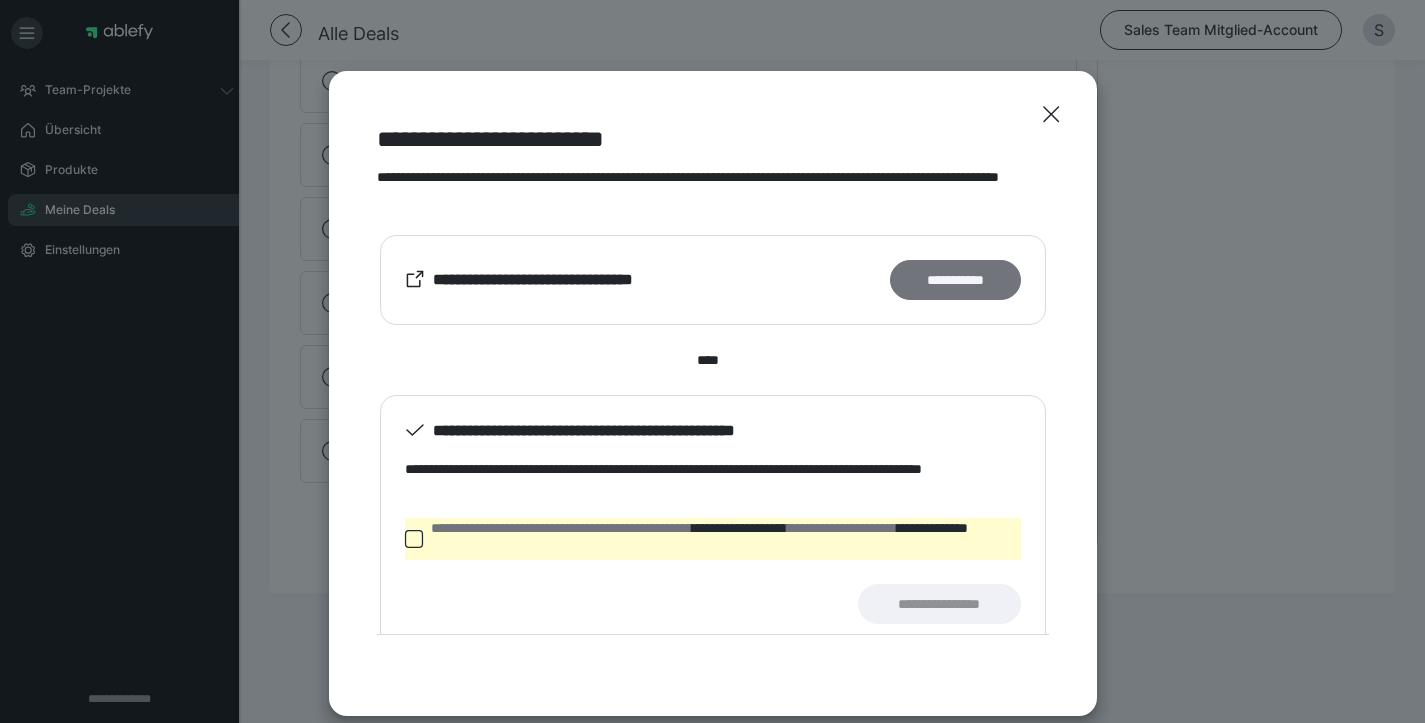 click on "**********" at bounding box center [955, 280] 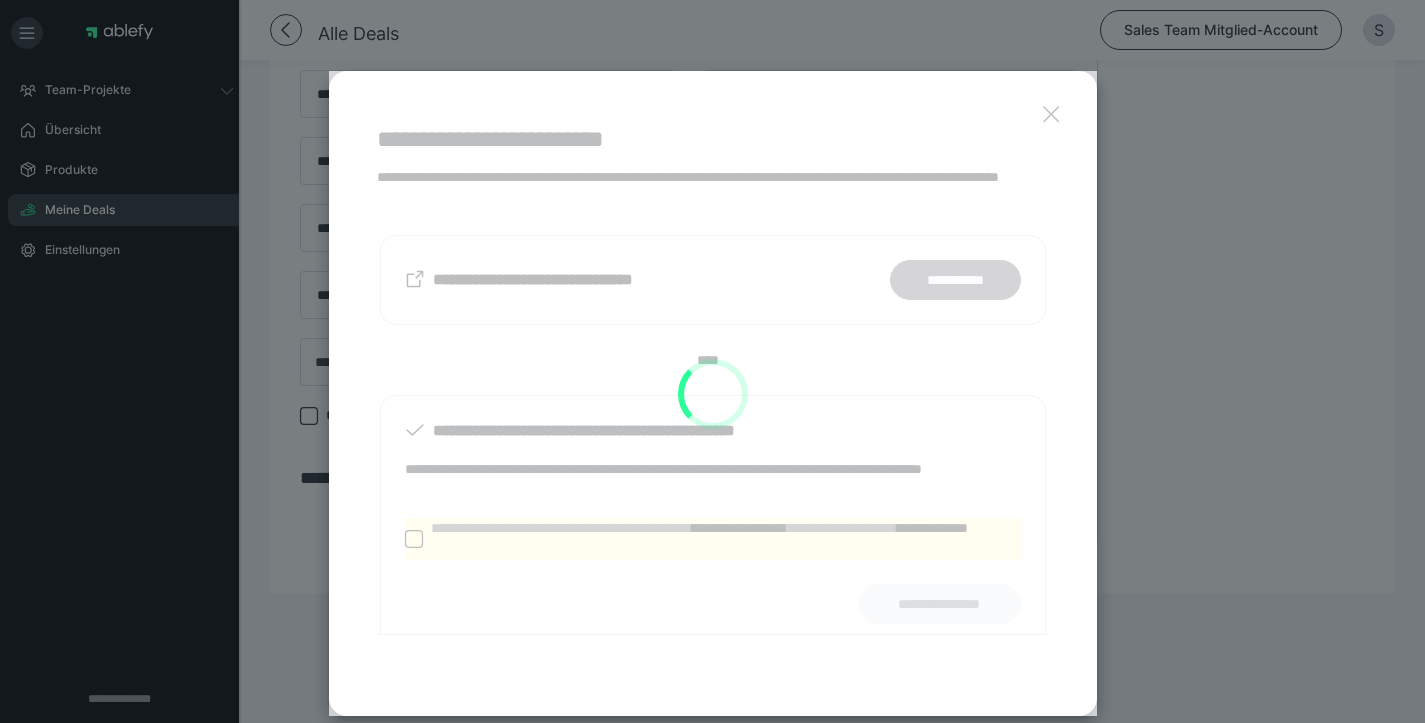 scroll, scrollTop: 1387, scrollLeft: 0, axis: vertical 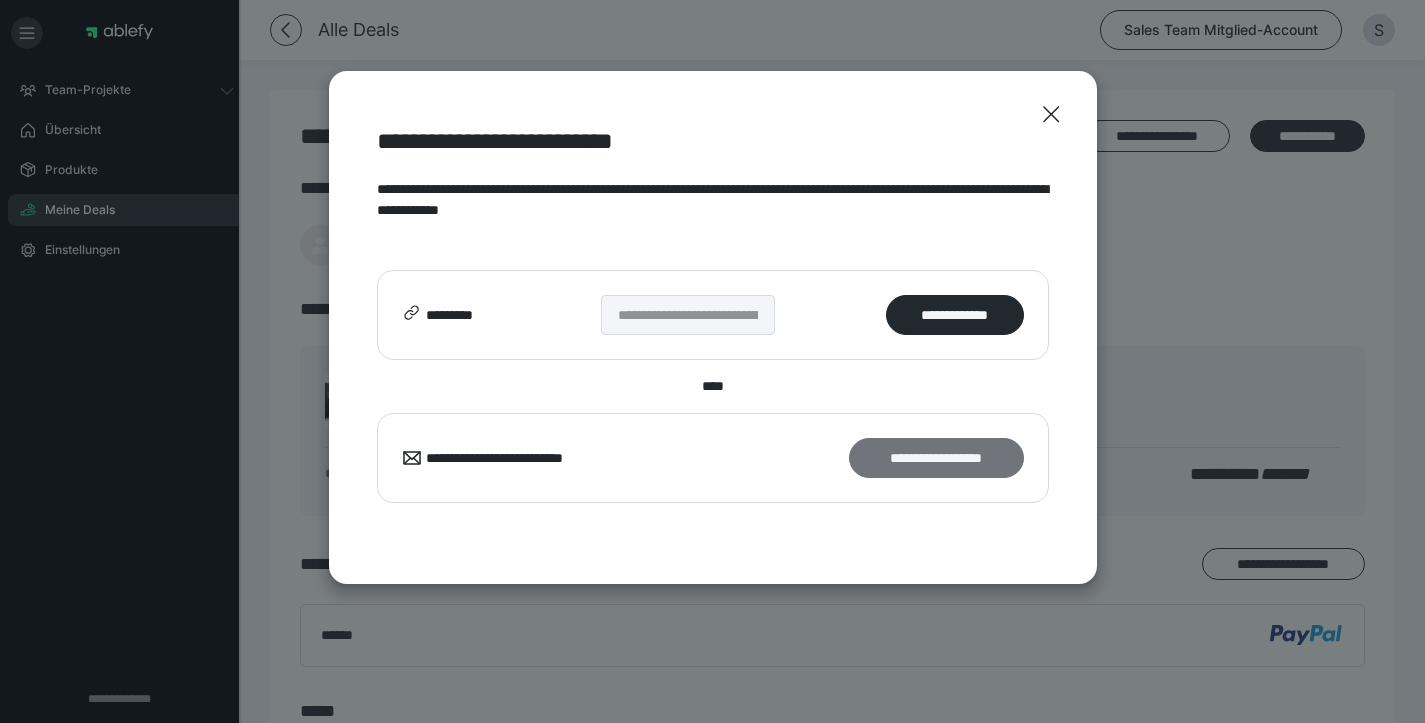 click on "**********" at bounding box center [936, 458] 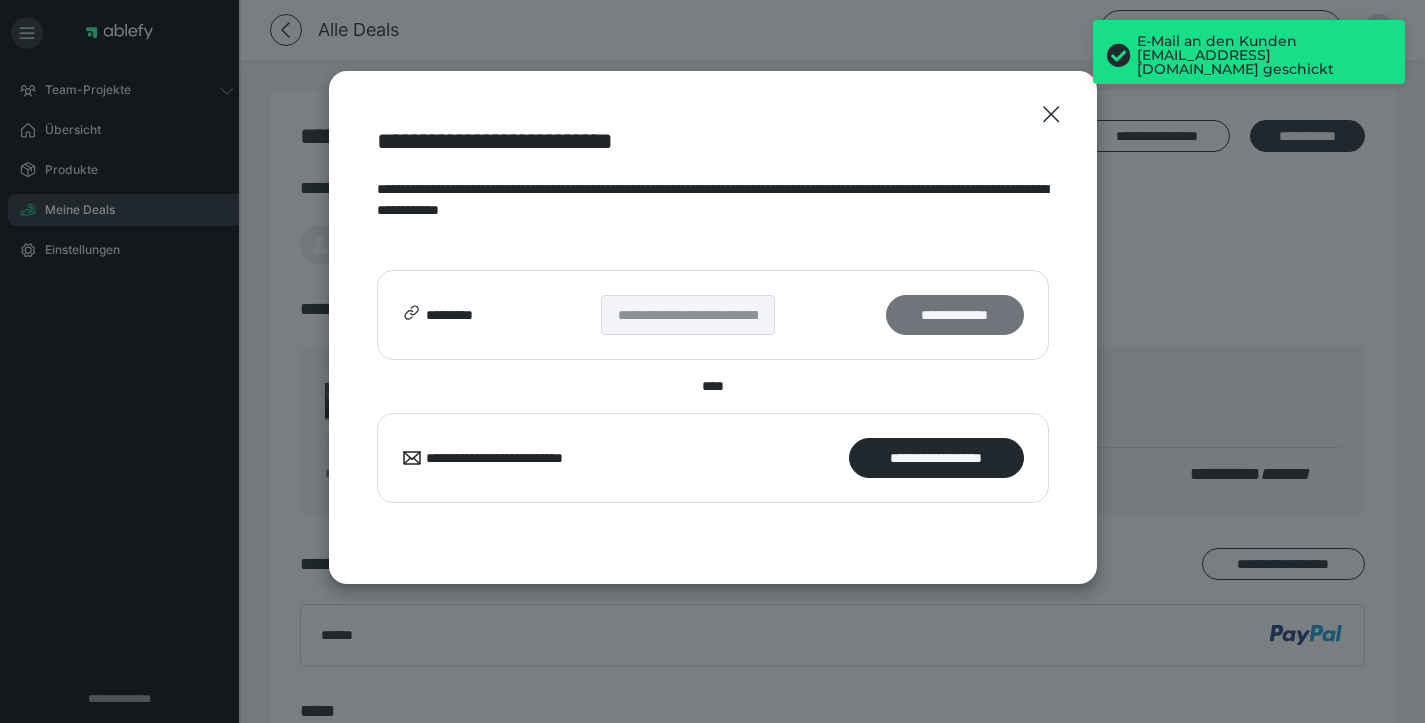 click on "**********" at bounding box center [954, 315] 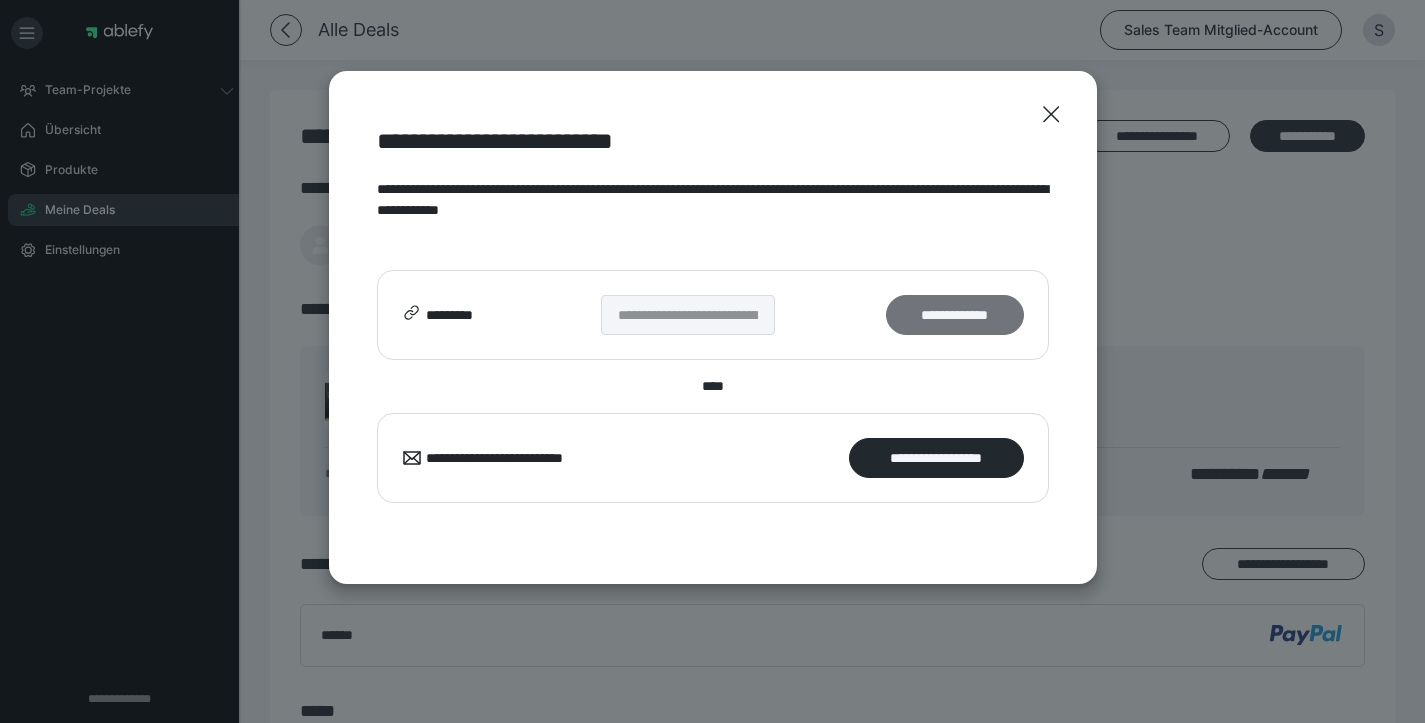 click on "**********" at bounding box center [954, 315] 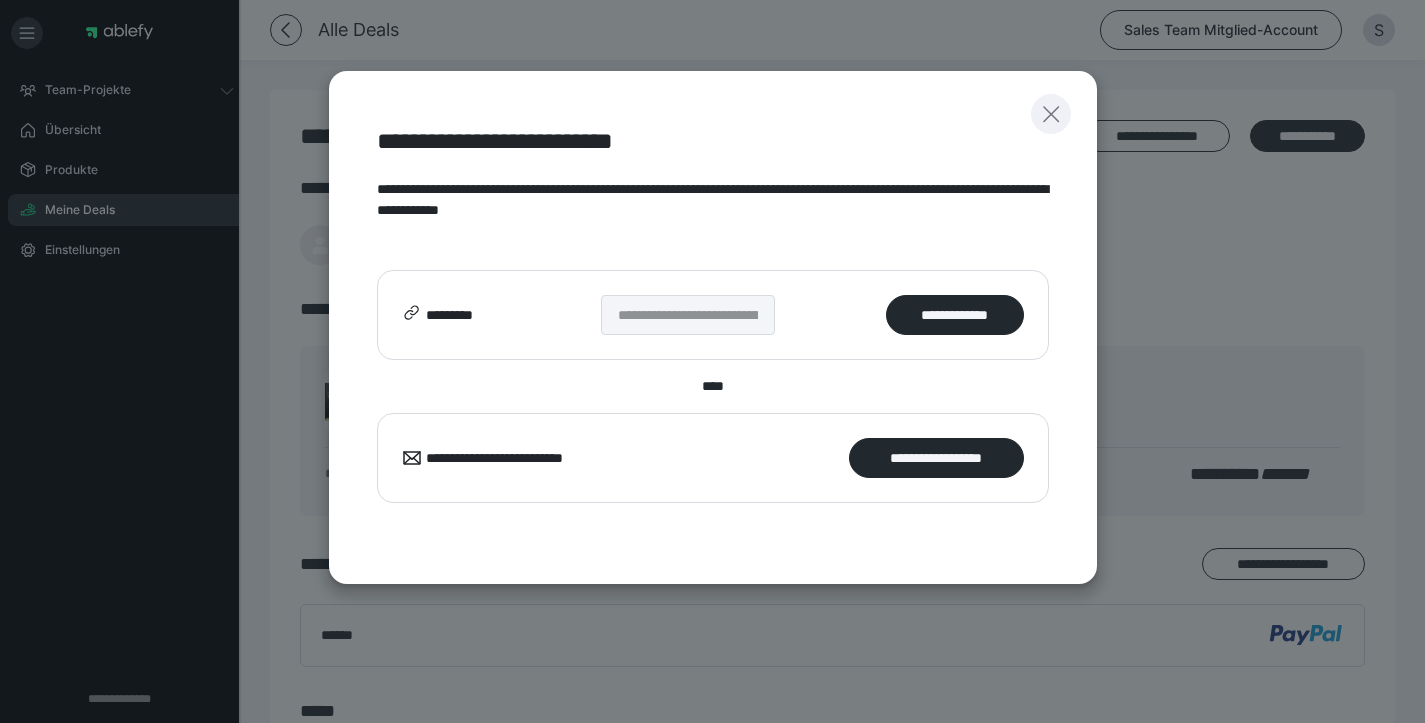 click 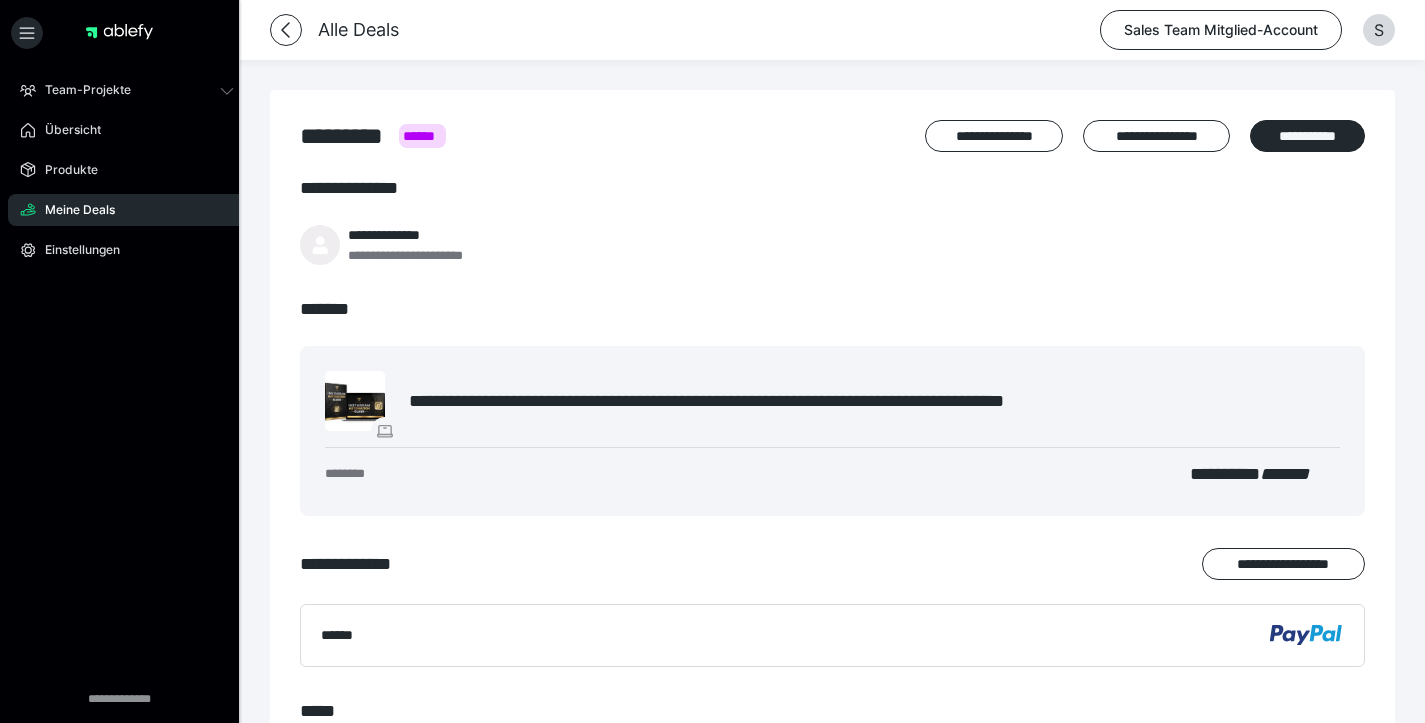 scroll, scrollTop: 144, scrollLeft: 0, axis: vertical 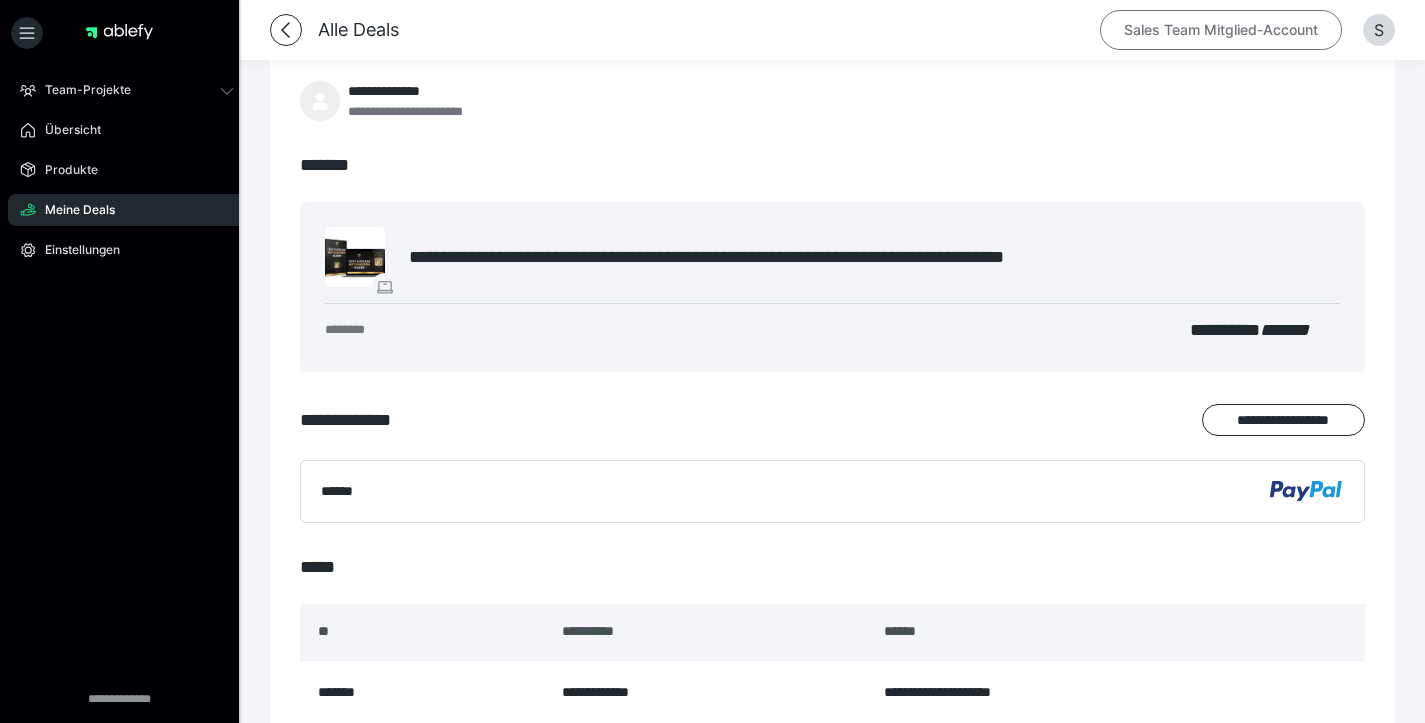 click on "Sales Team Mitglied-Account" at bounding box center [1221, 30] 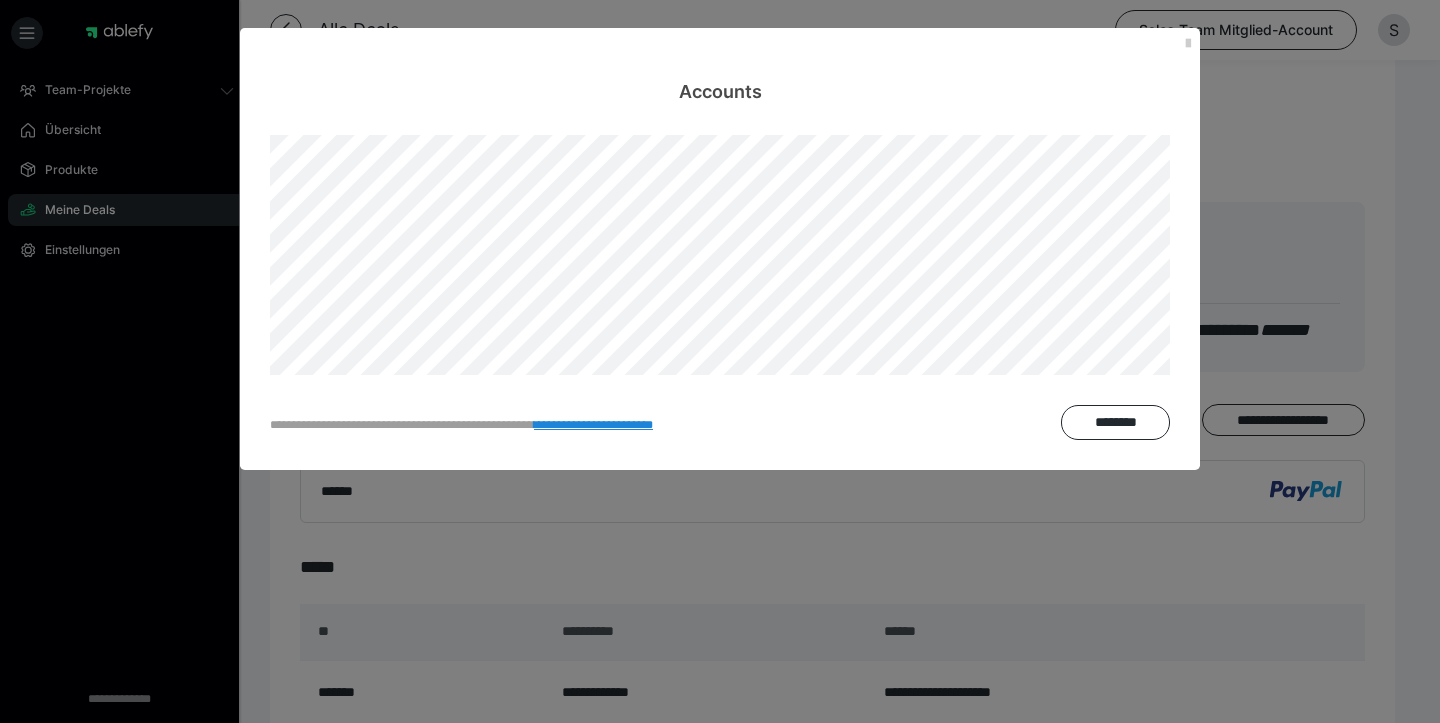 click on "**********" at bounding box center [720, 361] 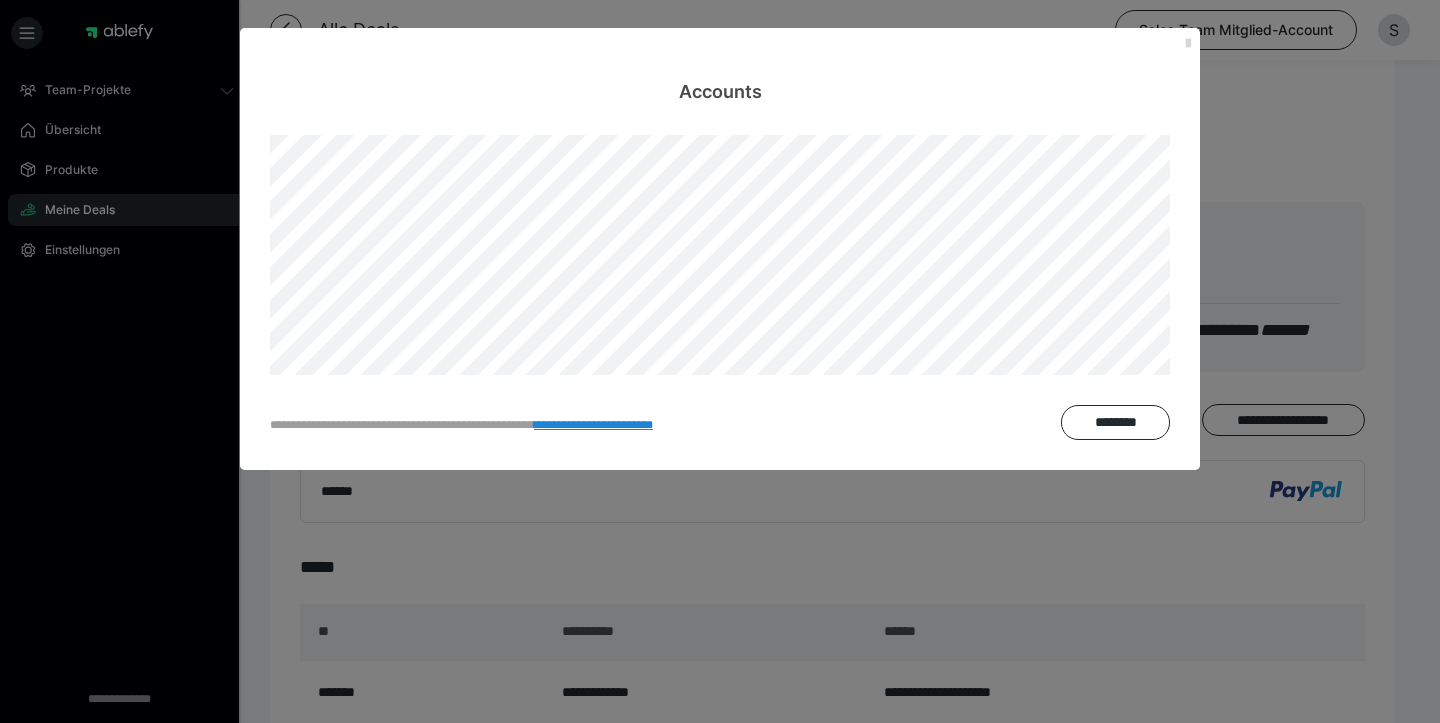 click at bounding box center (1188, 44) 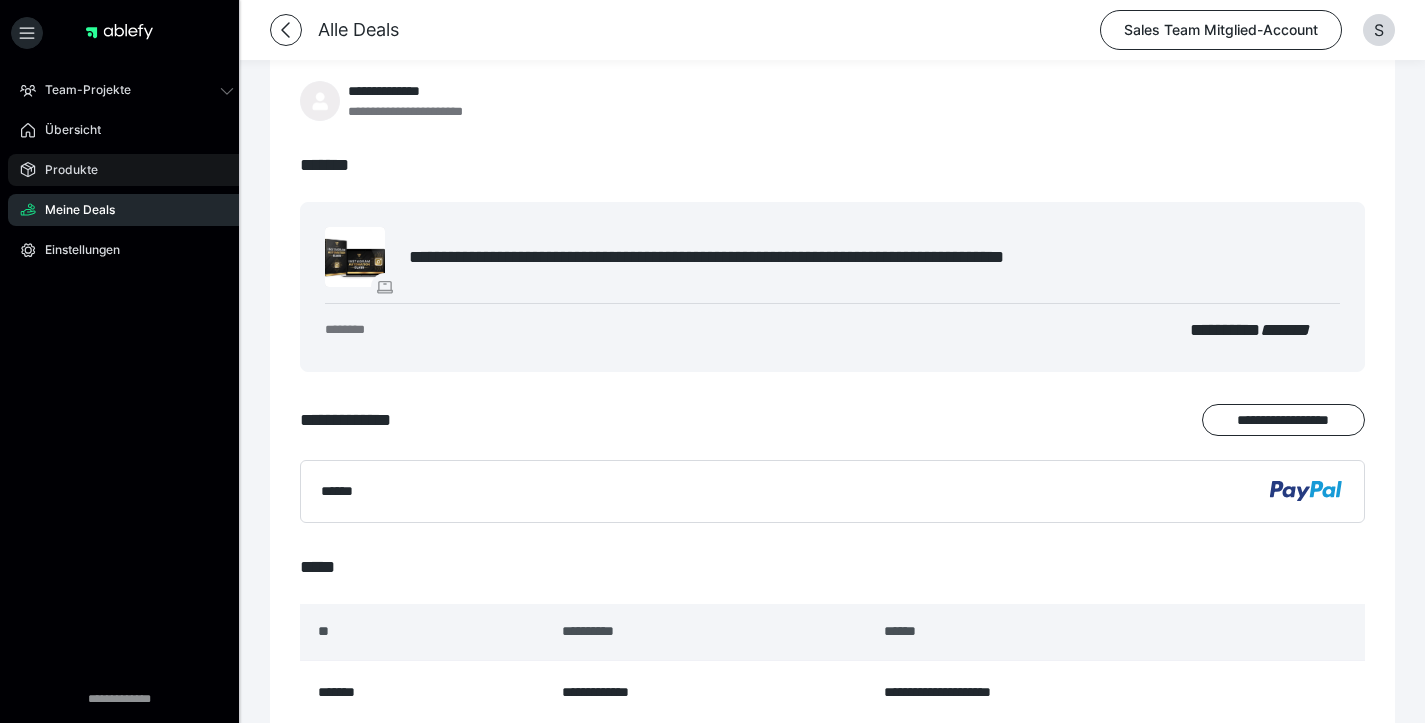 click on "Produkte" at bounding box center [127, 170] 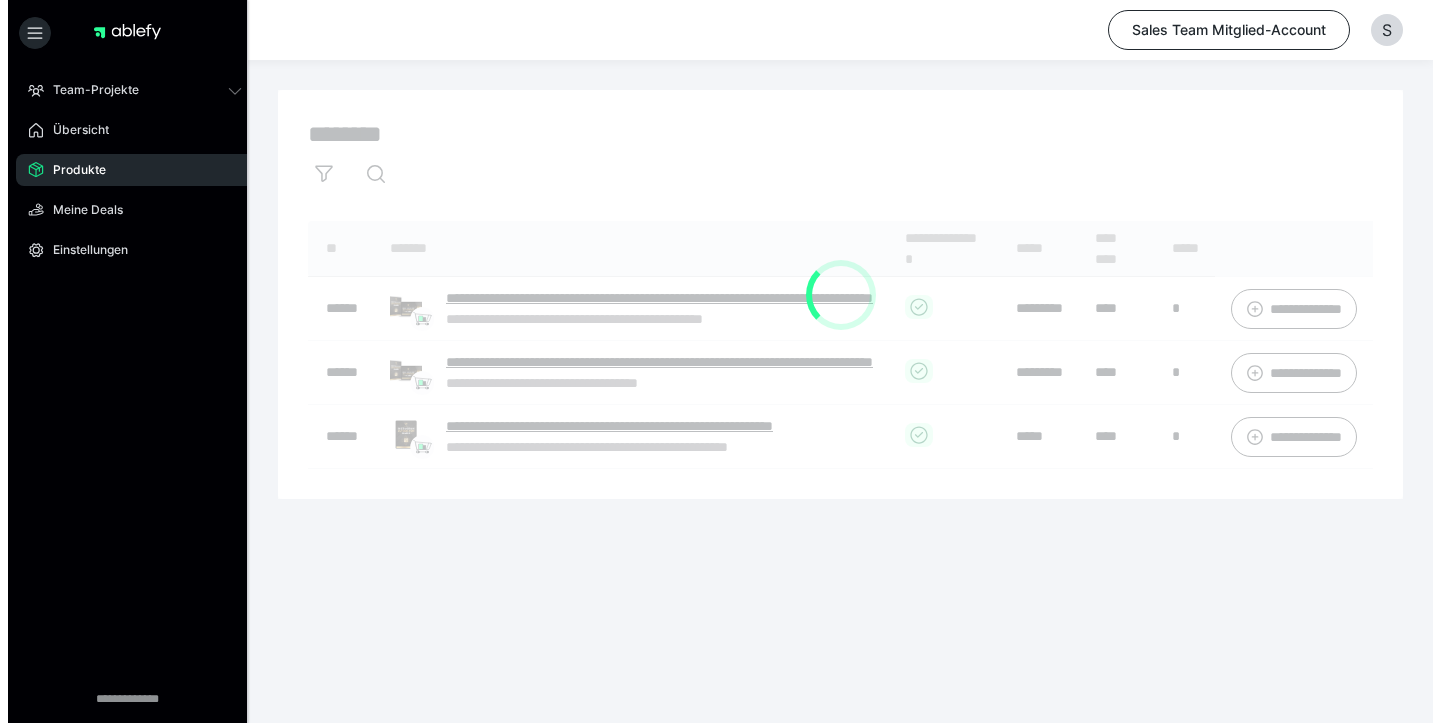 scroll, scrollTop: 0, scrollLeft: 0, axis: both 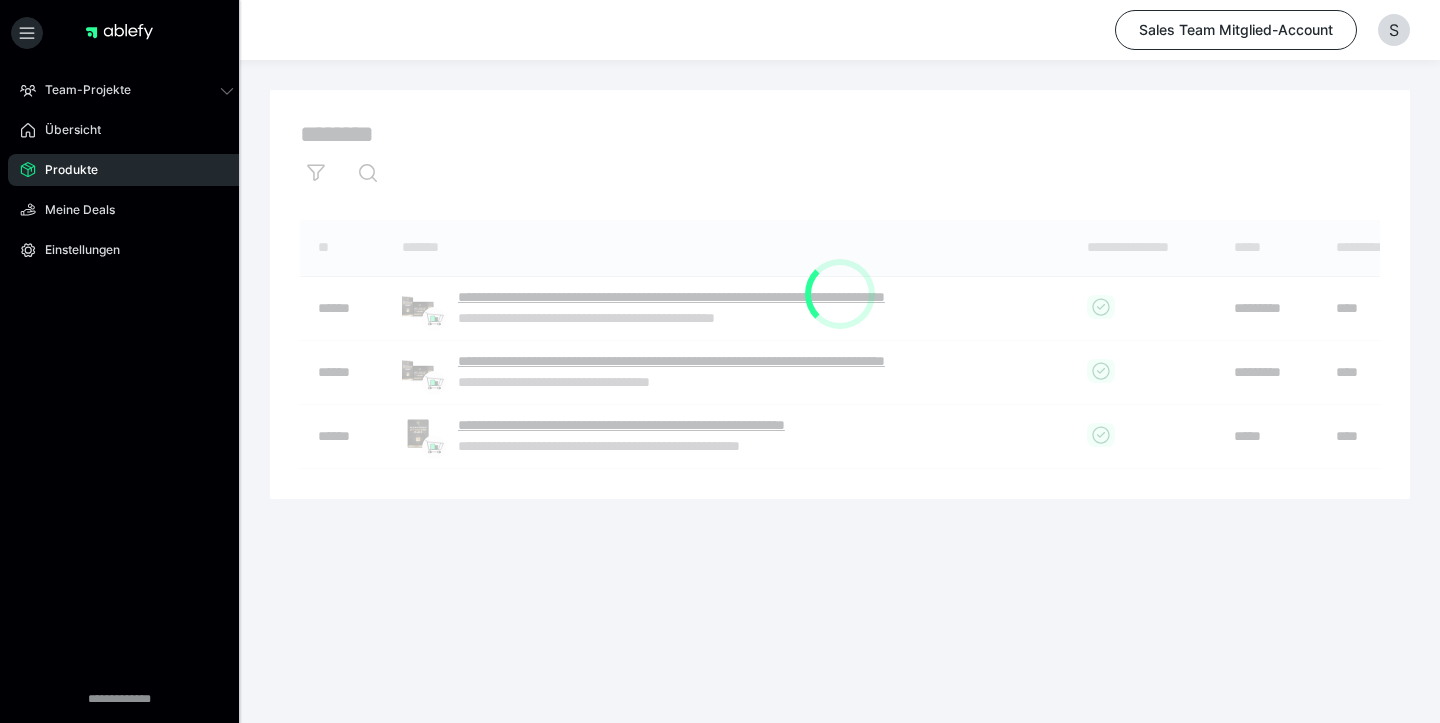 click at bounding box center [840, 294] 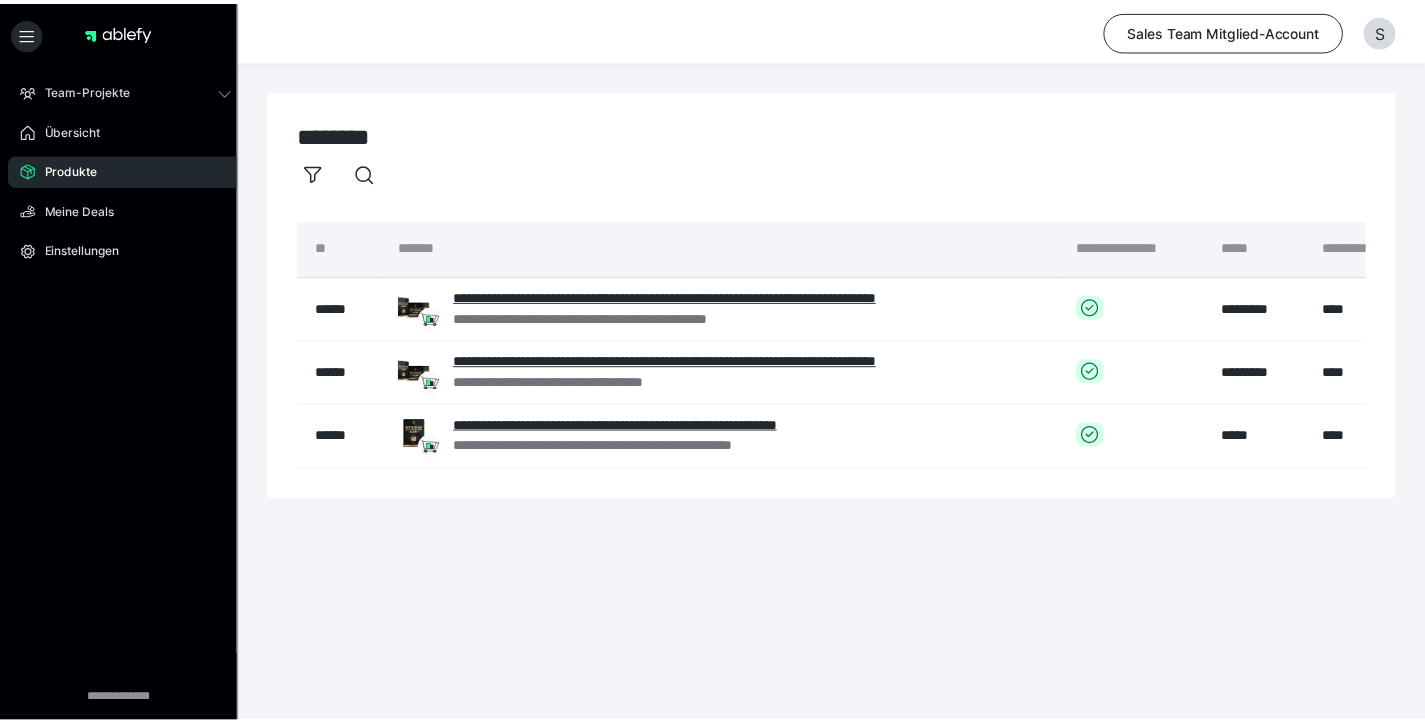 scroll, scrollTop: 0, scrollLeft: 285, axis: horizontal 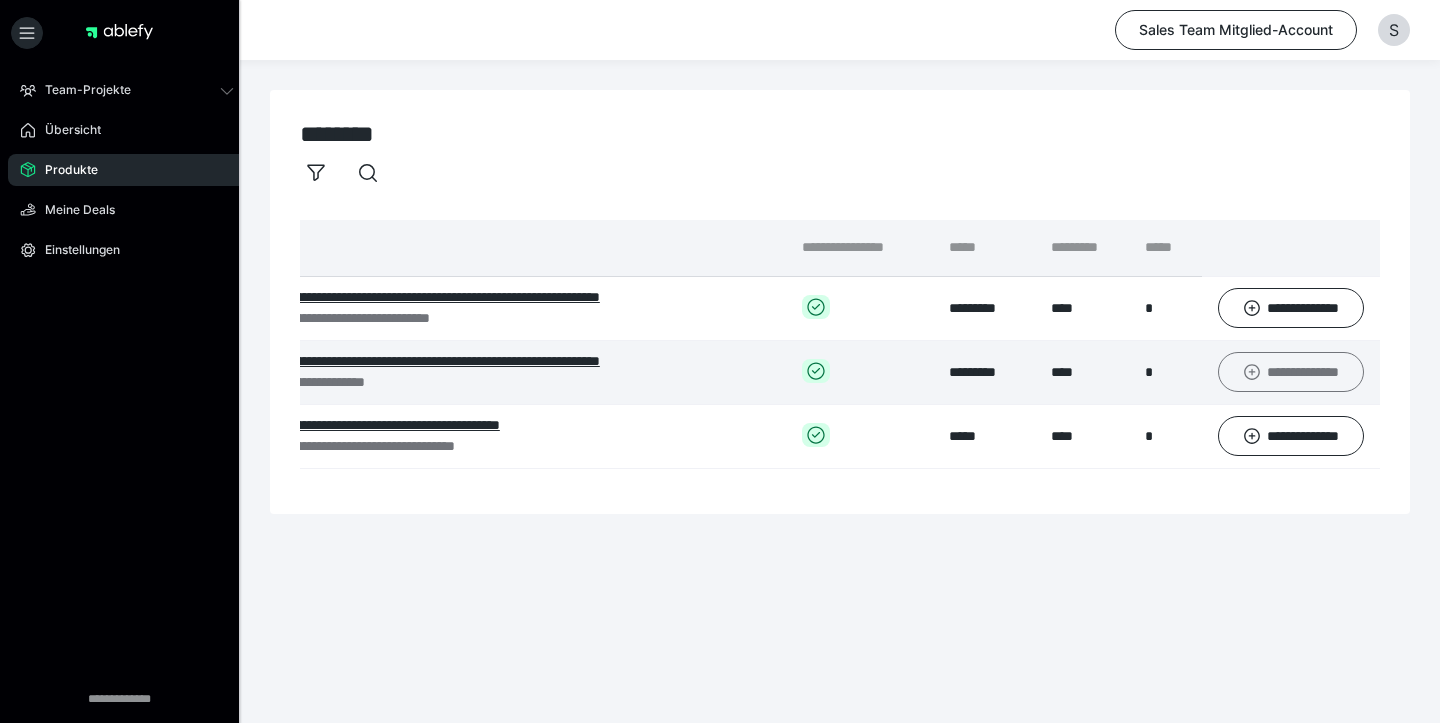 click on "**********" at bounding box center [1291, 372] 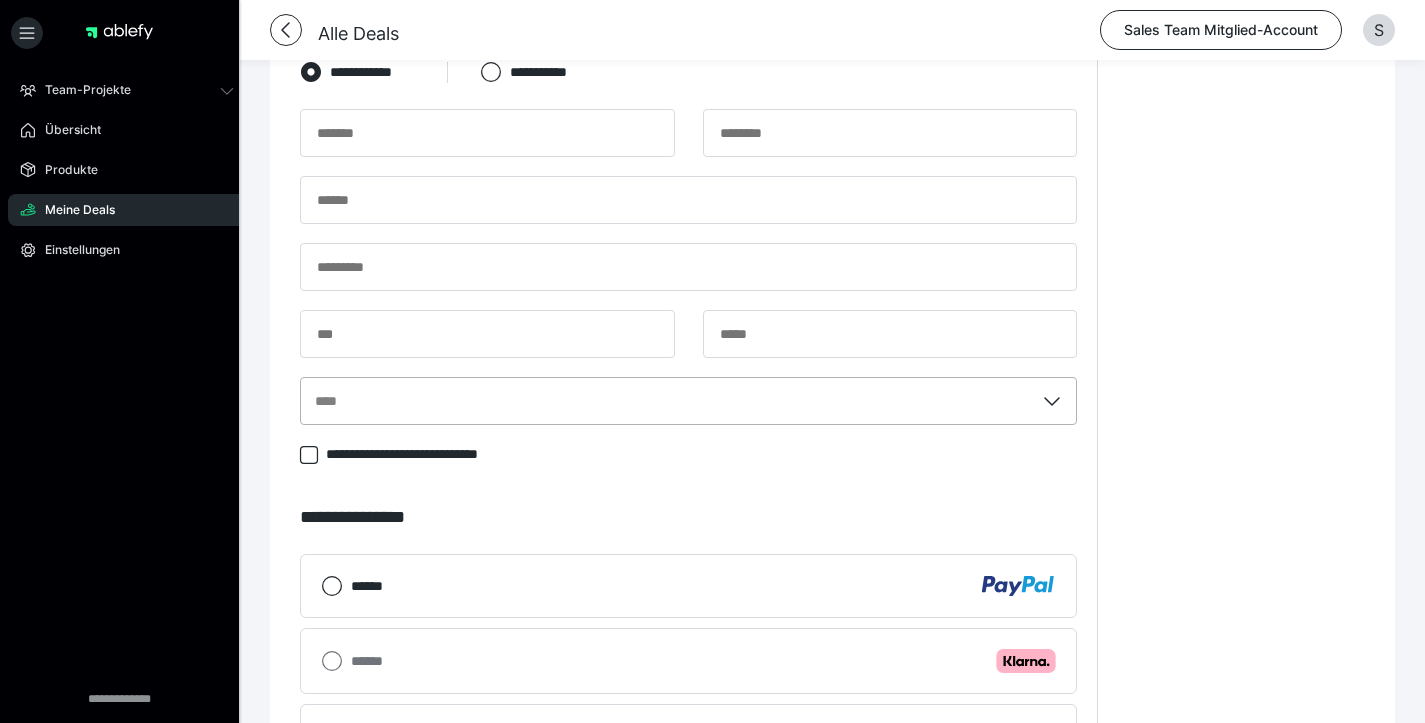 click on "****" at bounding box center (688, 401) 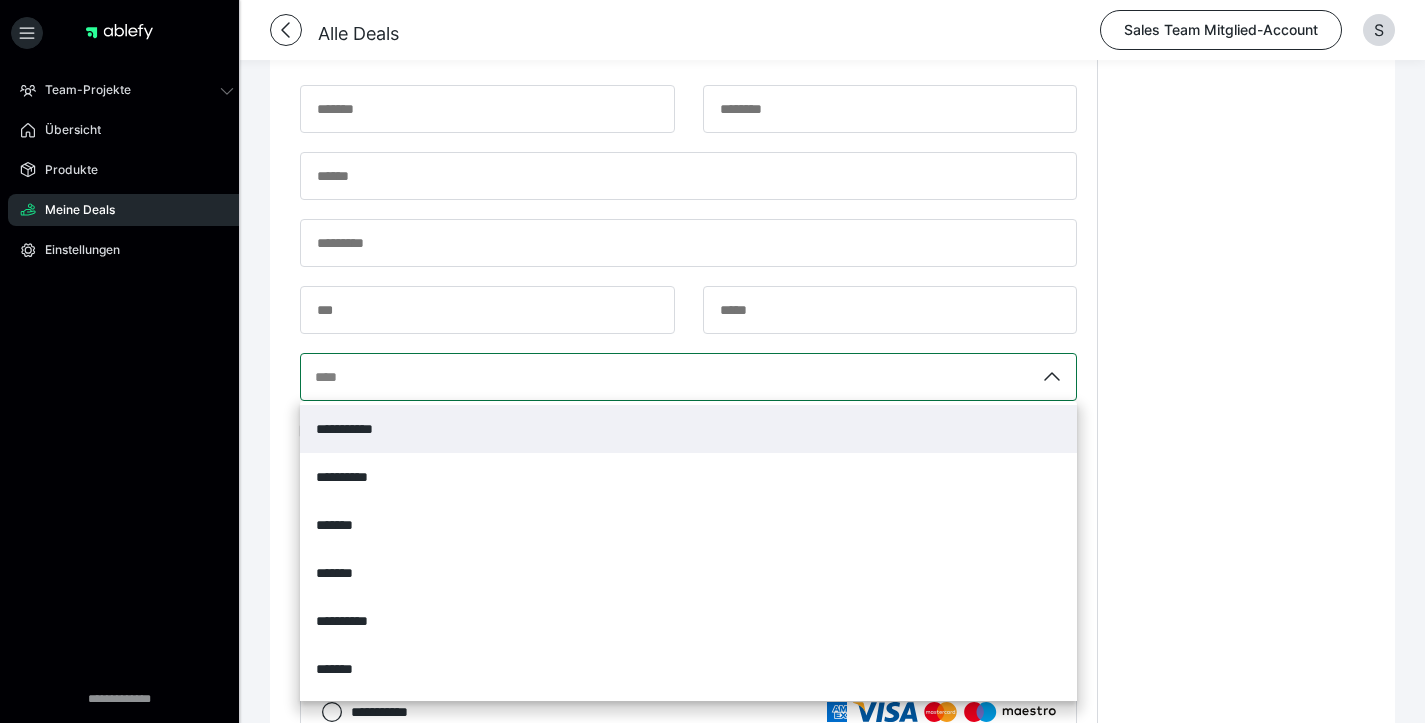 scroll, scrollTop: 602, scrollLeft: 0, axis: vertical 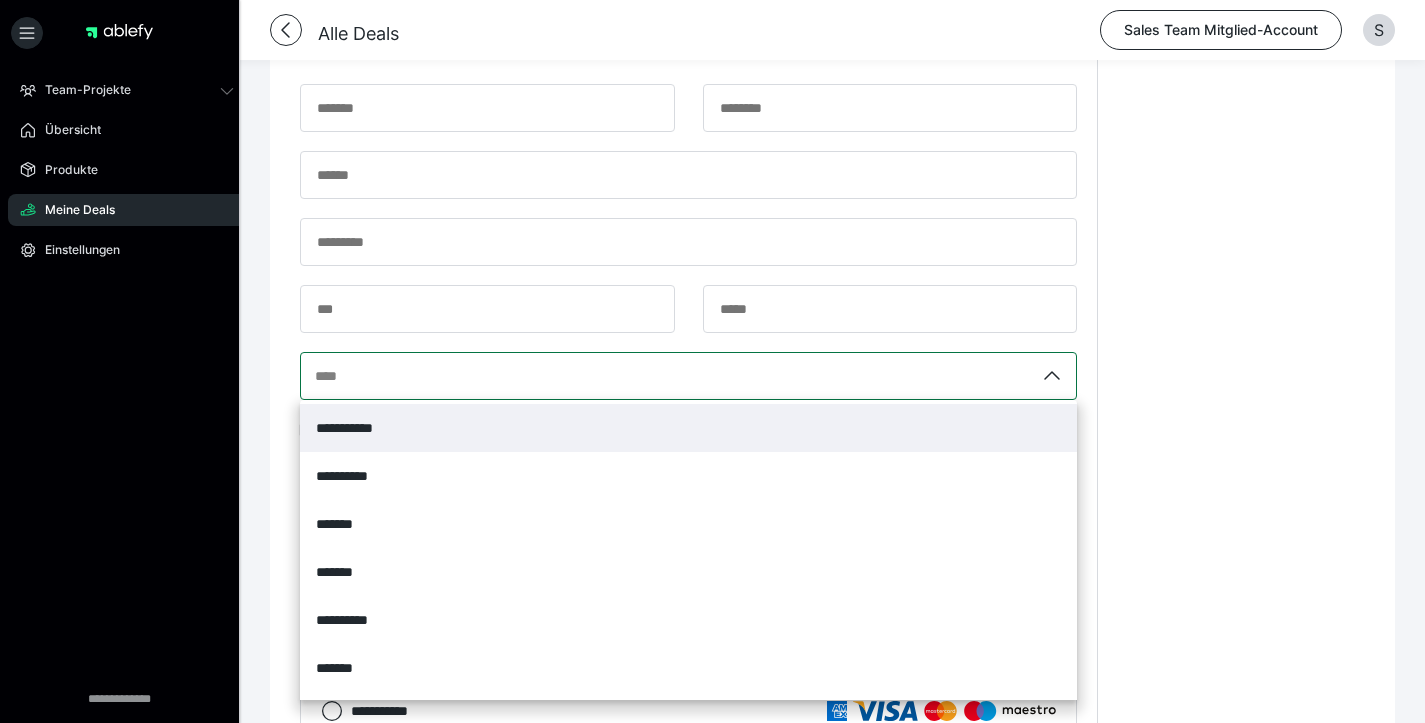 click on "**********" at bounding box center [688, 428] 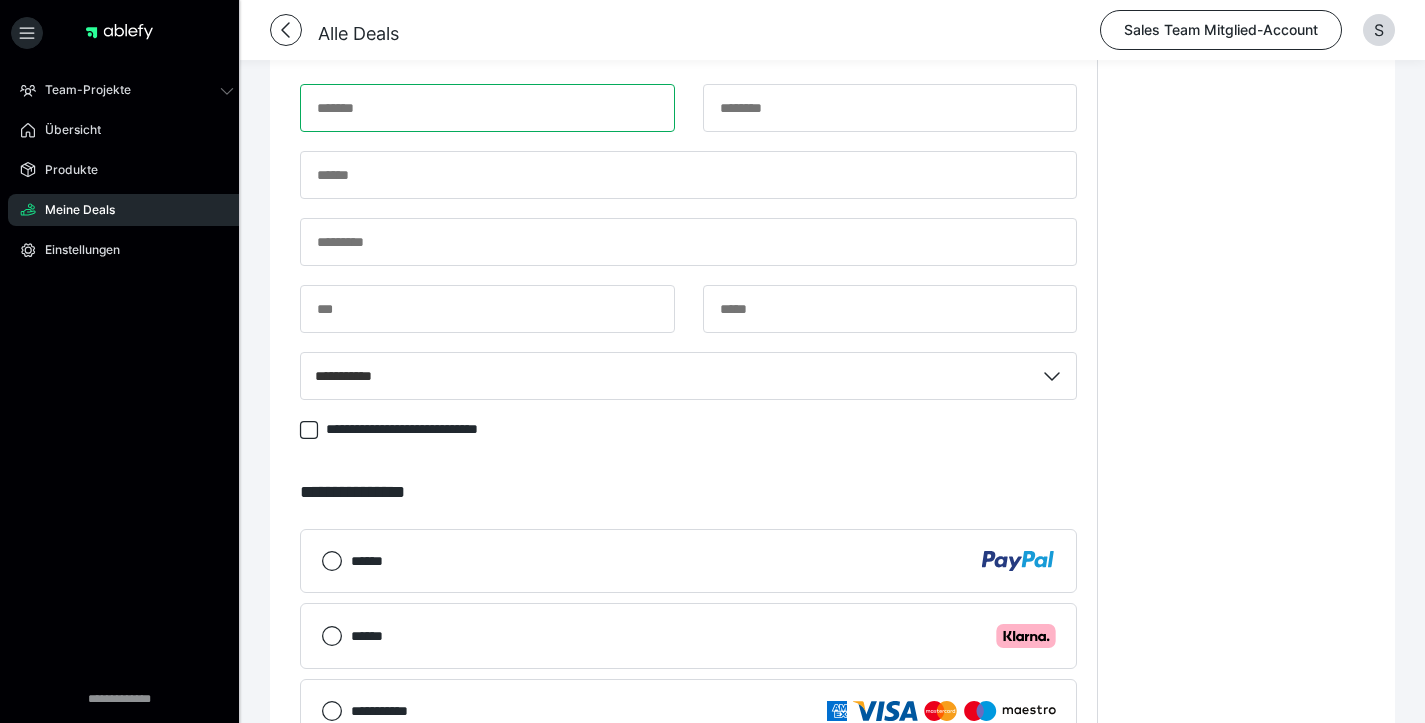 click at bounding box center [487, 108] 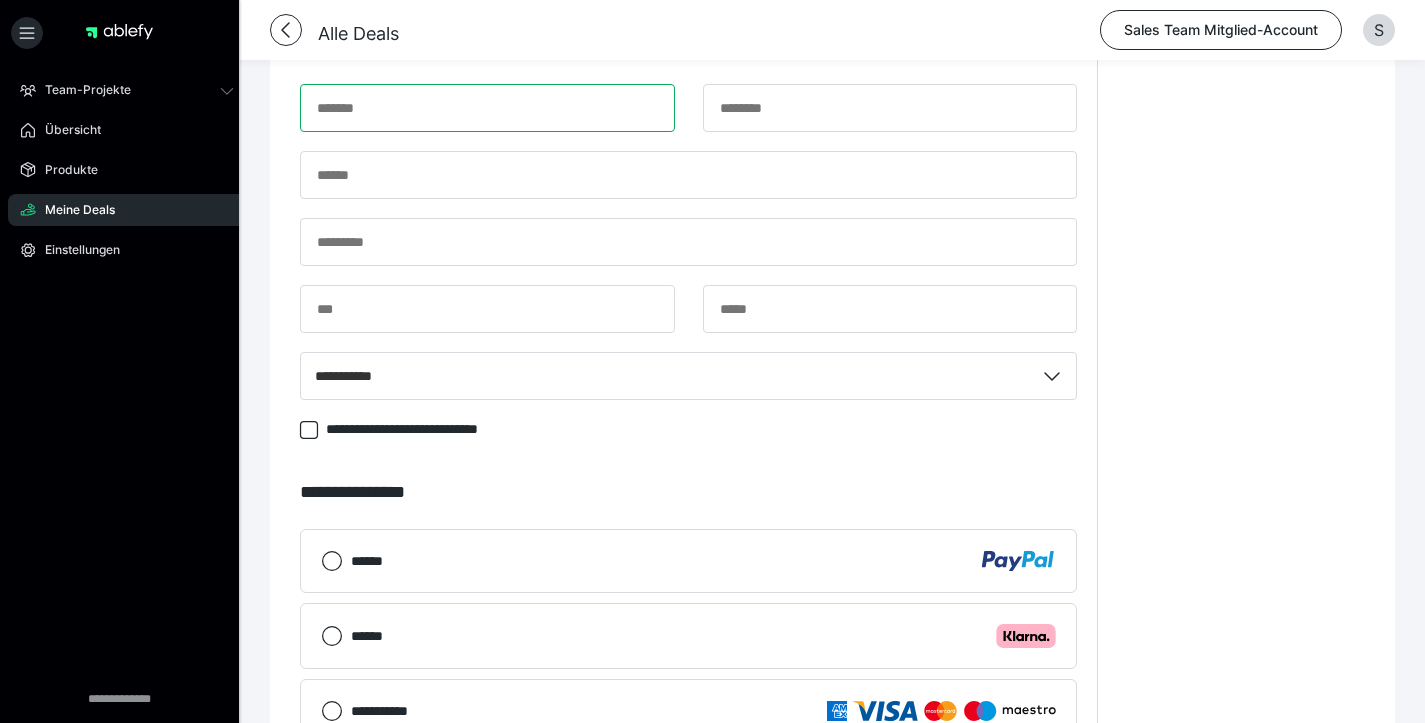 paste on "****" 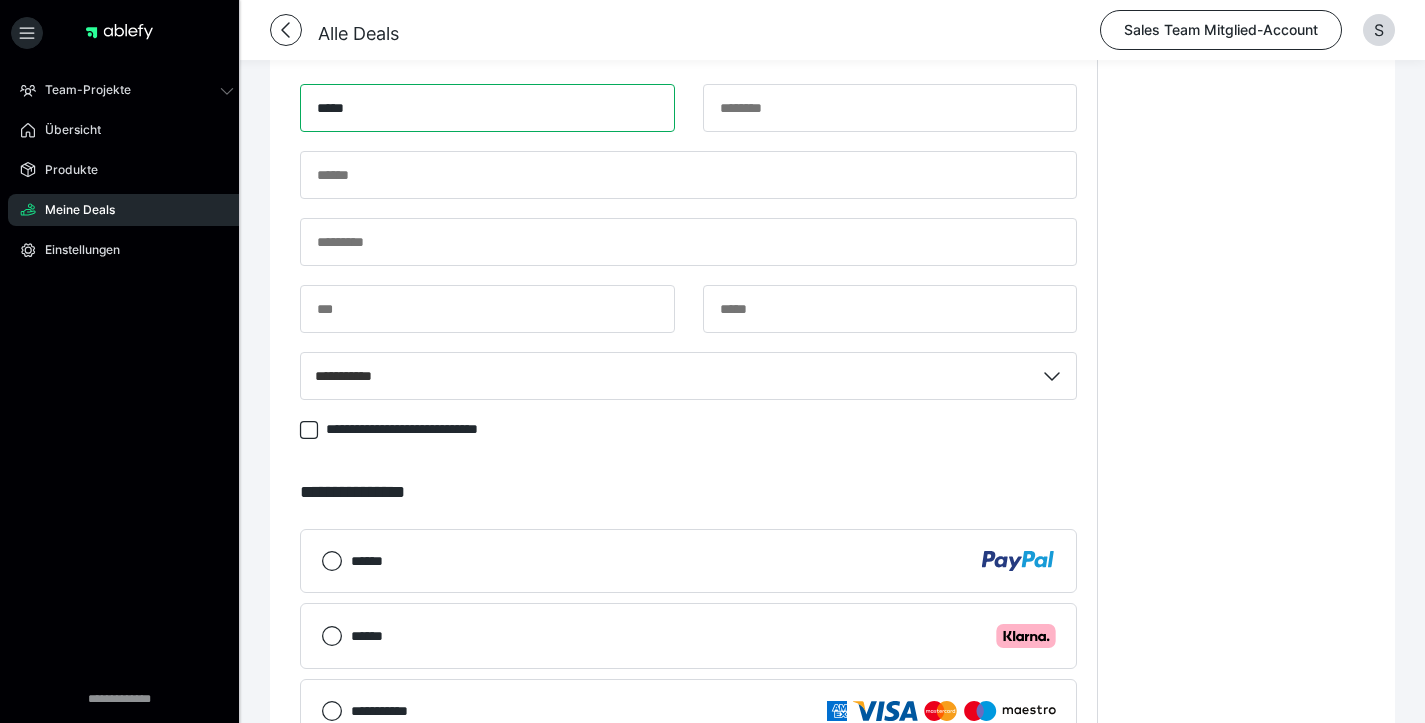 type on "****" 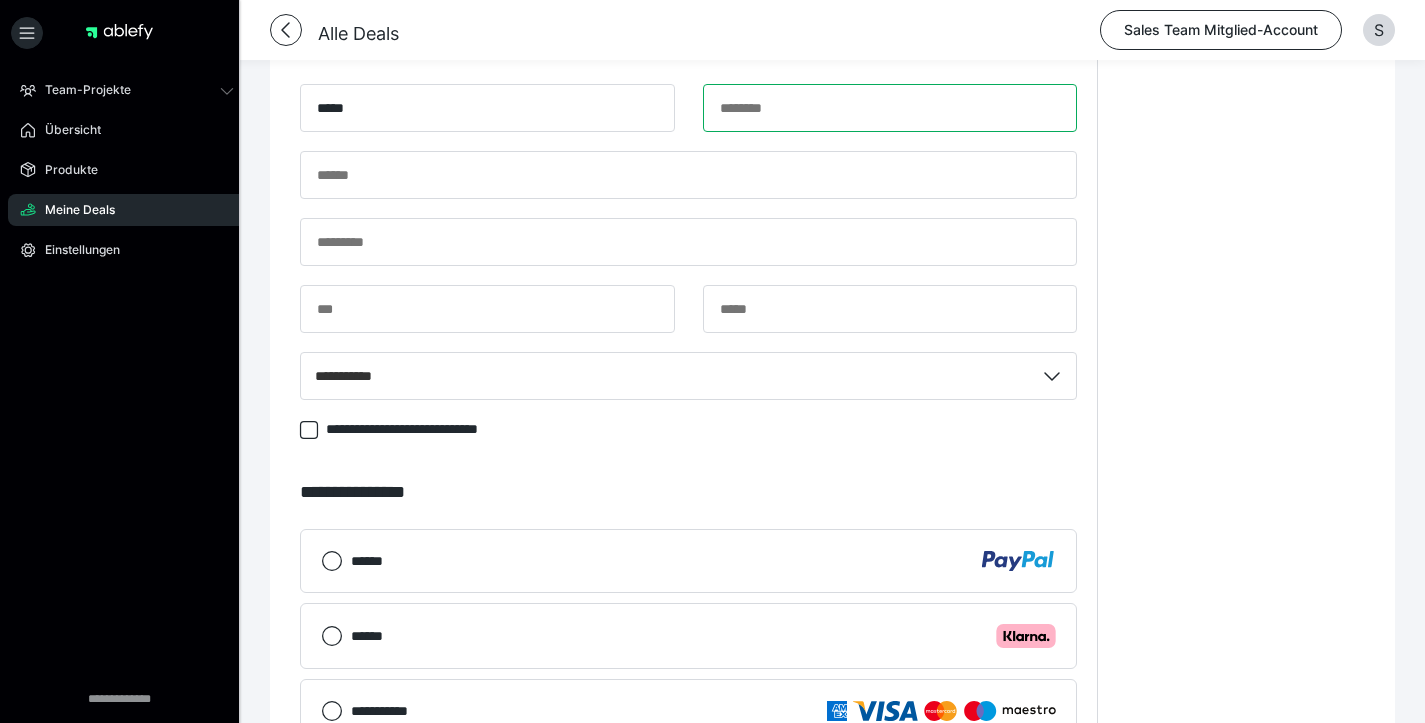 click at bounding box center (890, 108) 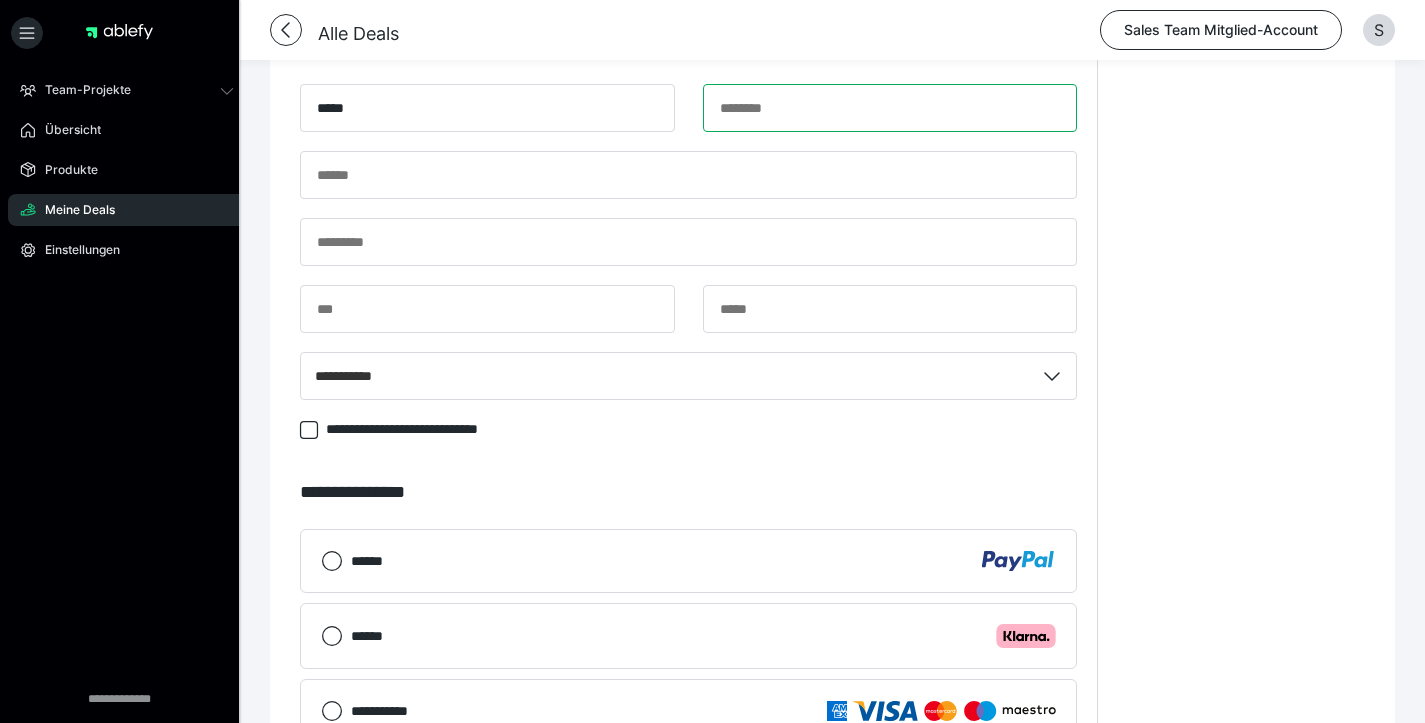 click at bounding box center (890, 108) 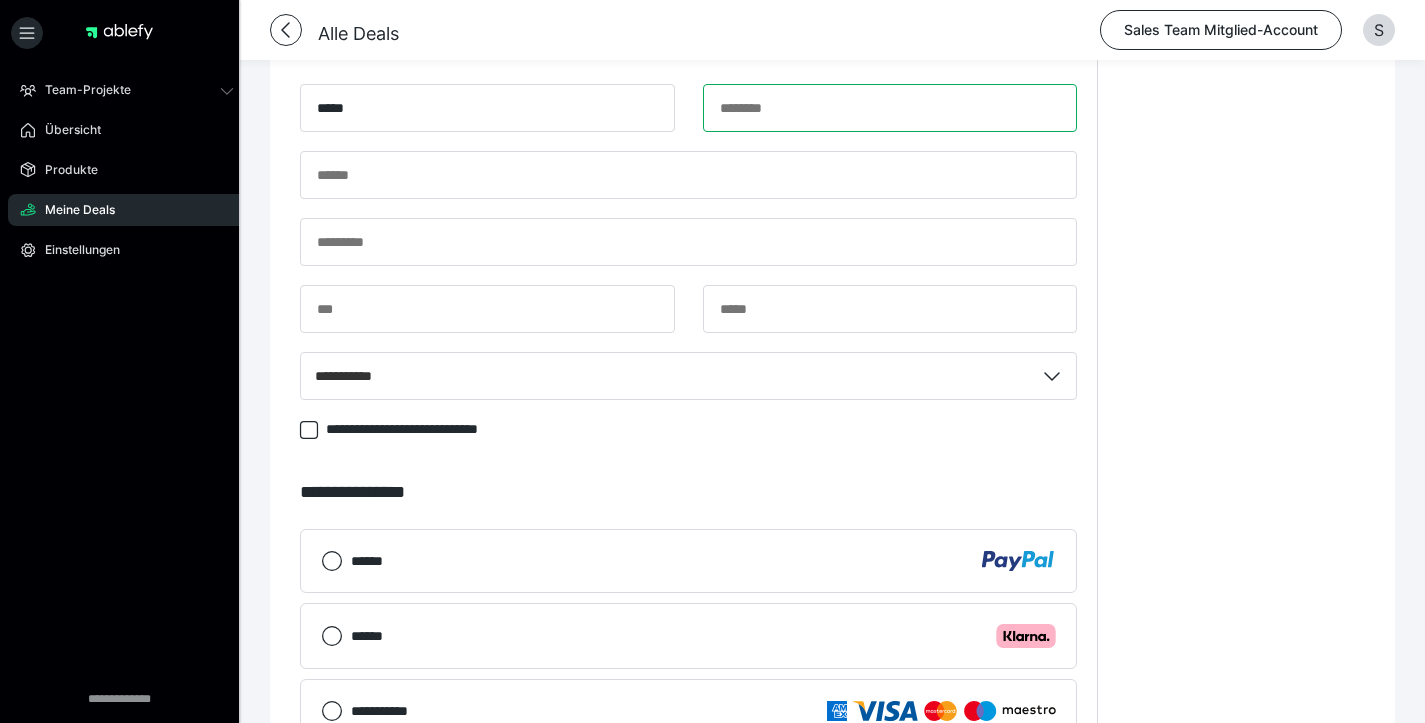 paste on "********" 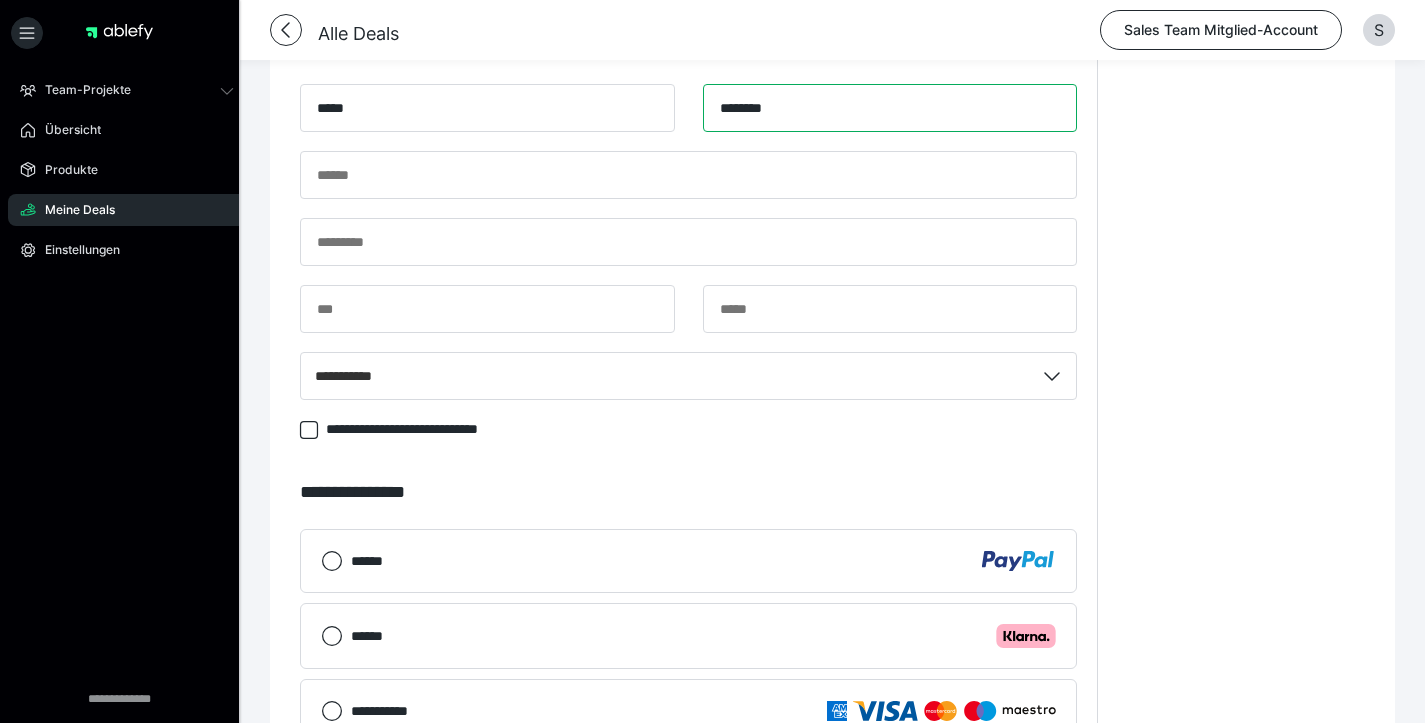 type on "********" 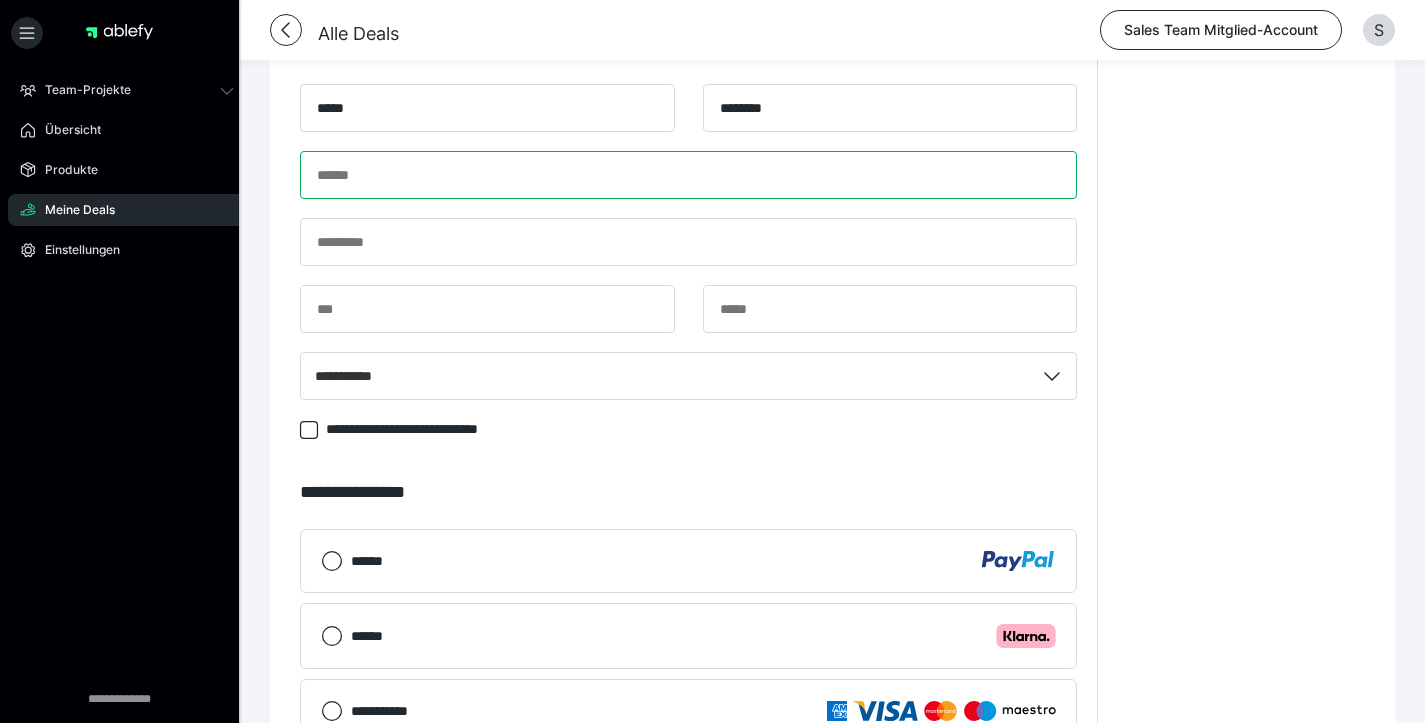click at bounding box center [688, 175] 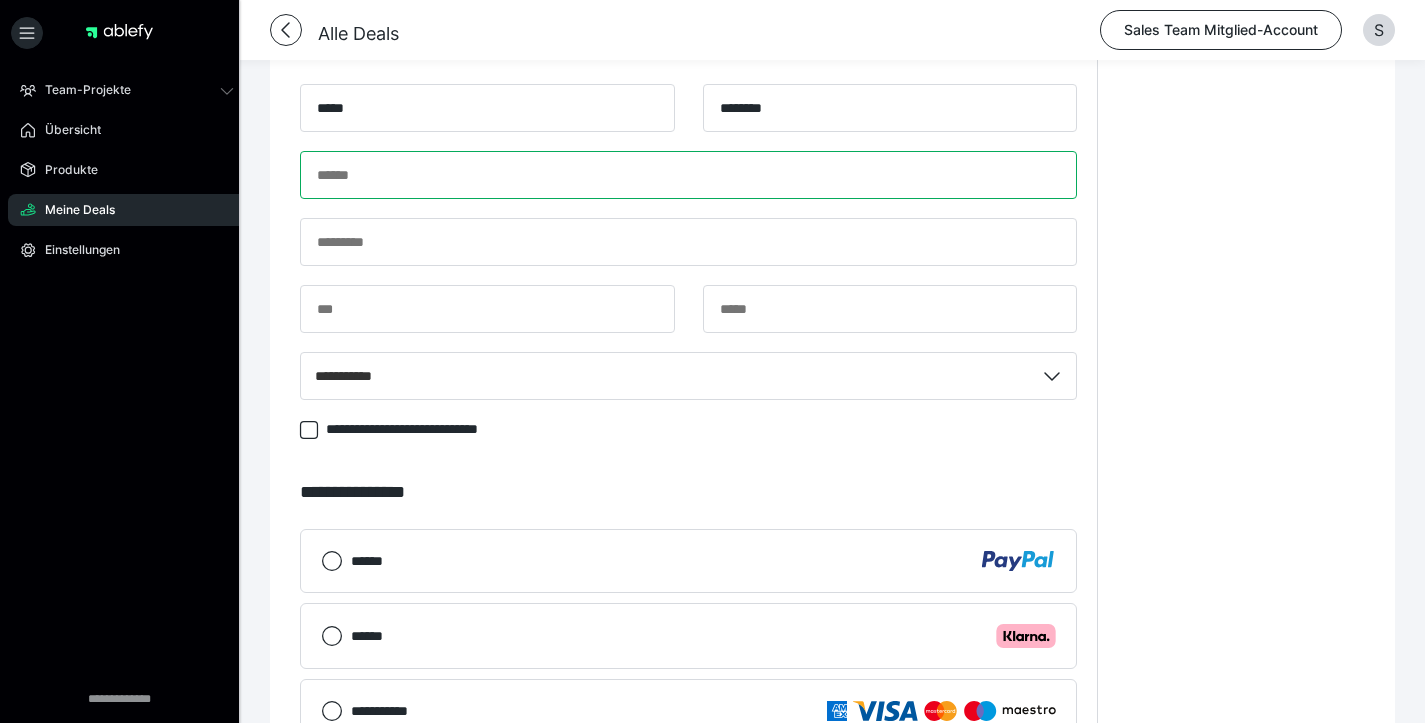 click at bounding box center (688, 175) 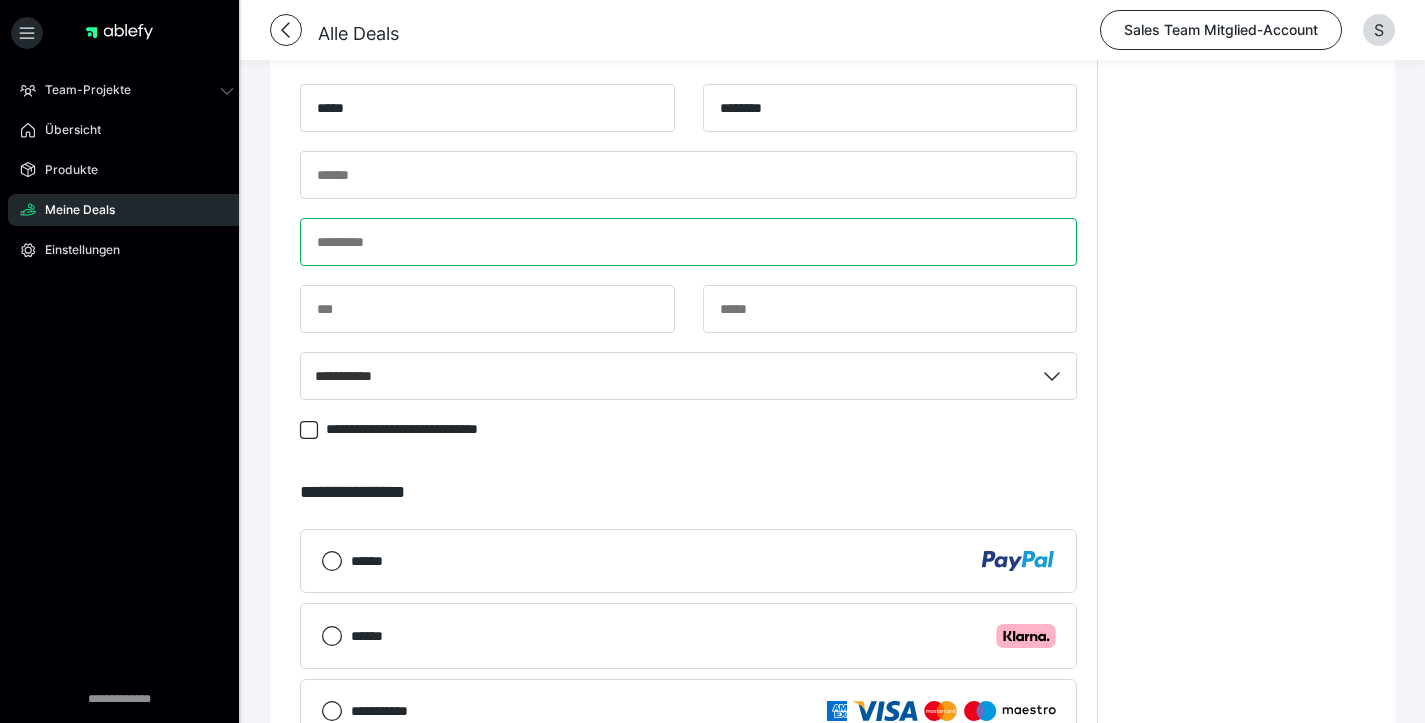 click on "**********" at bounding box center [688, 251] 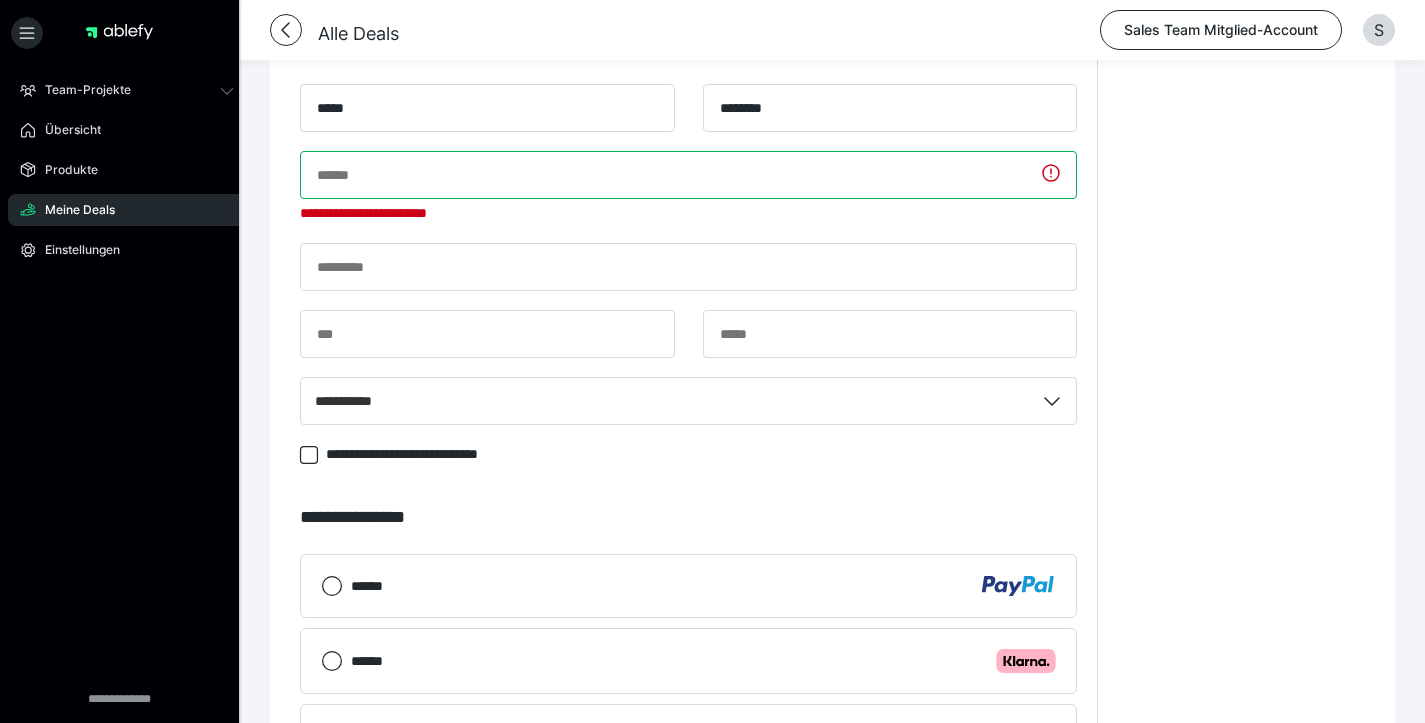 click at bounding box center (688, 175) 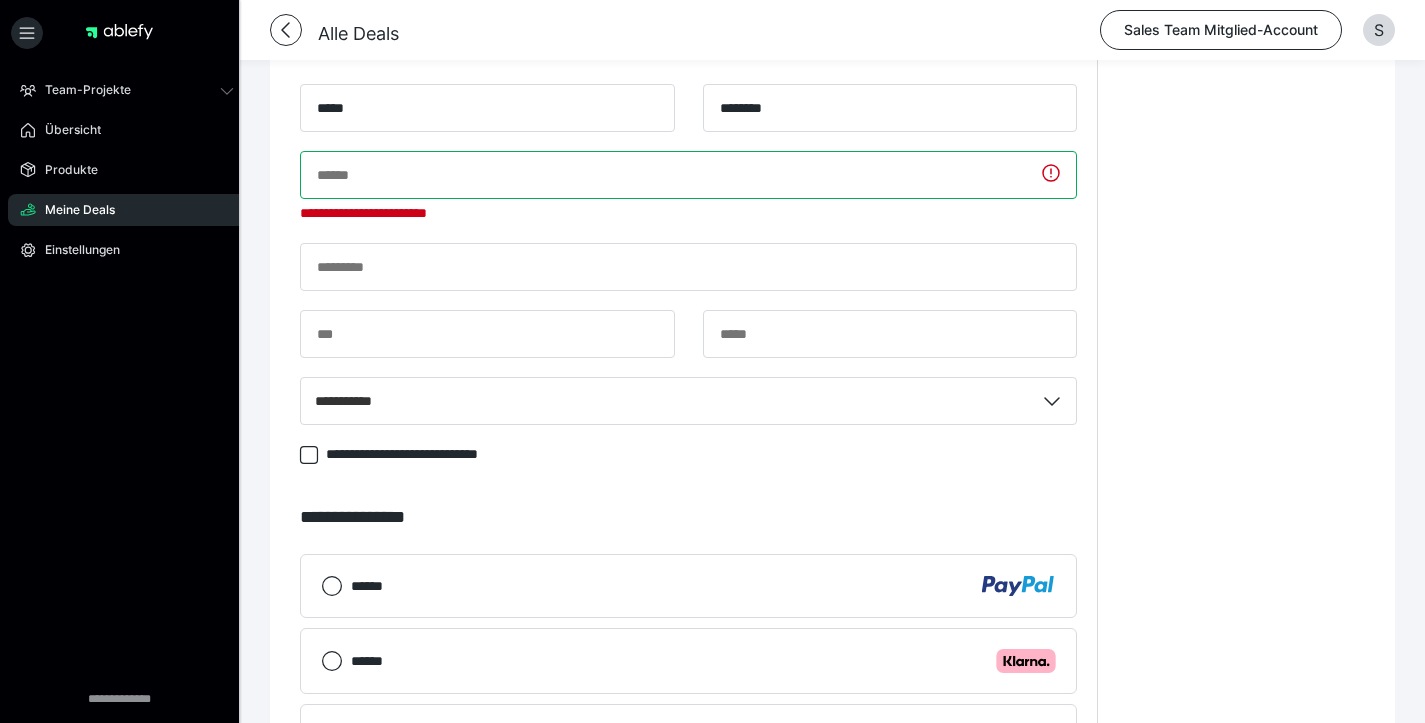 click at bounding box center [688, 175] 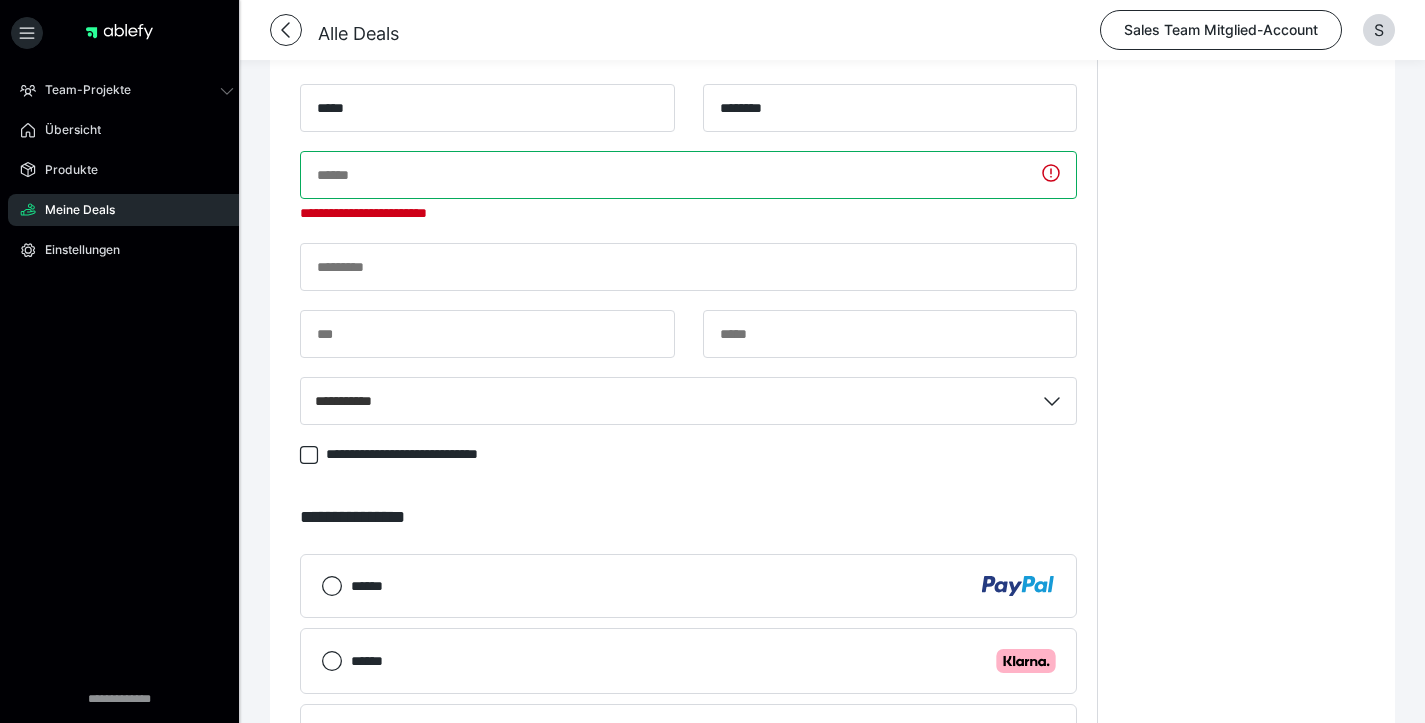 paste on "**********" 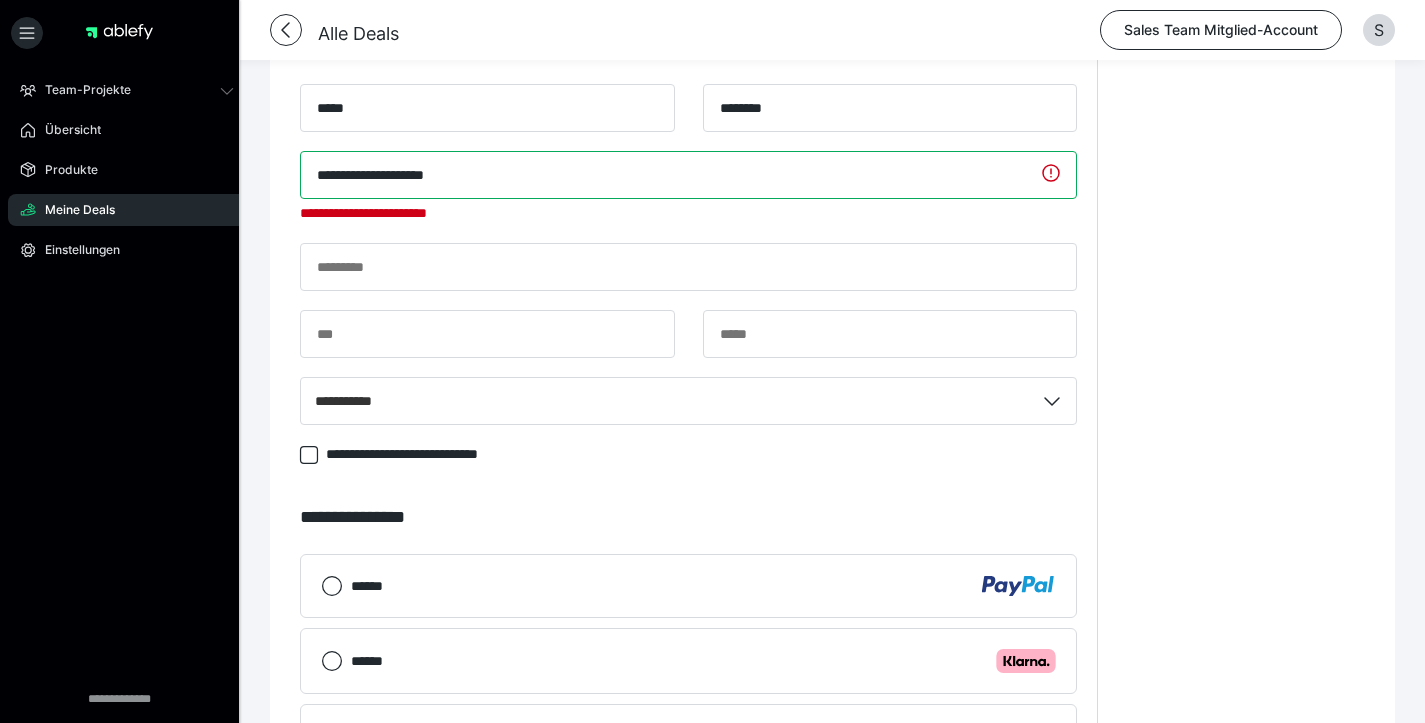 type on "**********" 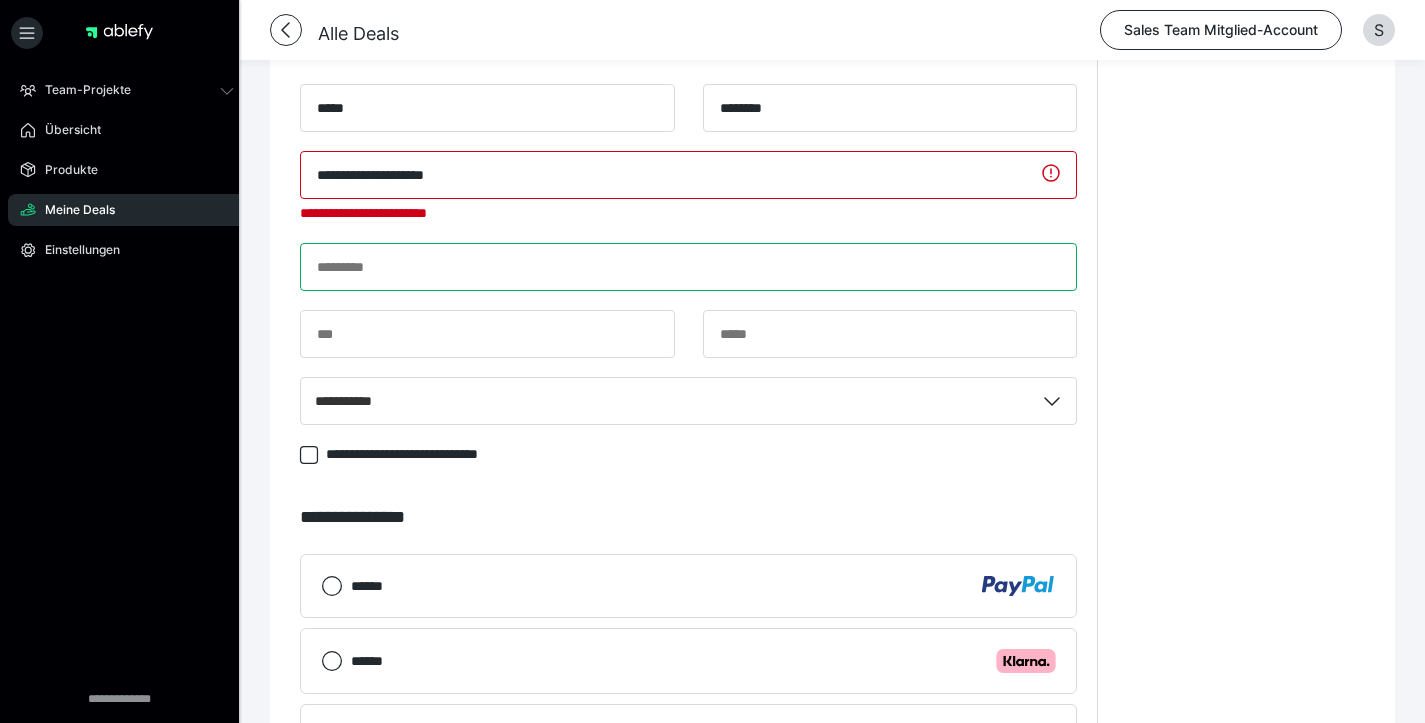 click on "**********" at bounding box center (688, 264) 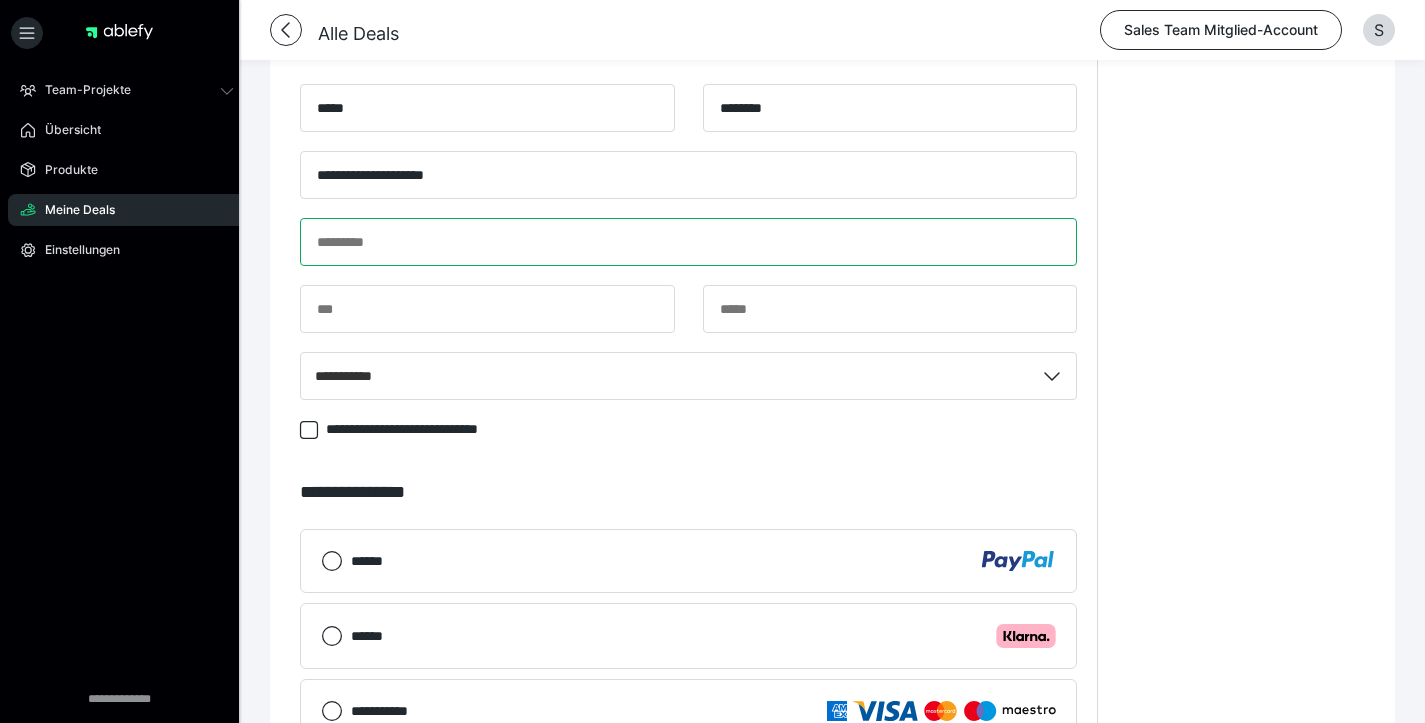 drag, startPoint x: 611, startPoint y: 275, endPoint x: 617, endPoint y: 248, distance: 27.658634 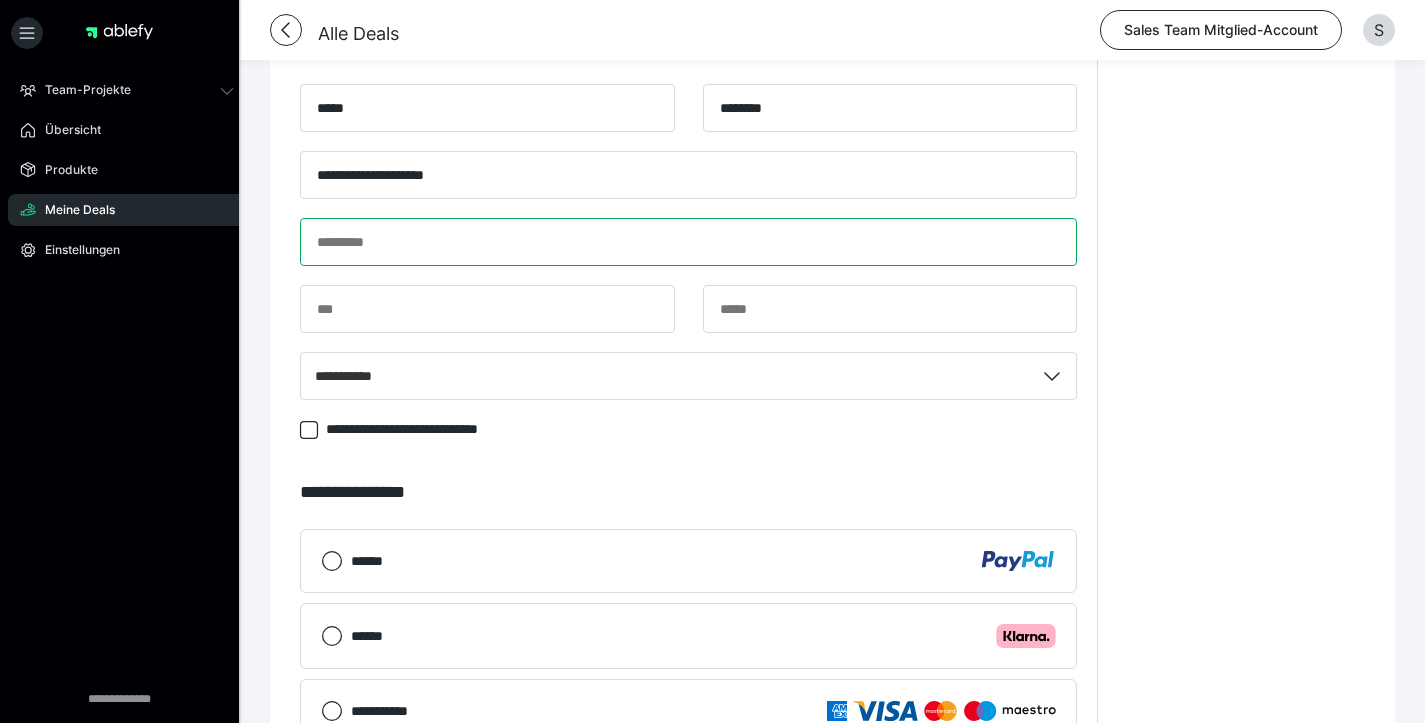 paste on "**********" 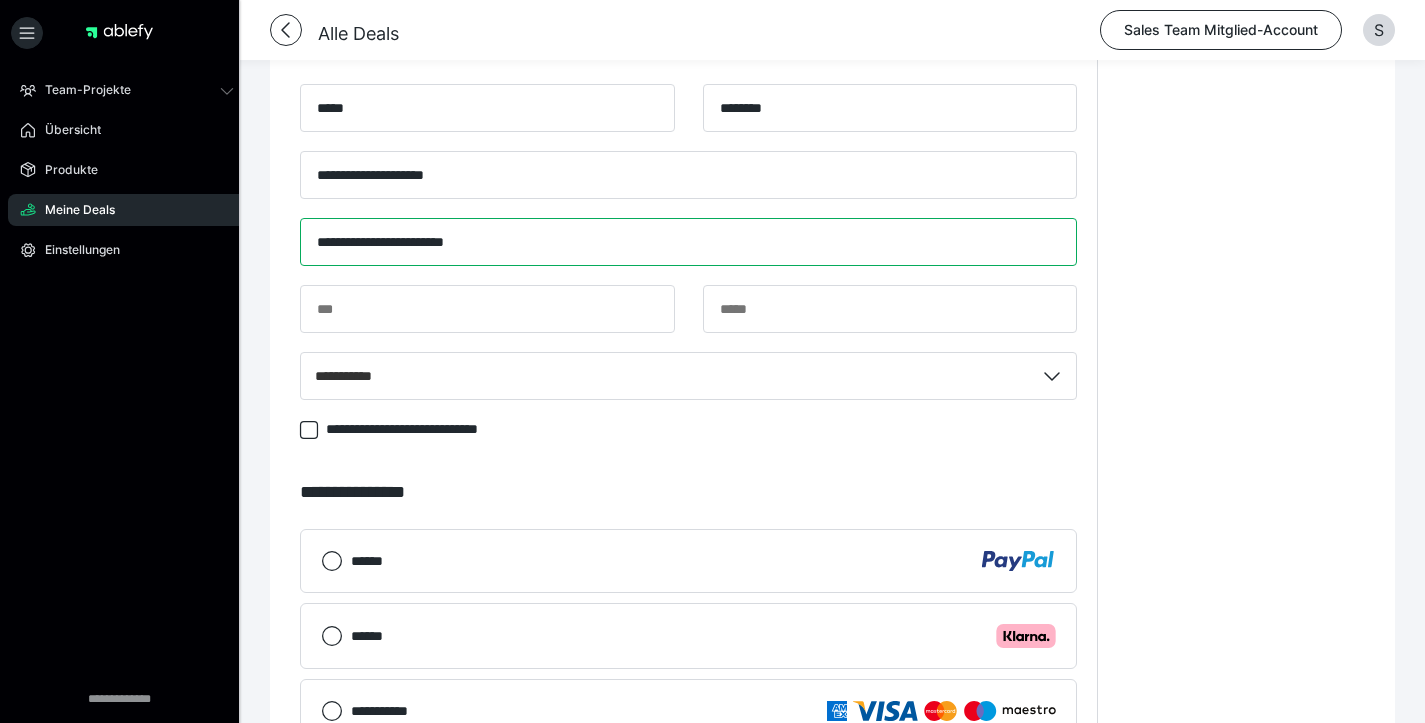 type on "**********" 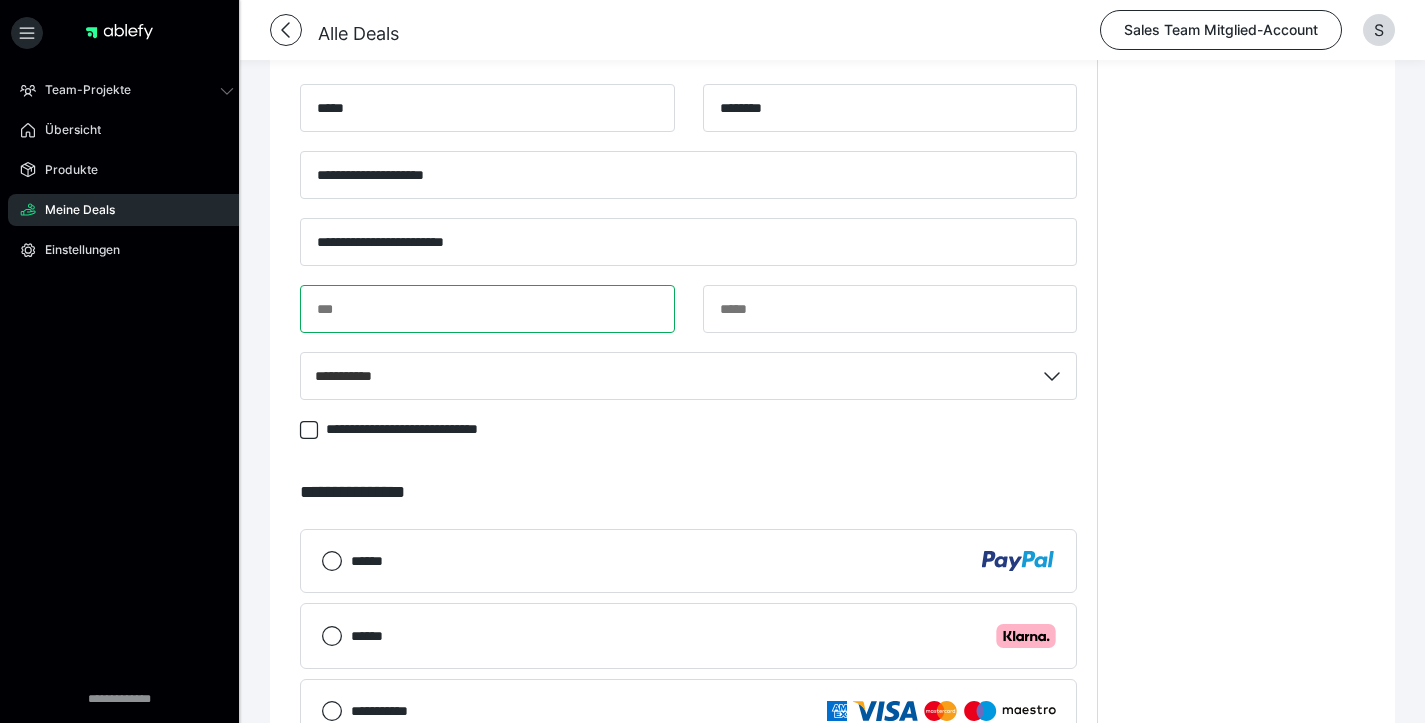 click at bounding box center [487, 309] 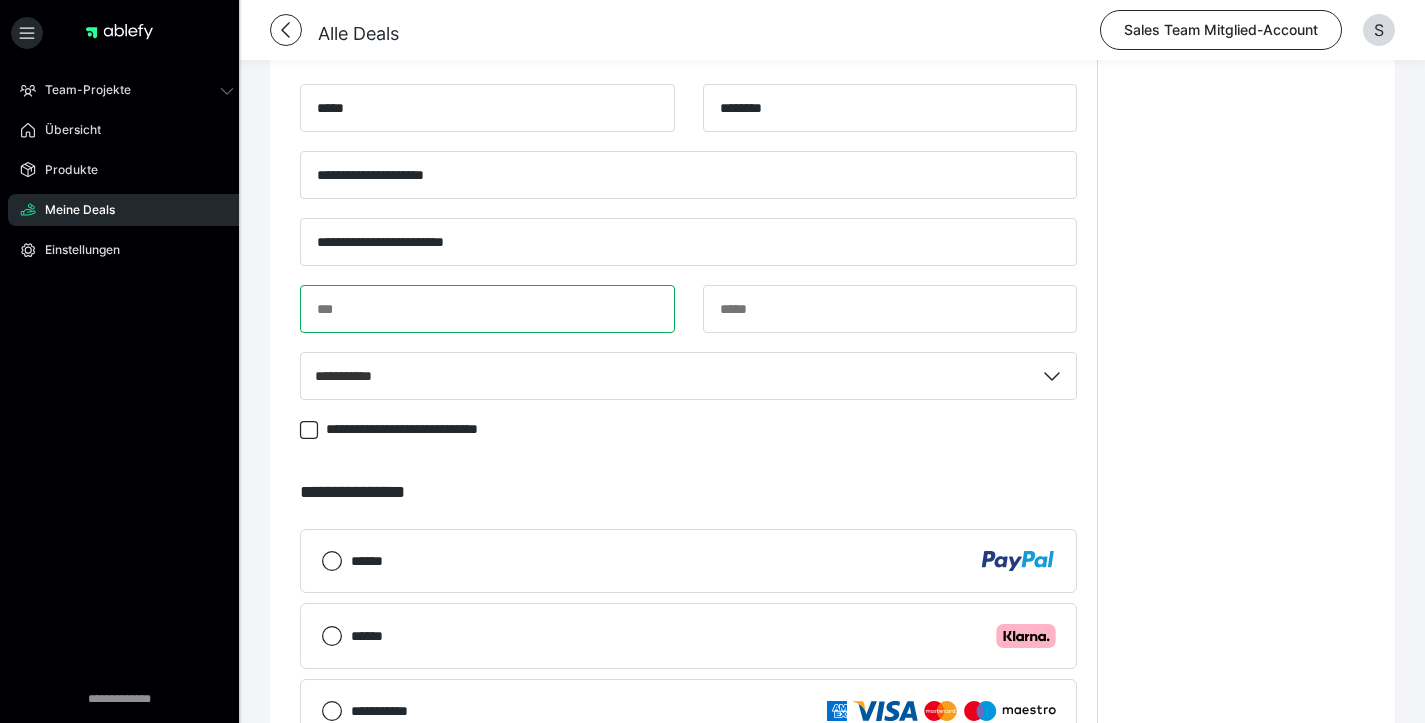click at bounding box center (487, 309) 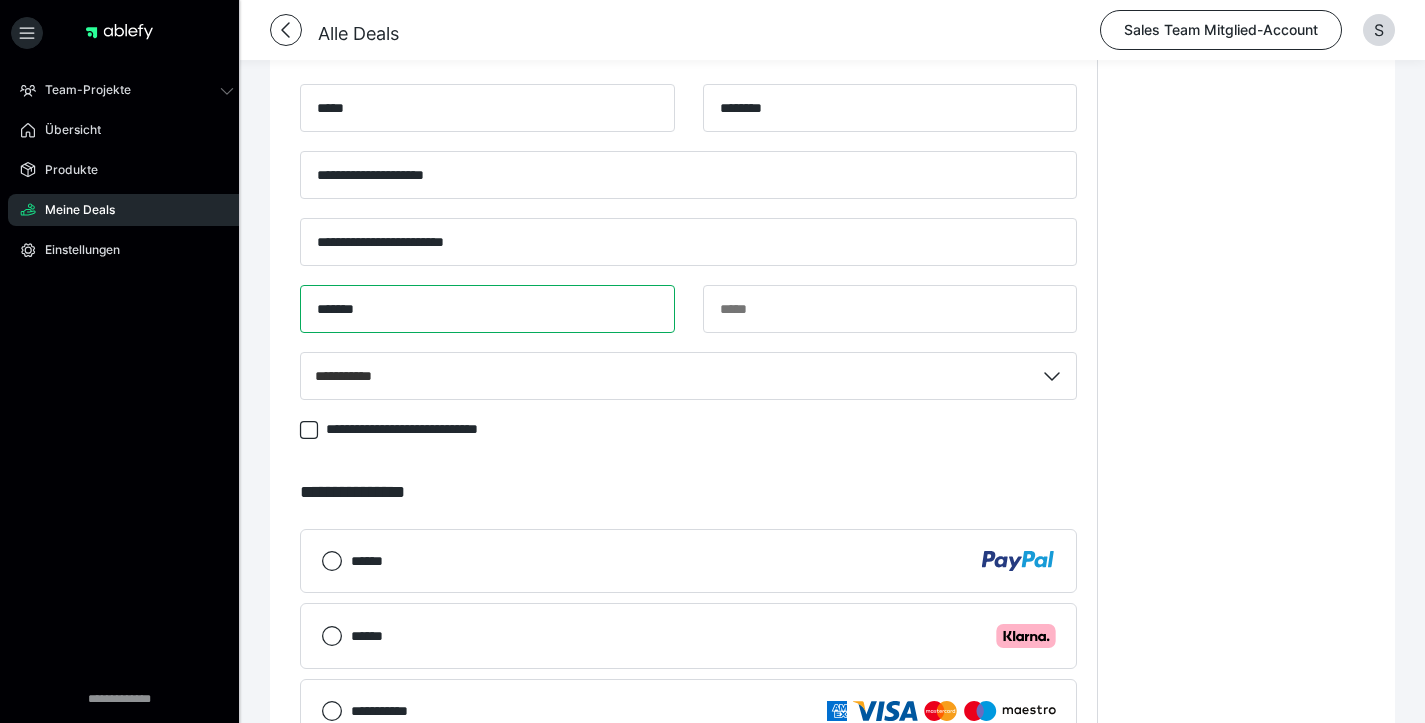 type on "*****" 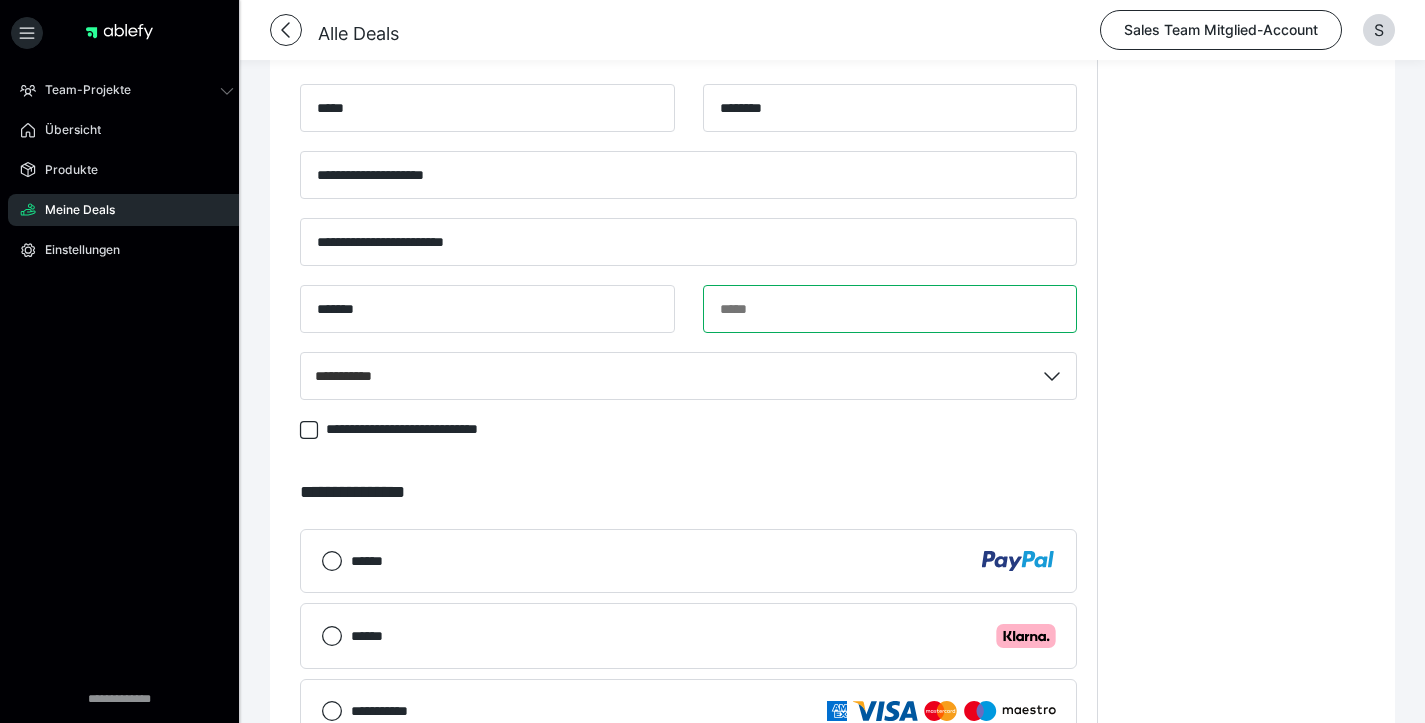 click at bounding box center [890, 309] 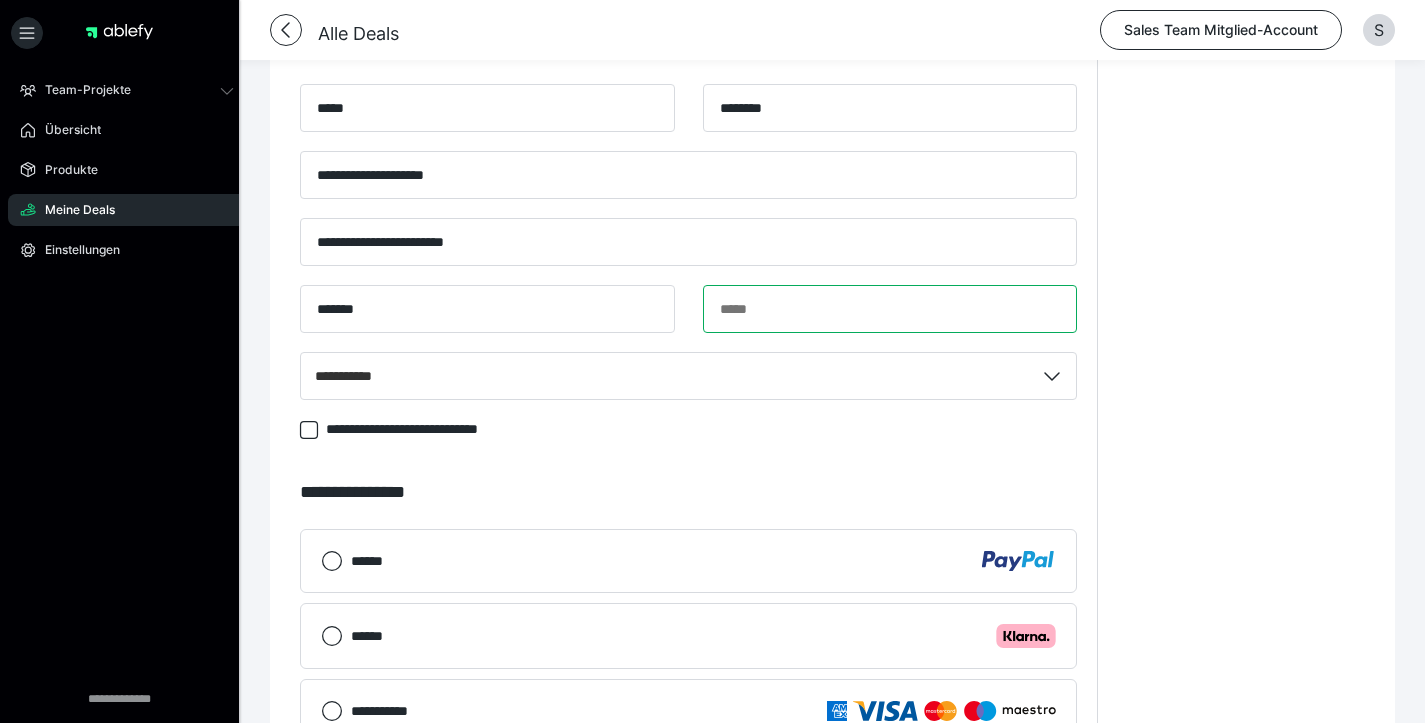 click at bounding box center [890, 309] 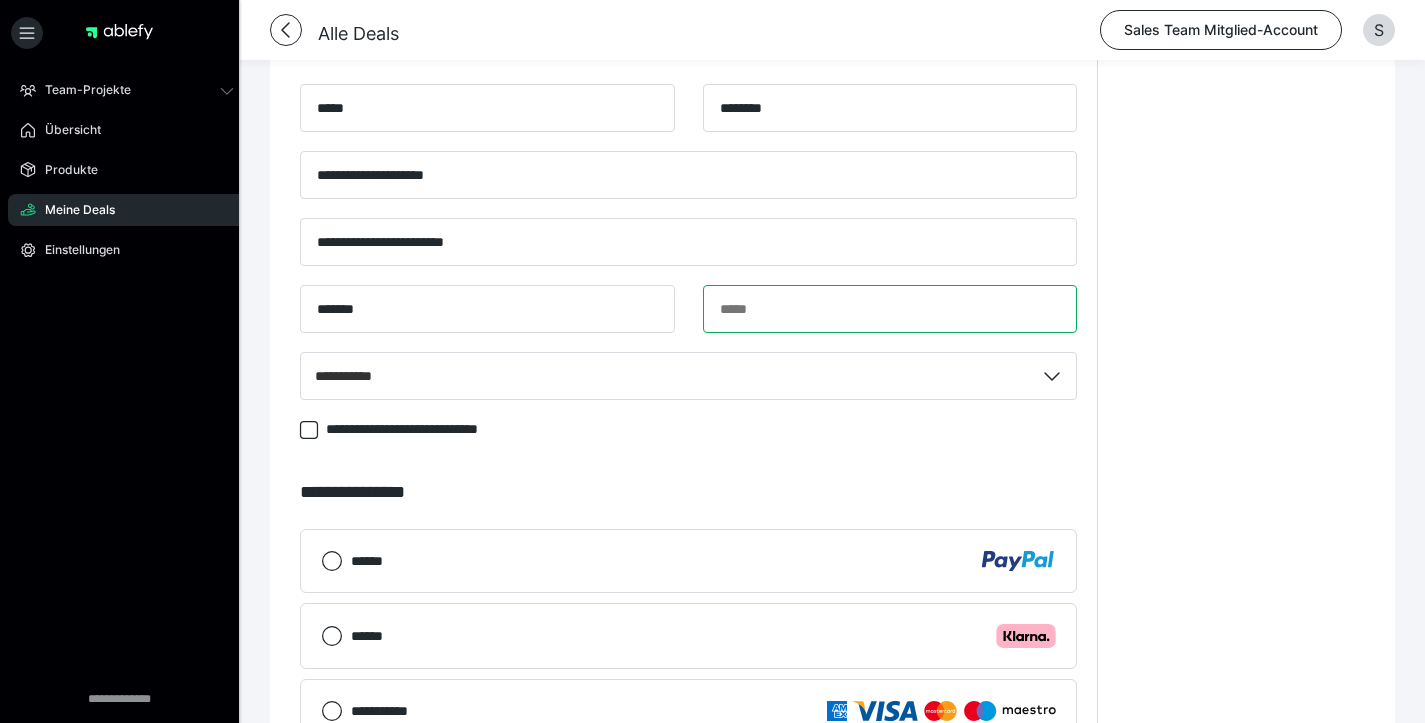 paste on "********" 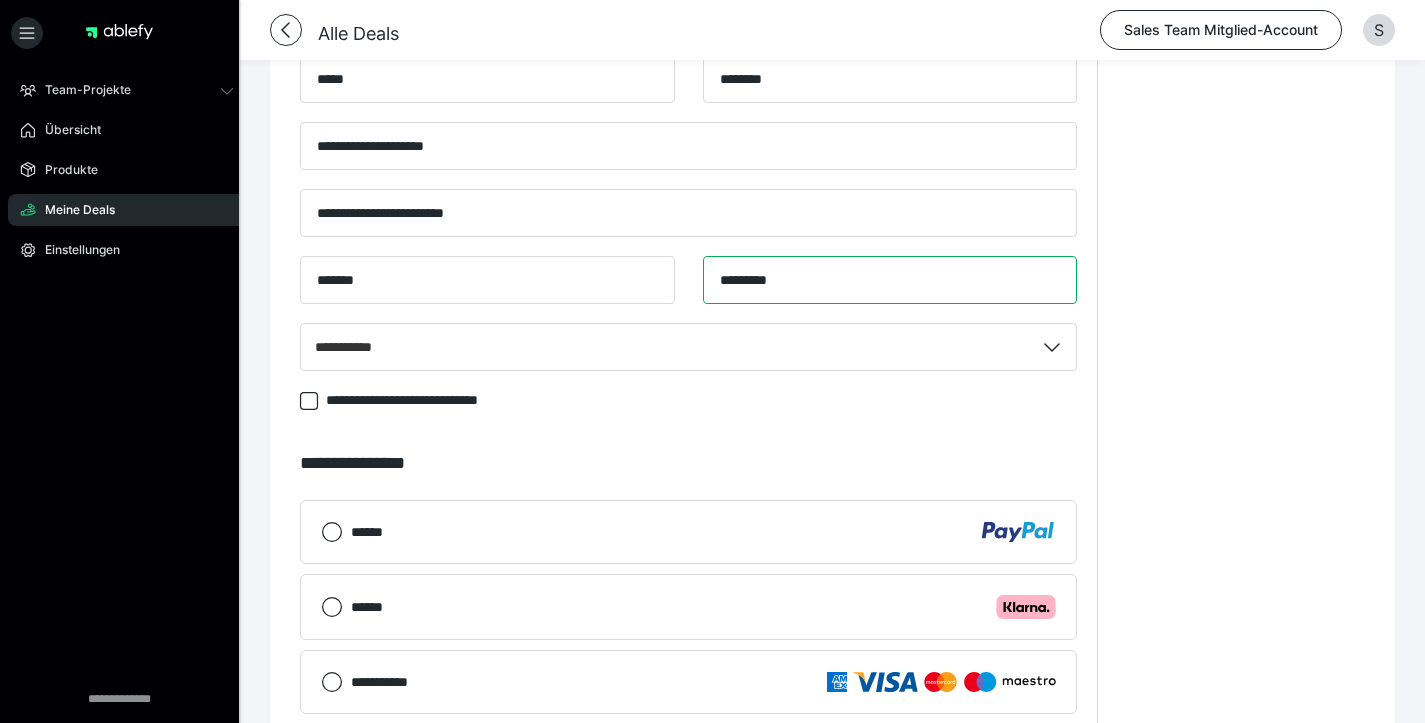 scroll, scrollTop: 863, scrollLeft: 0, axis: vertical 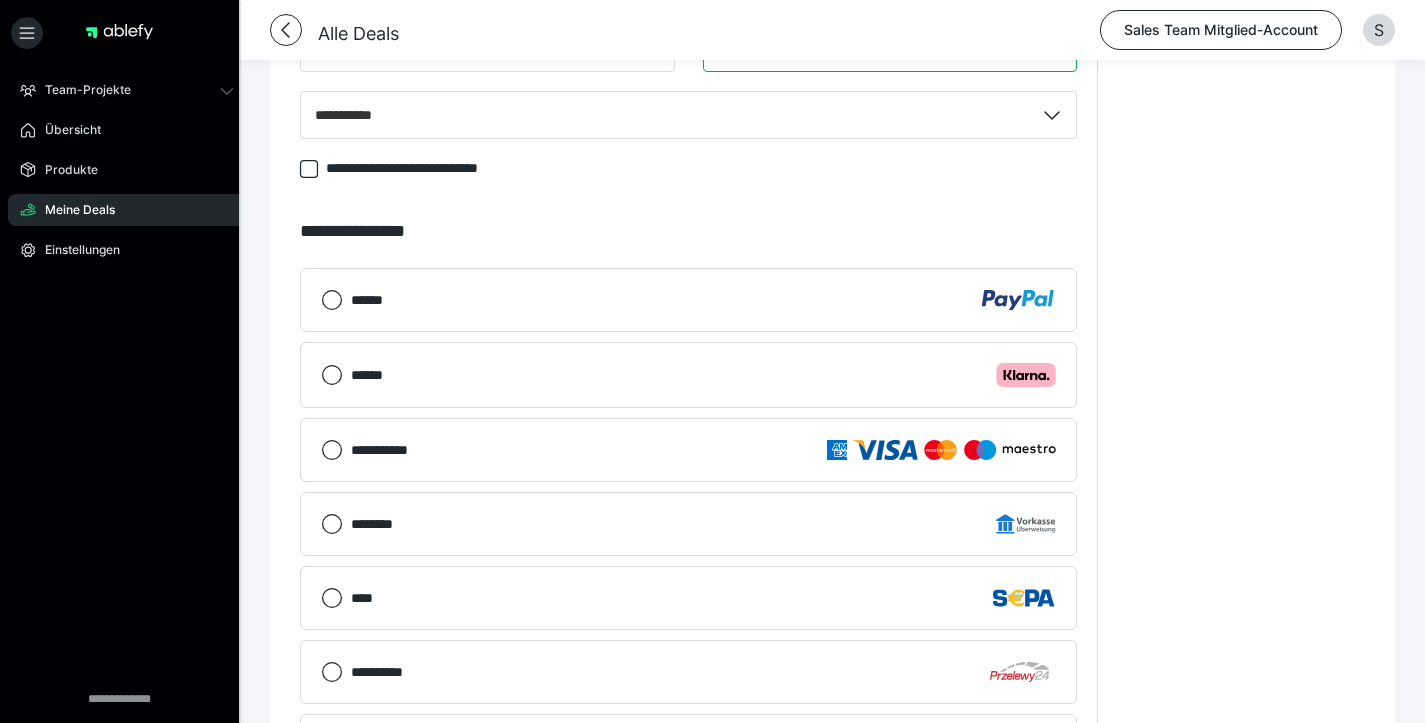 type on "********" 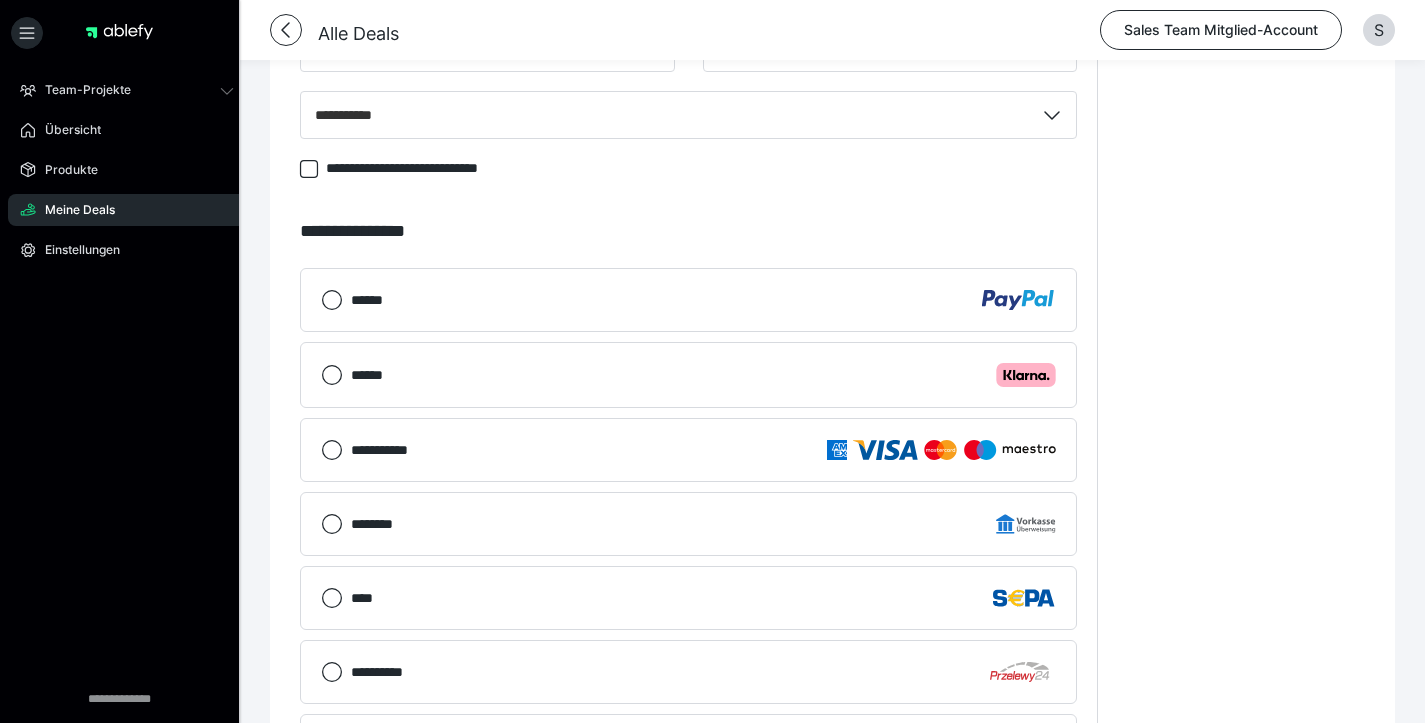 click on "****** .cls-1 {fill: #ffb3c7;}" at bounding box center (703, 375) 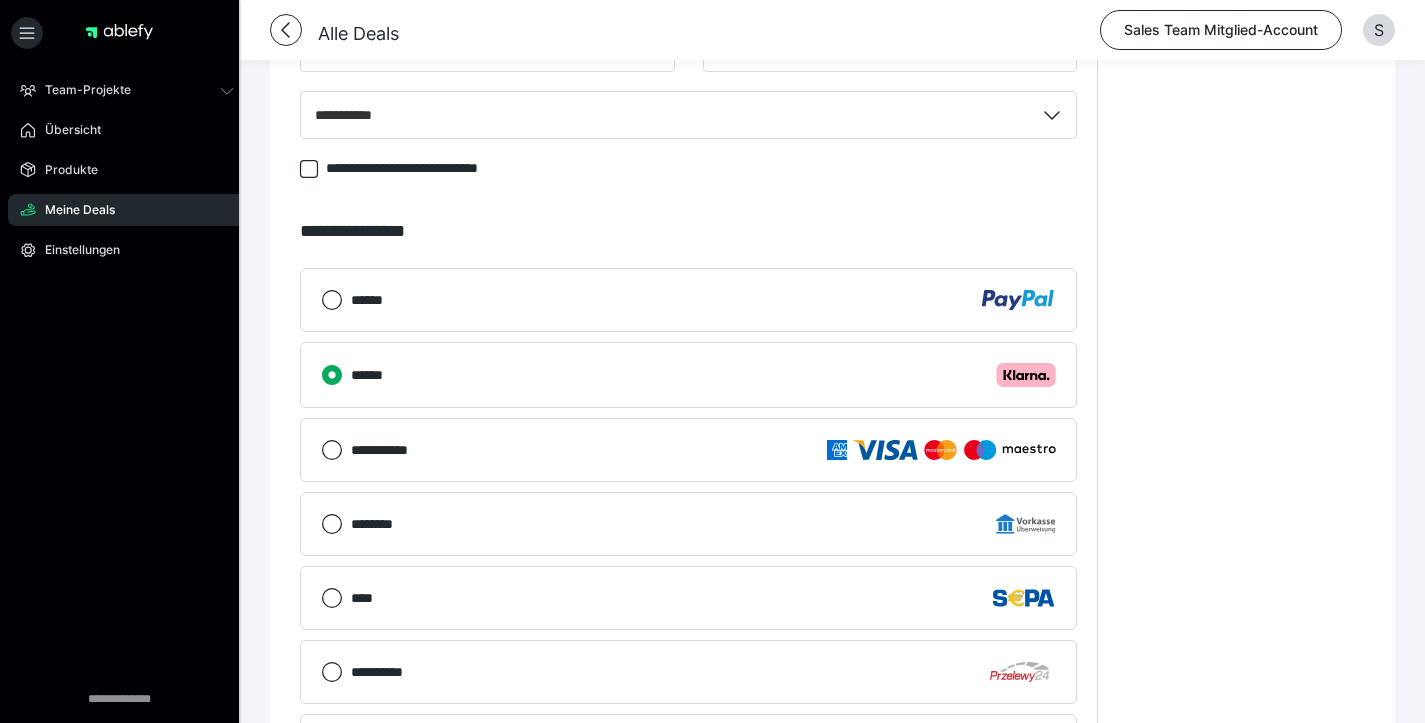 scroll, scrollTop: 1322, scrollLeft: 0, axis: vertical 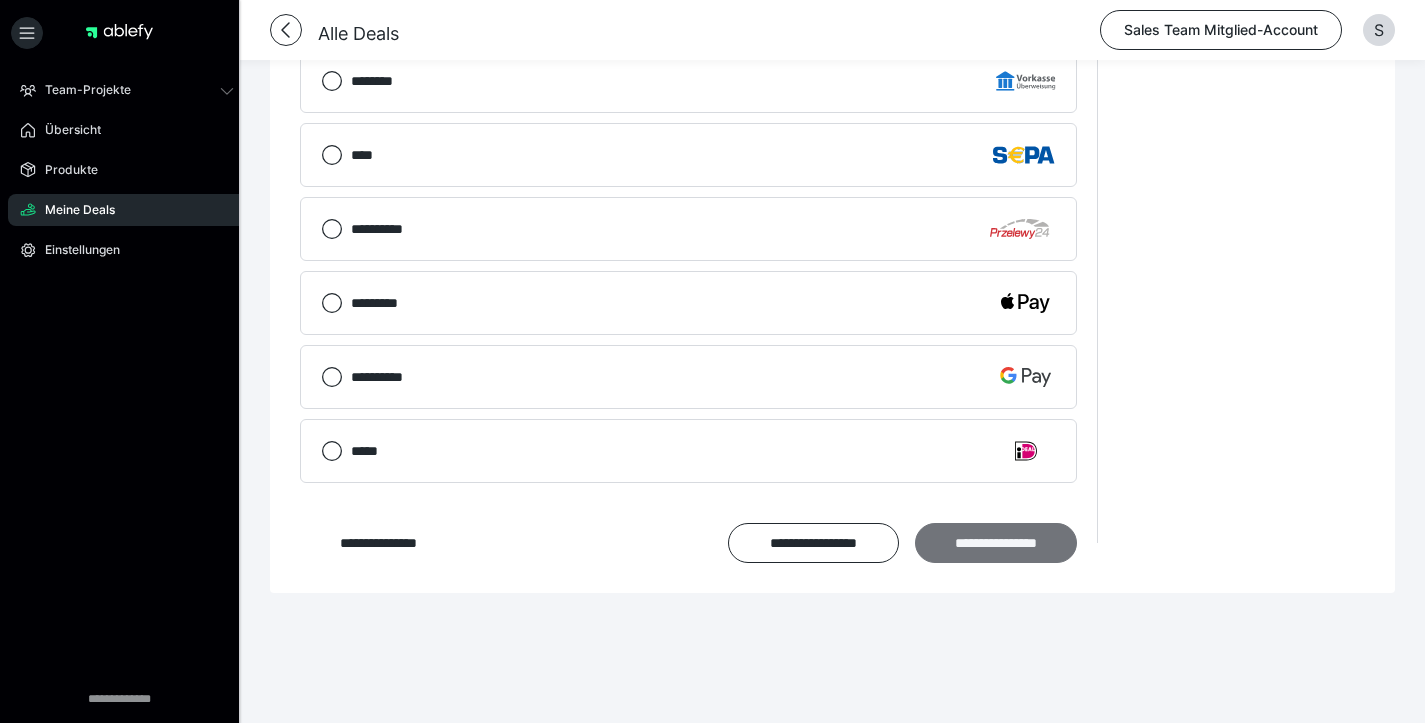 click on "**********" at bounding box center [996, 543] 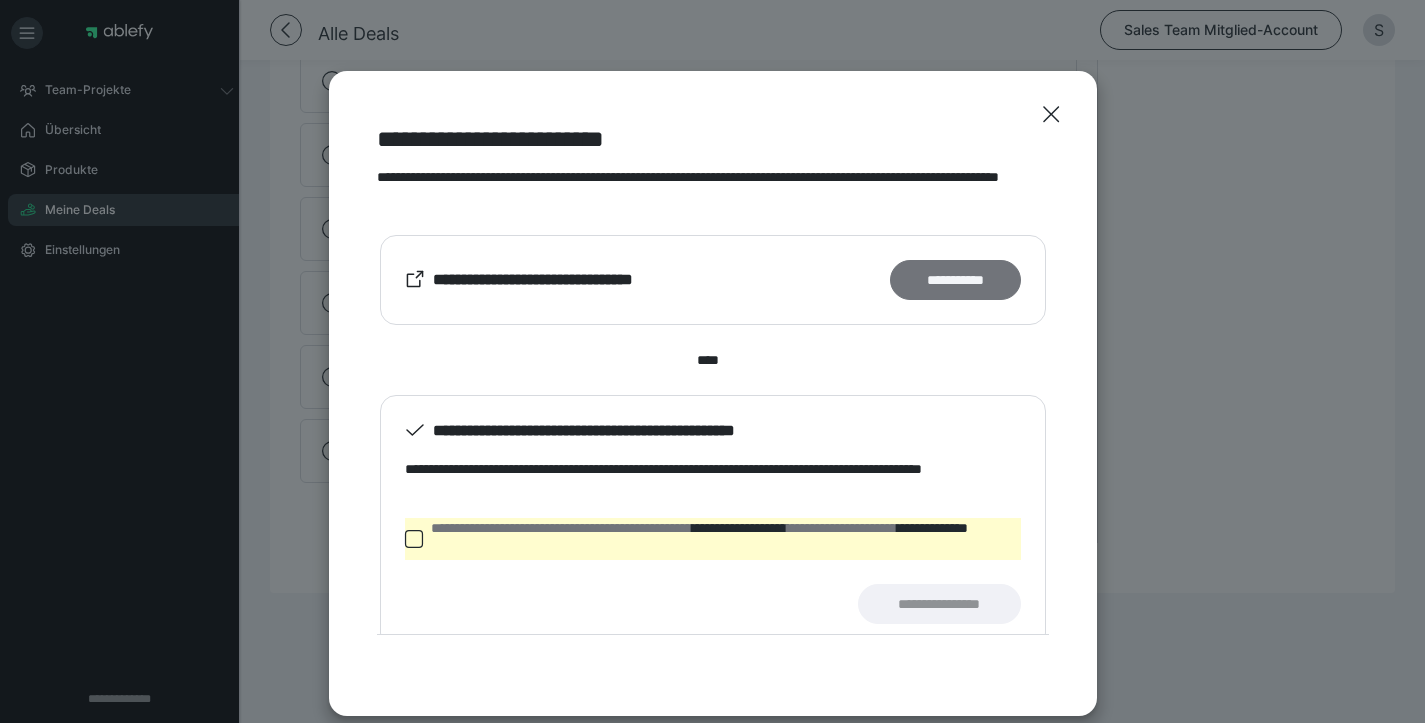 click on "**********" at bounding box center [955, 280] 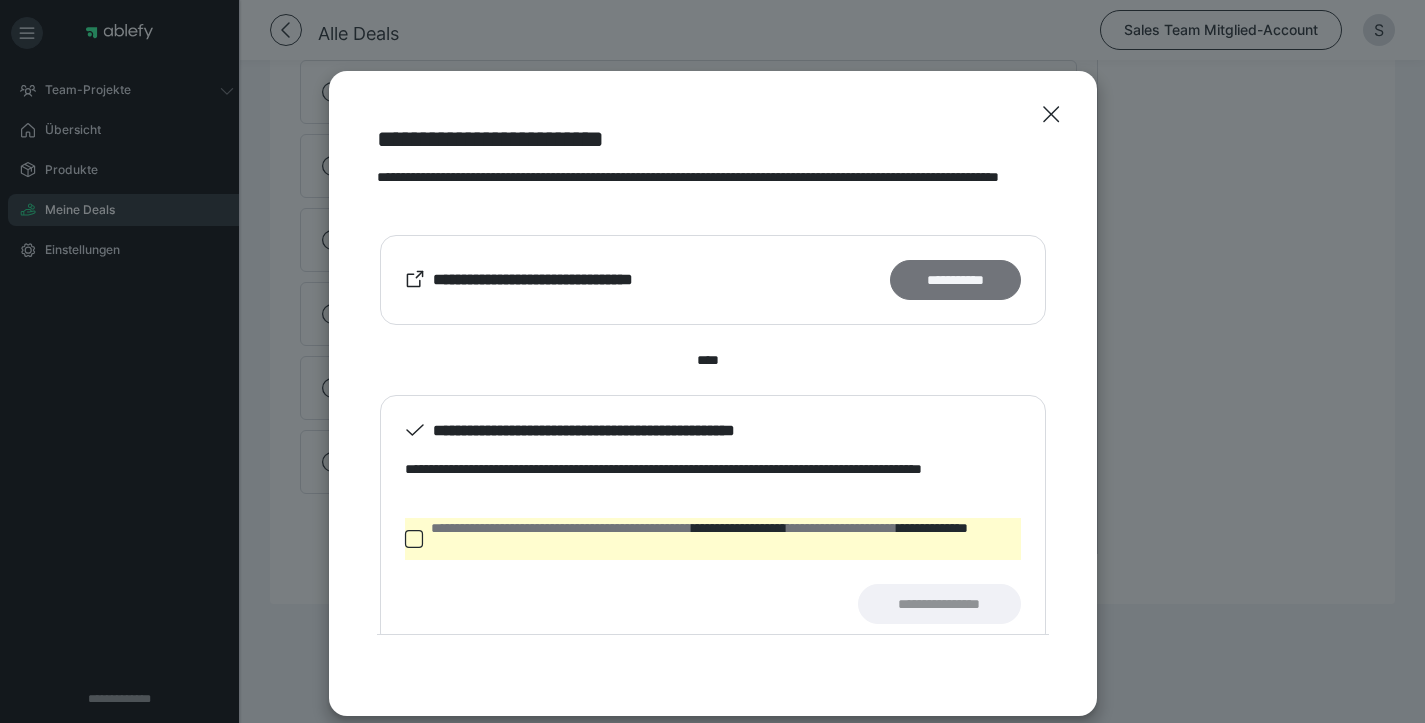 click on "**********" at bounding box center (955, 280) 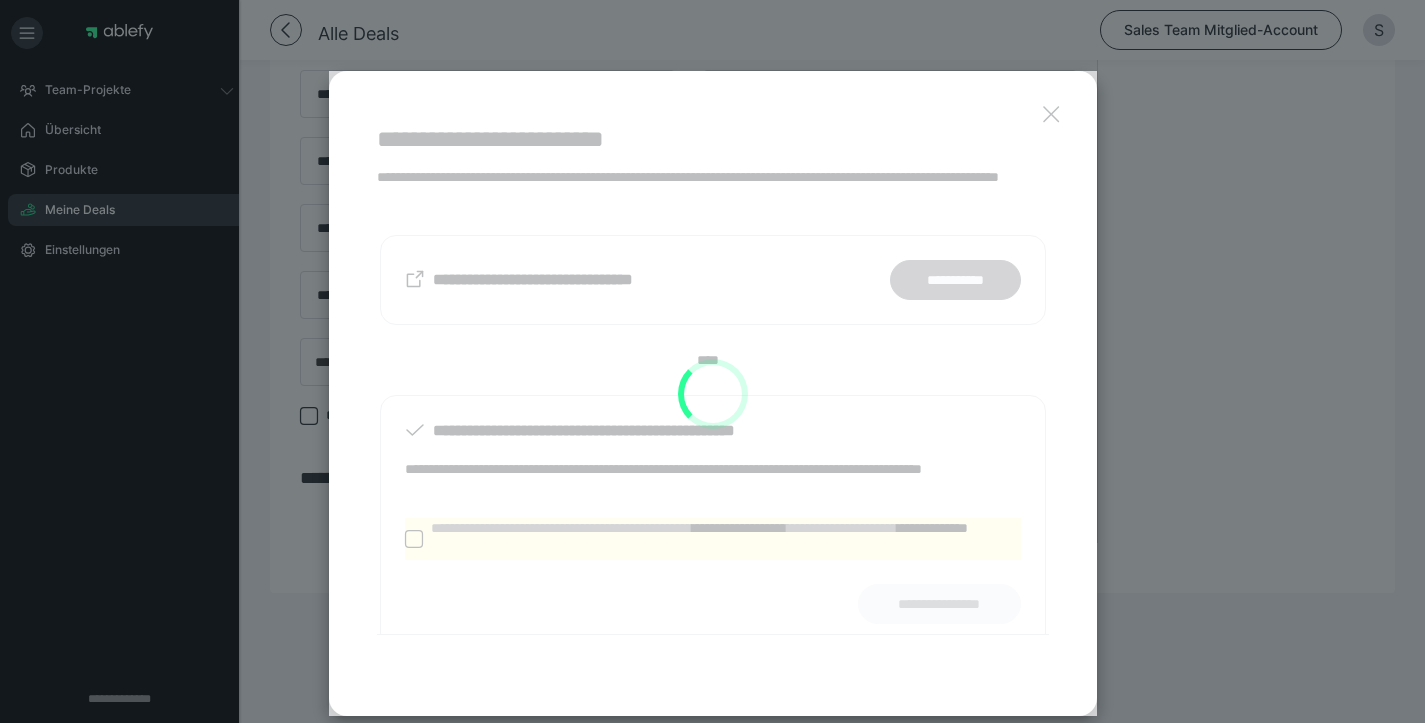 scroll, scrollTop: 604, scrollLeft: 0, axis: vertical 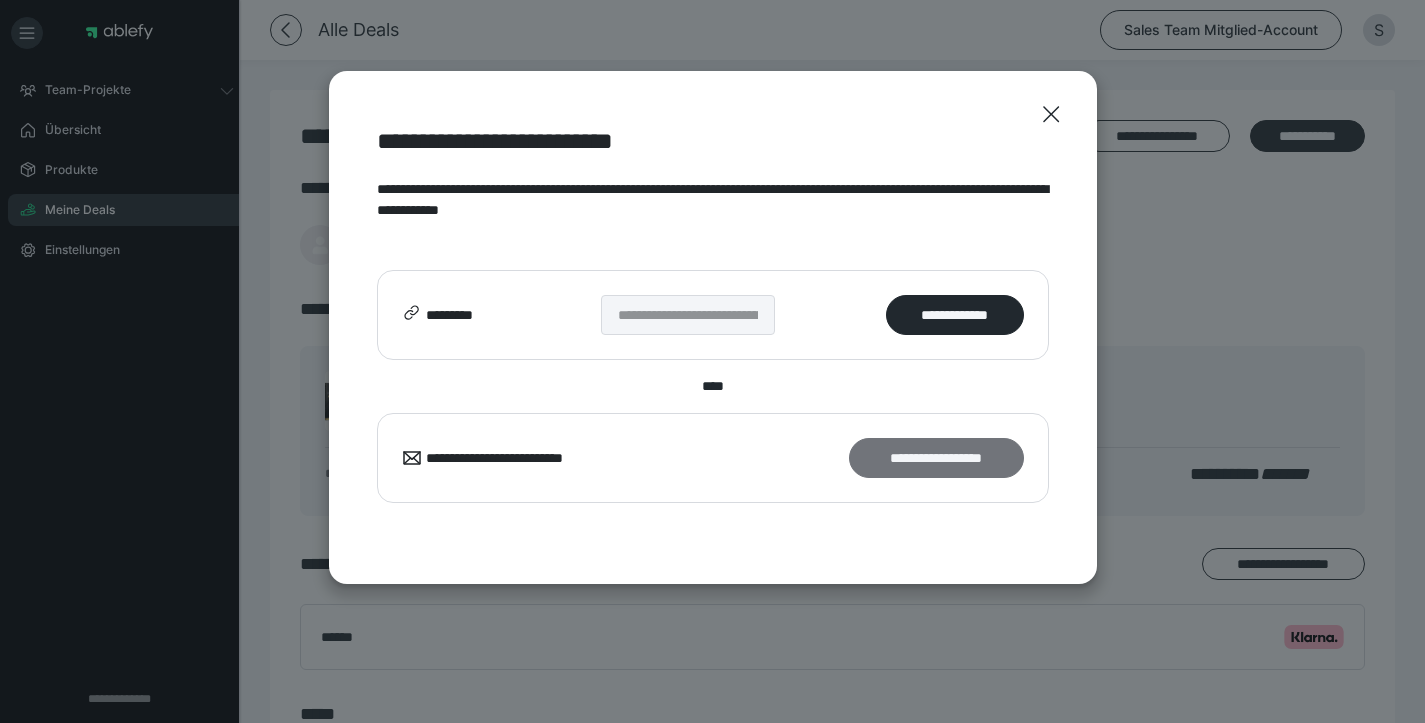 click on "**********" at bounding box center (936, 458) 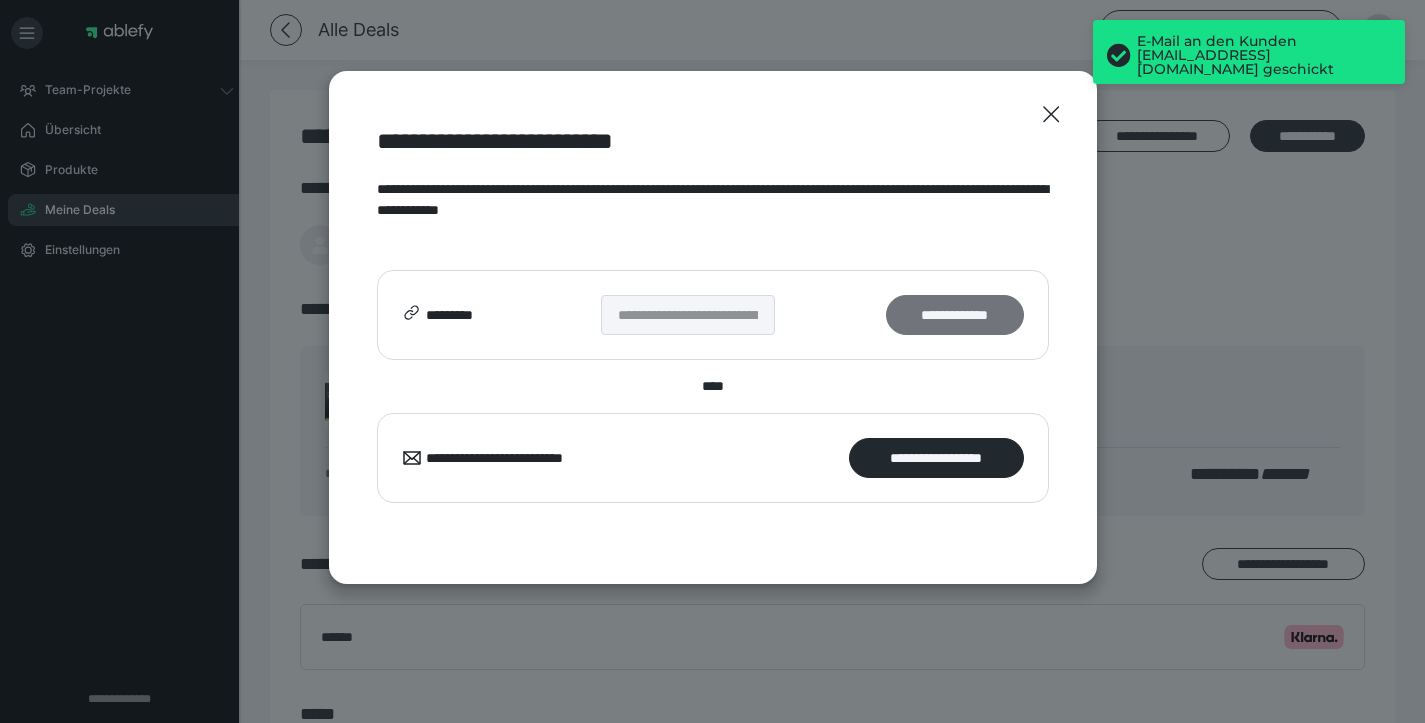 click on "**********" at bounding box center [954, 315] 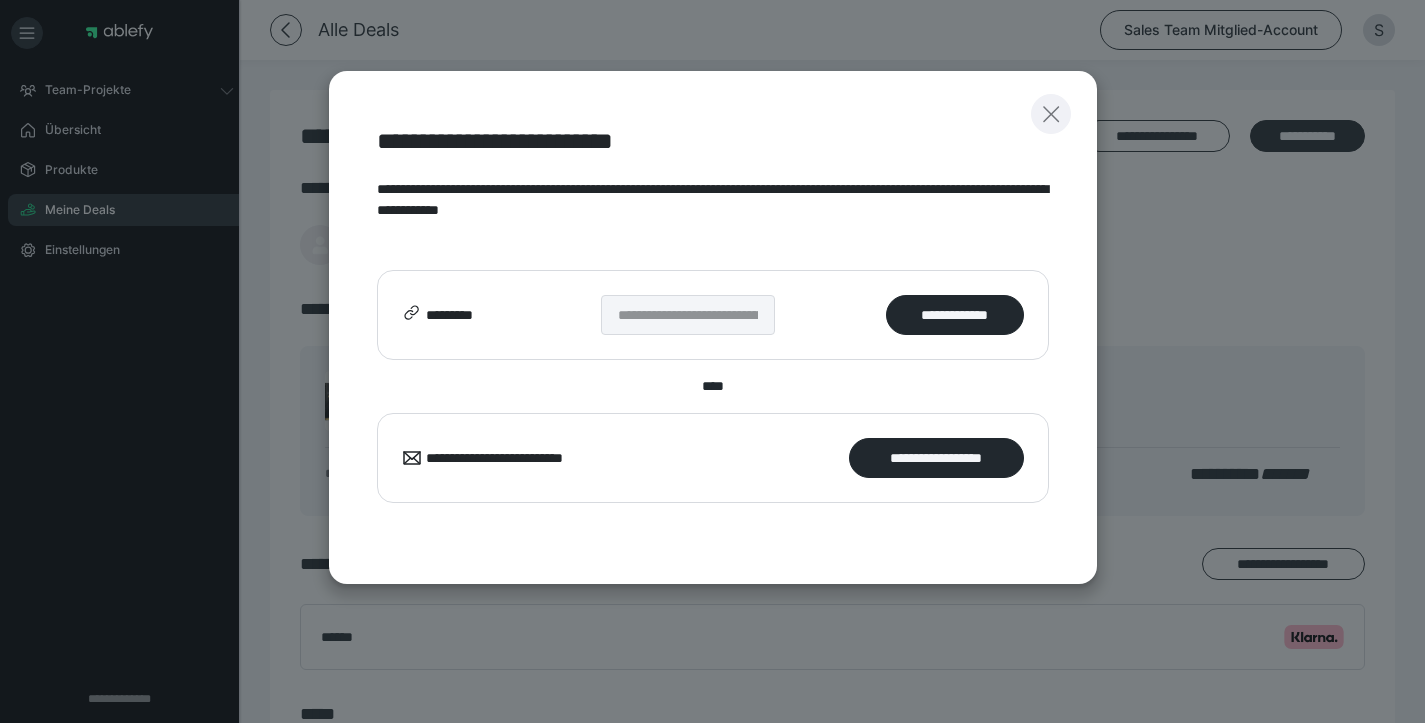 click 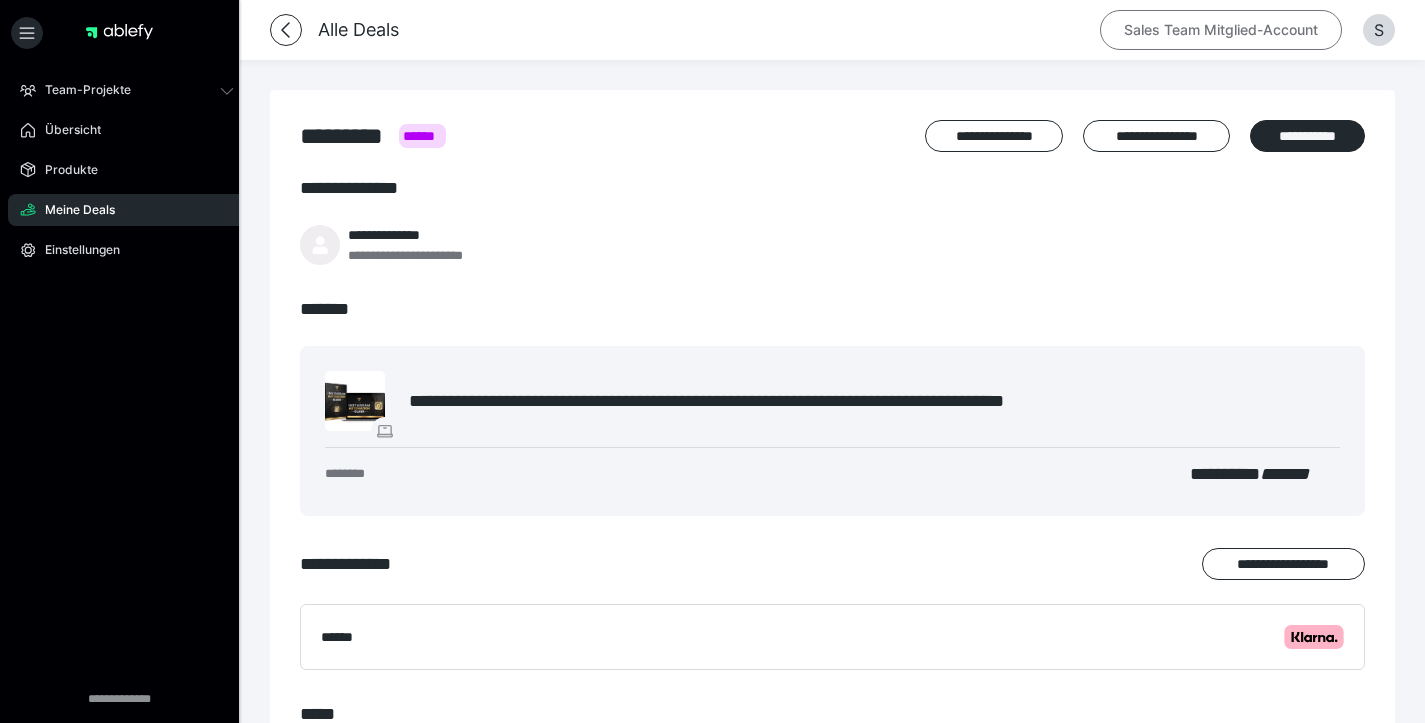 click on "Sales Team Mitglied-Account" at bounding box center (1221, 30) 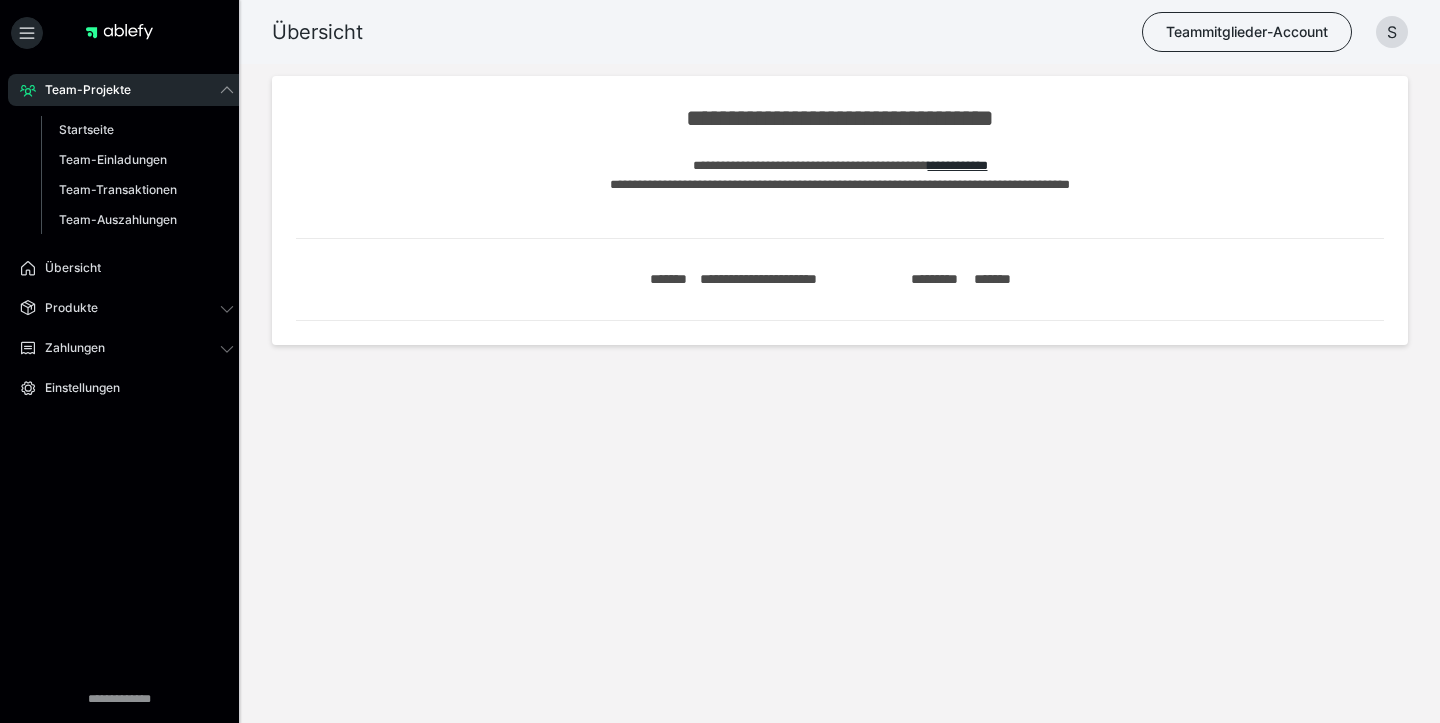 scroll, scrollTop: 0, scrollLeft: 0, axis: both 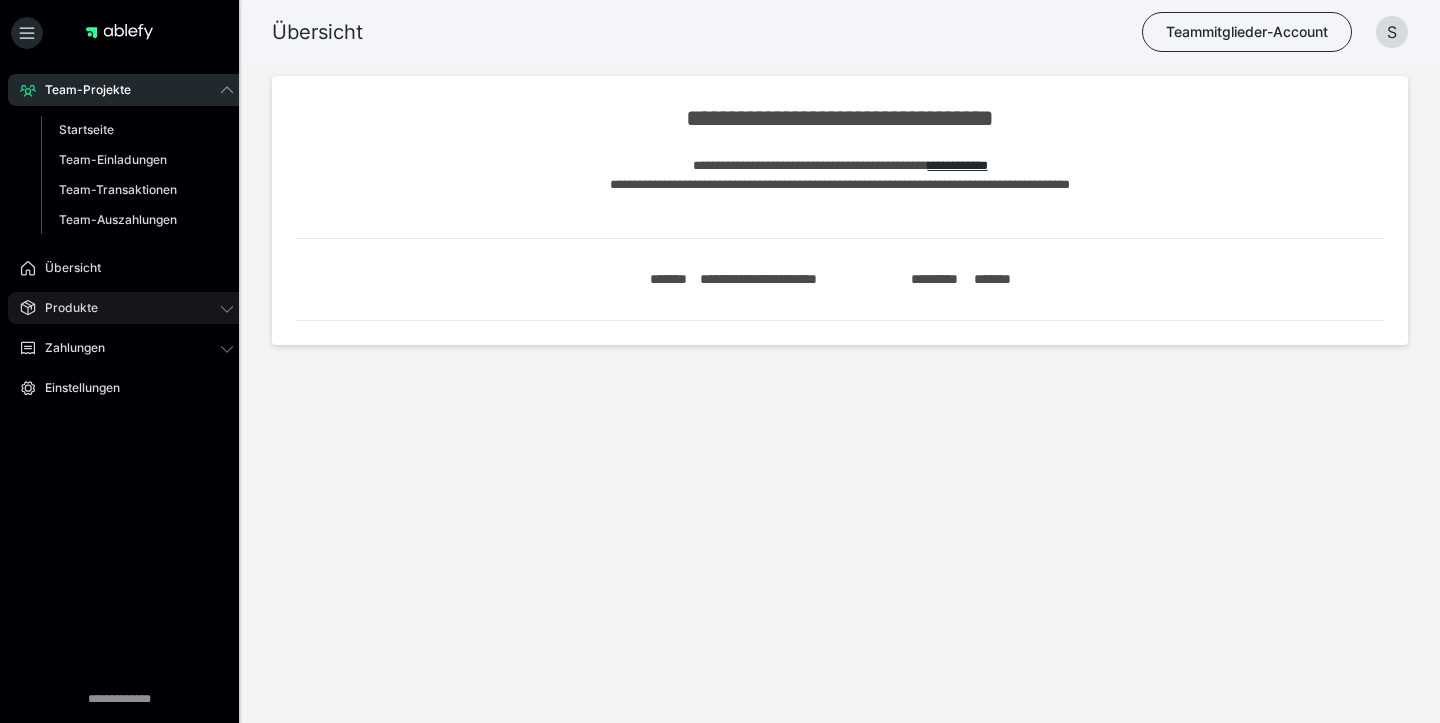 click on "Produkte" at bounding box center [127, 308] 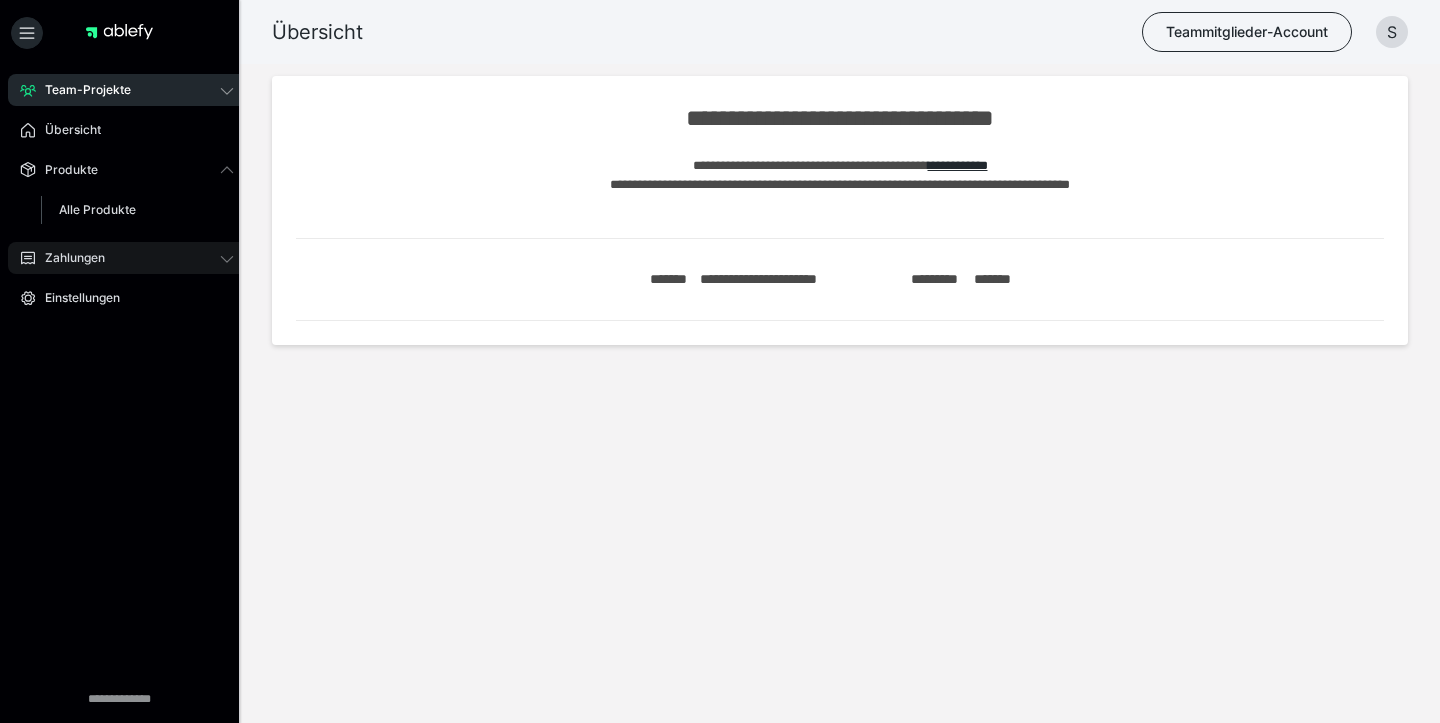 click on "Zahlungen" at bounding box center (127, 258) 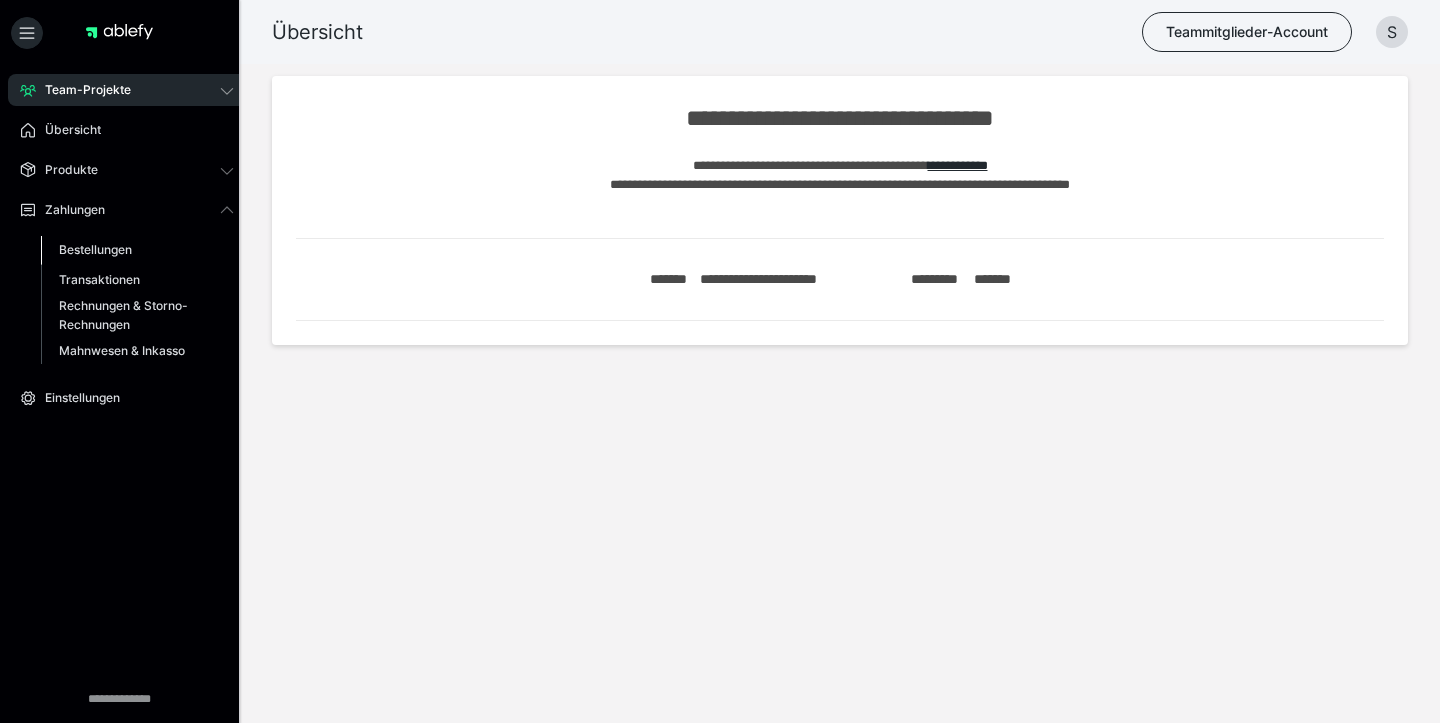 click on "Bestellungen" at bounding box center [95, 249] 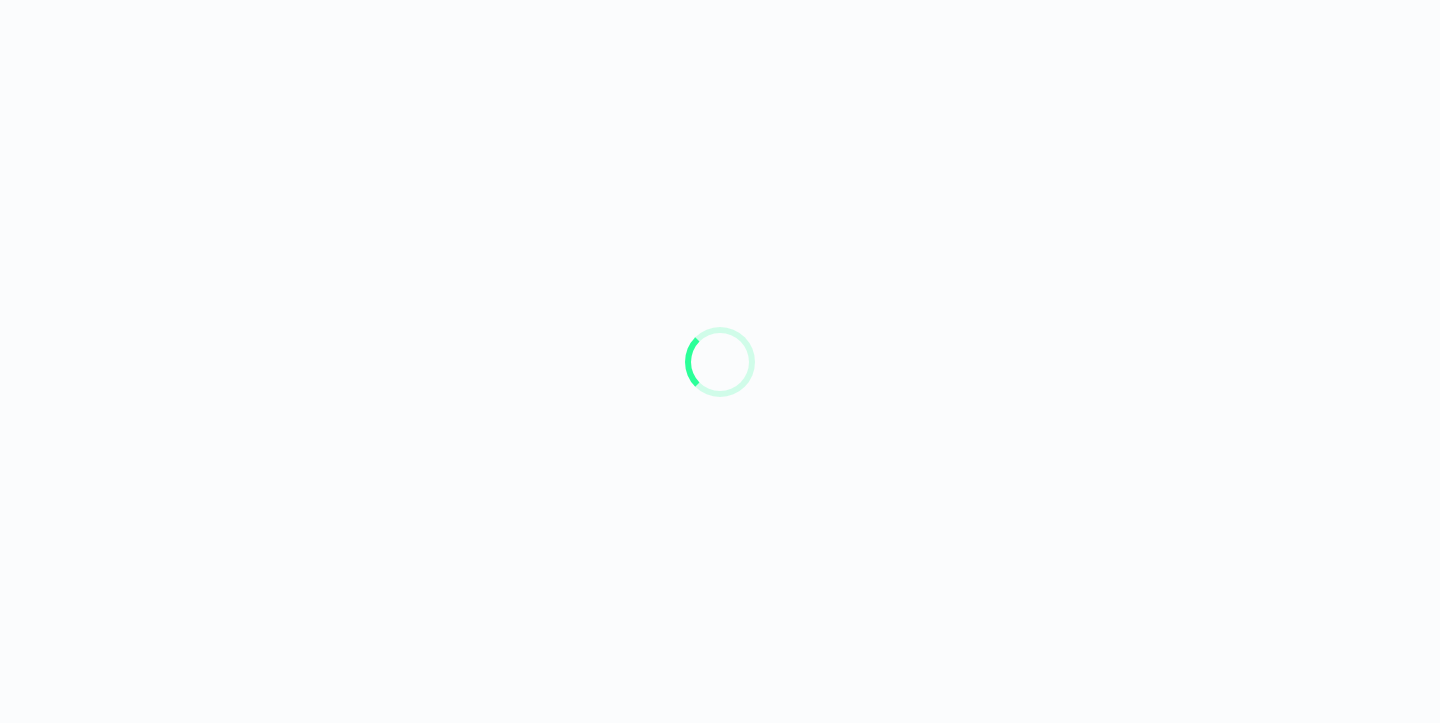 scroll, scrollTop: 0, scrollLeft: 0, axis: both 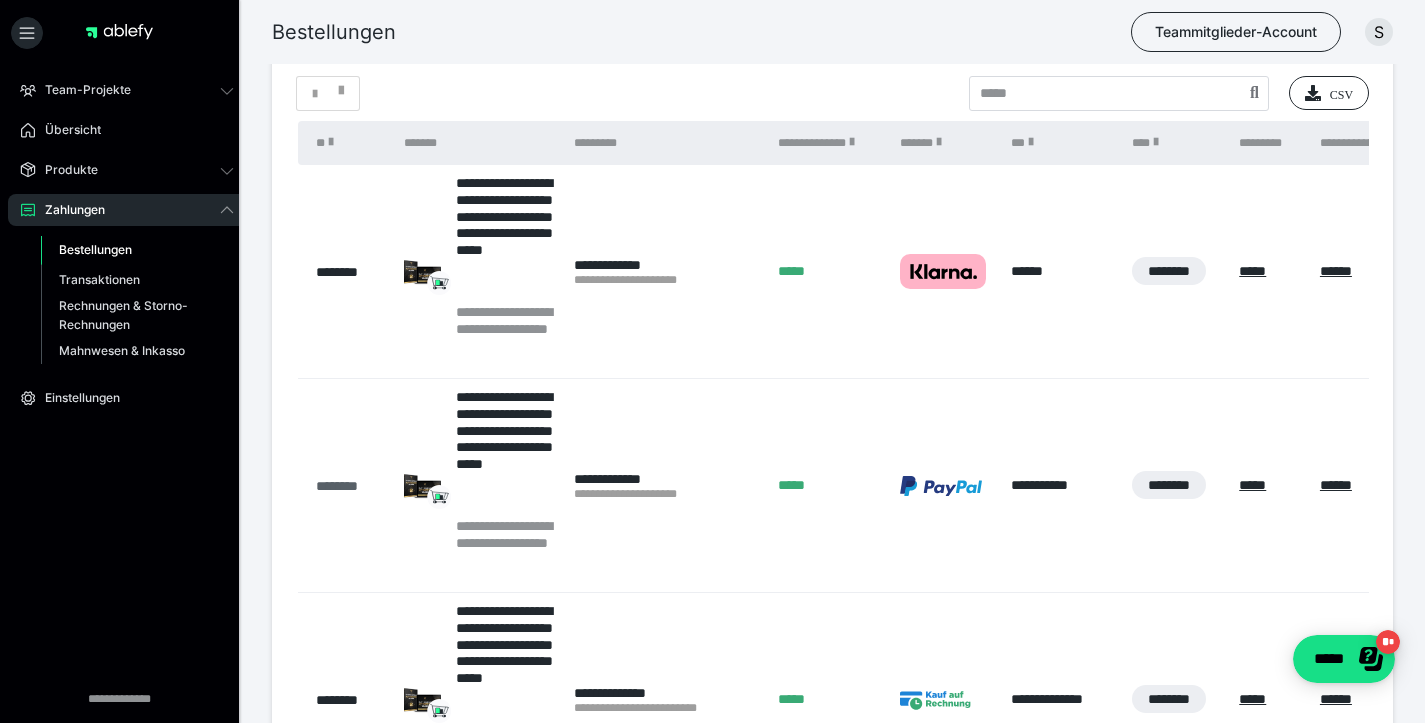 click on "********" at bounding box center (350, 486) 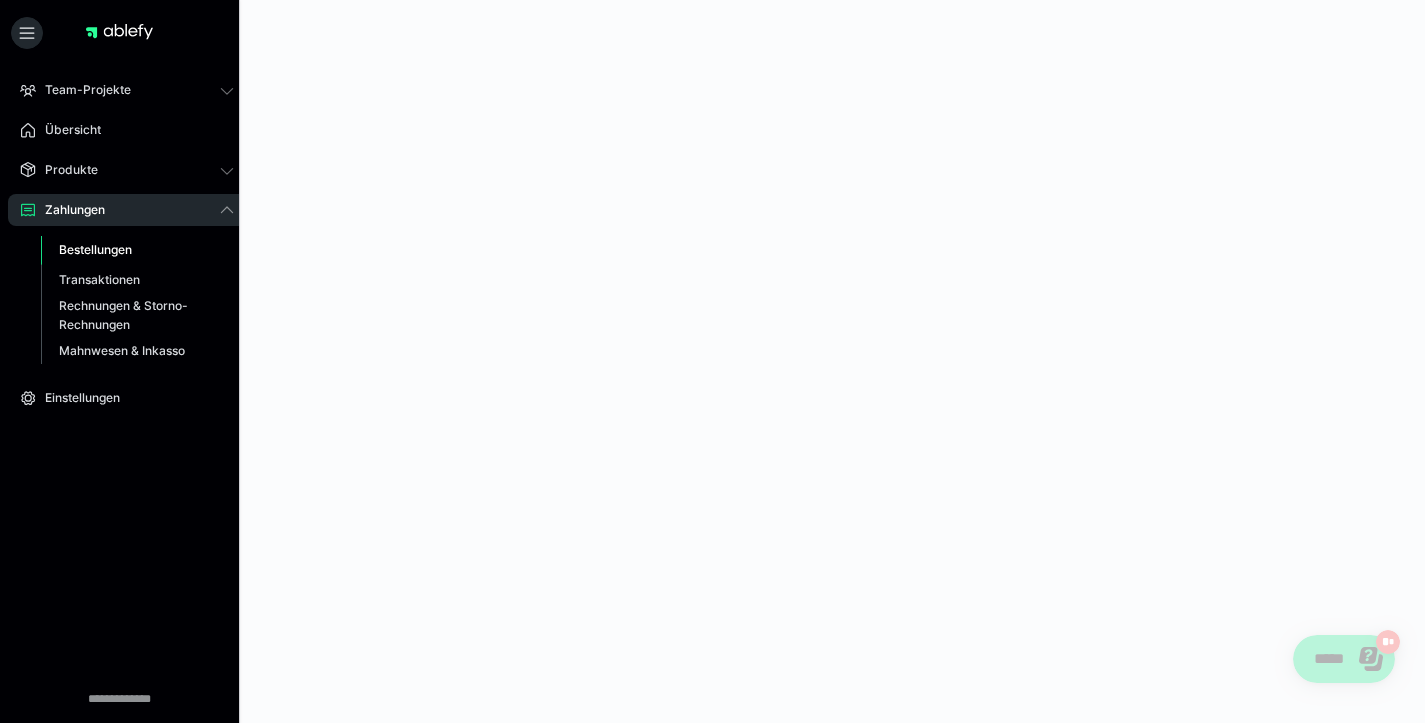 scroll, scrollTop: 0, scrollLeft: 0, axis: both 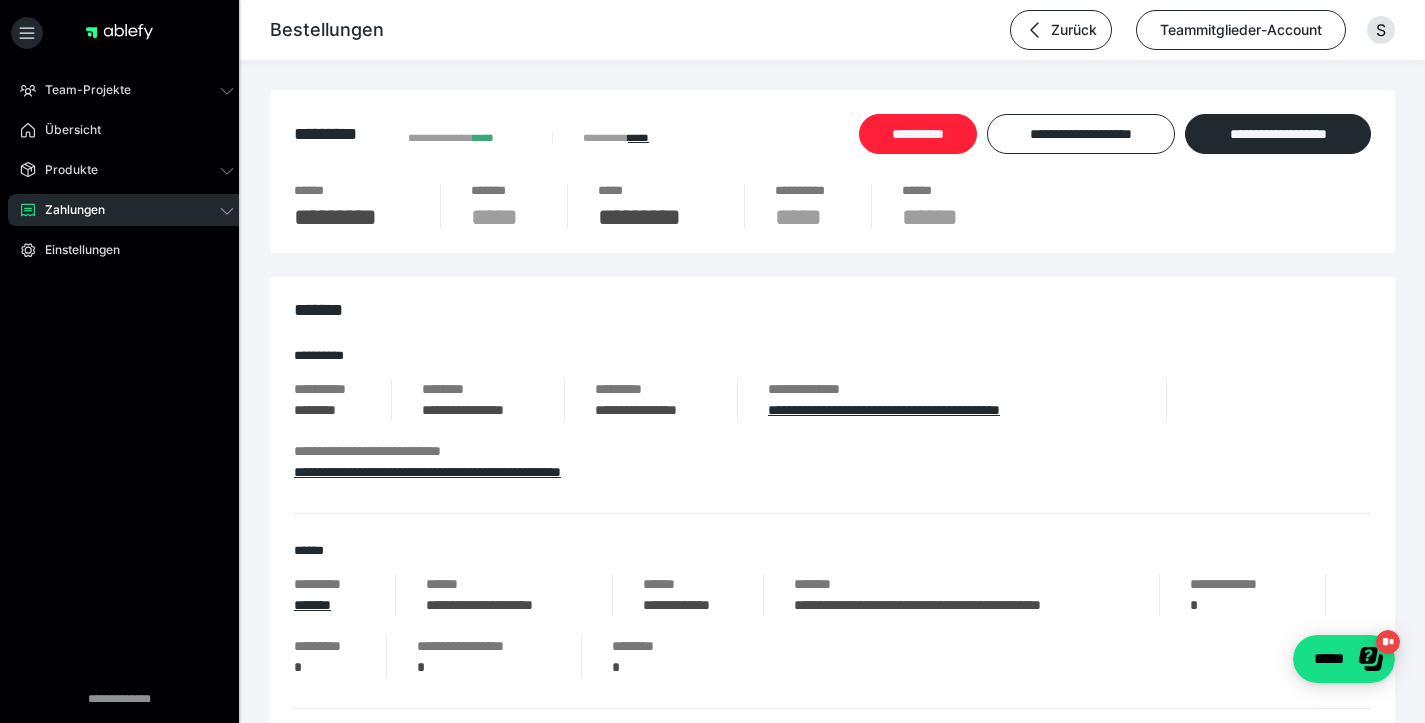 click on "**********" at bounding box center (918, 134) 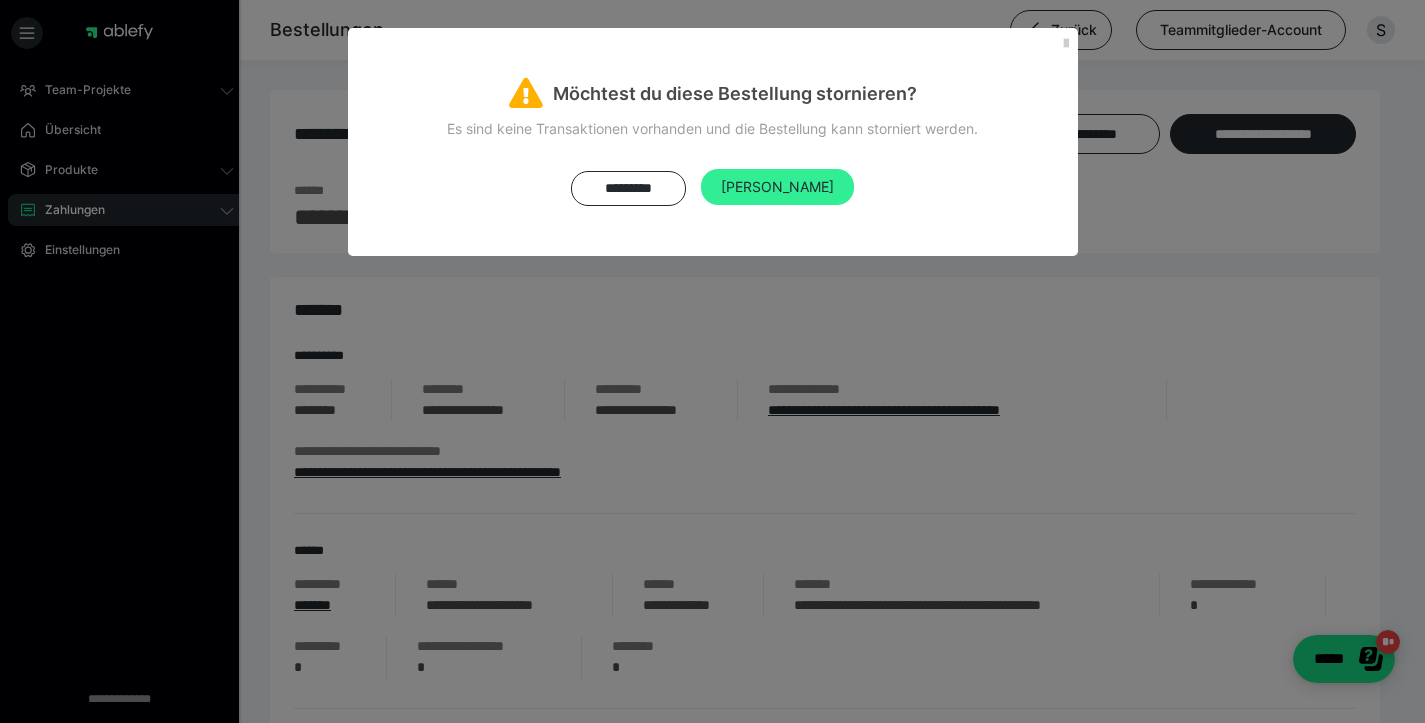 click on "[PERSON_NAME]" at bounding box center (777, 187) 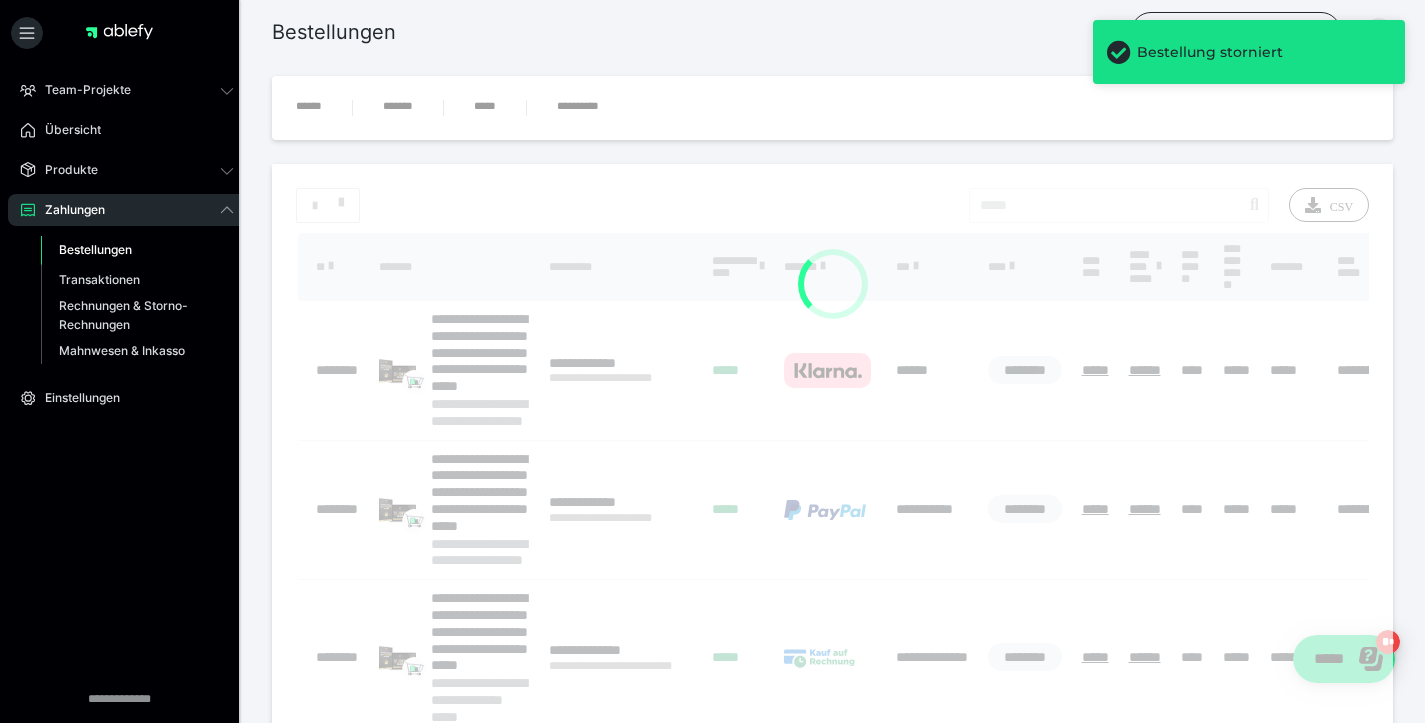 scroll, scrollTop: 132, scrollLeft: 0, axis: vertical 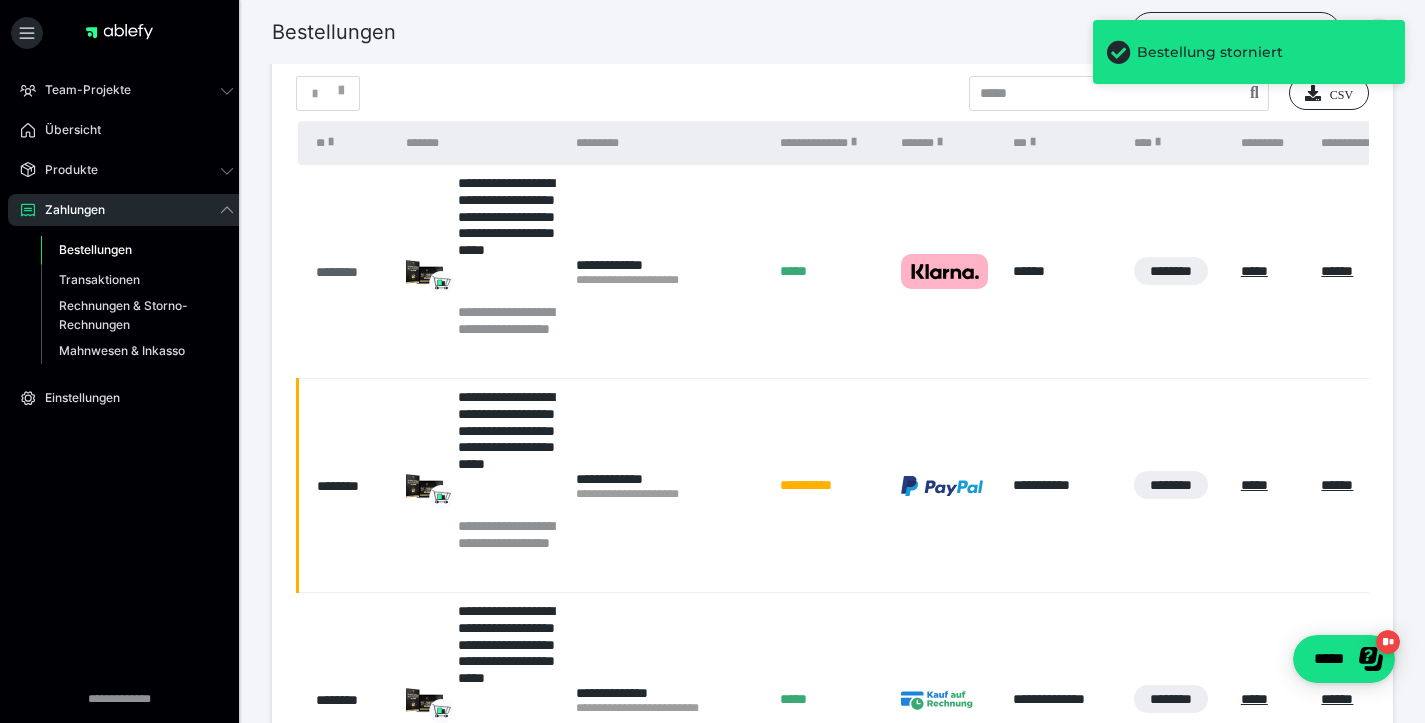 click on "********" at bounding box center (351, 272) 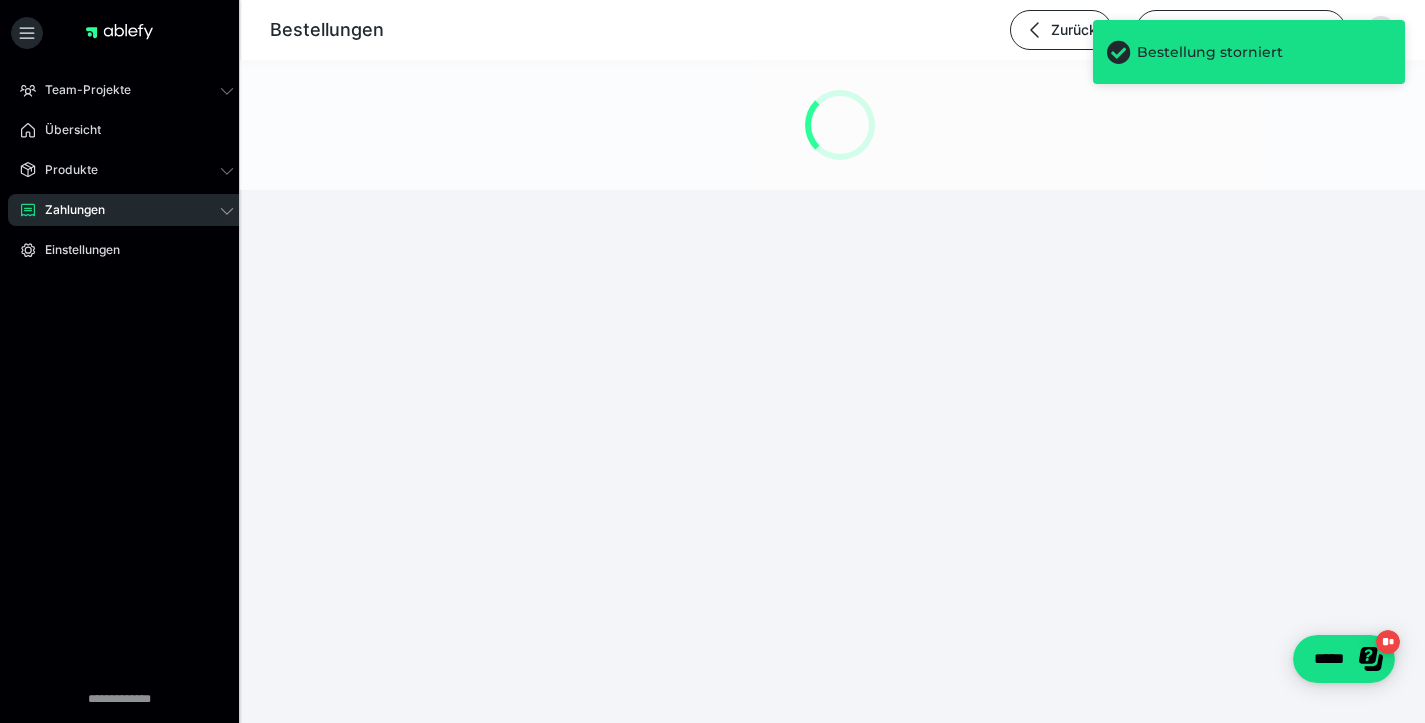 scroll, scrollTop: 0, scrollLeft: 0, axis: both 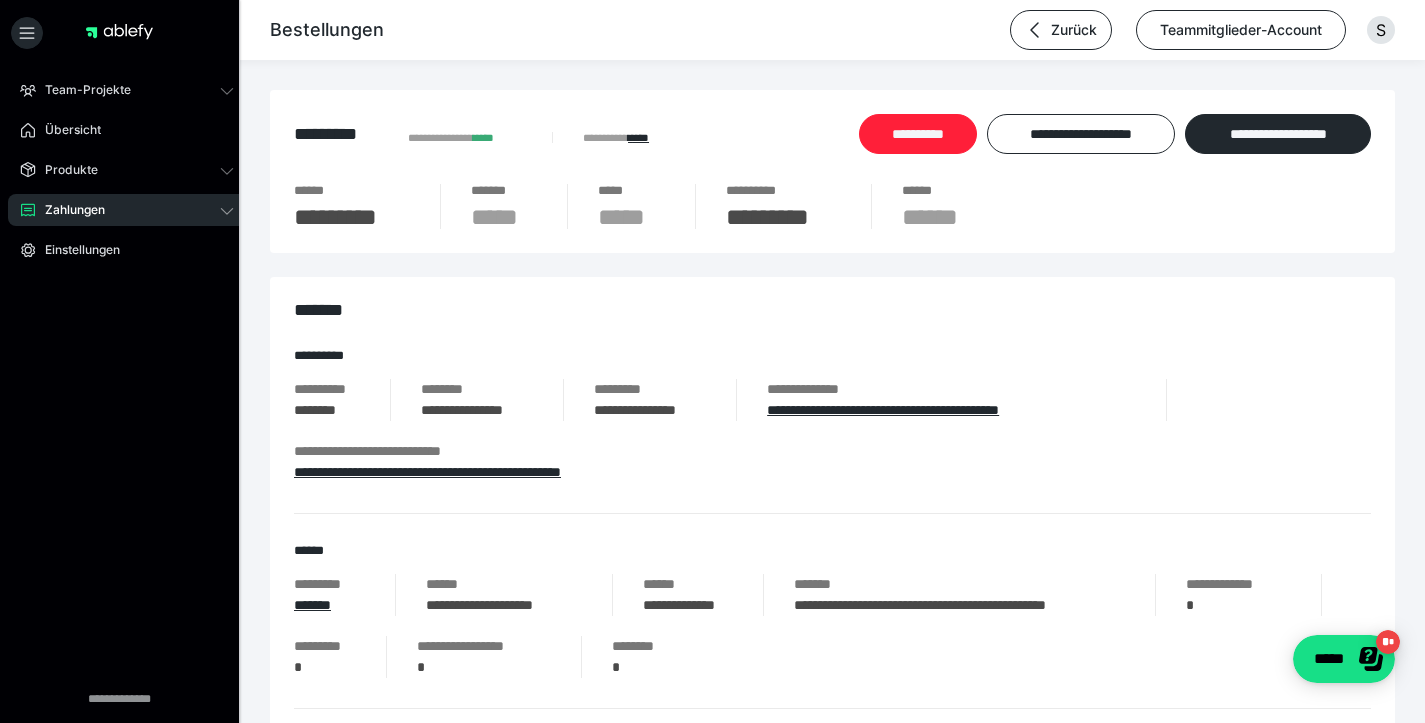 click on "**********" at bounding box center (918, 134) 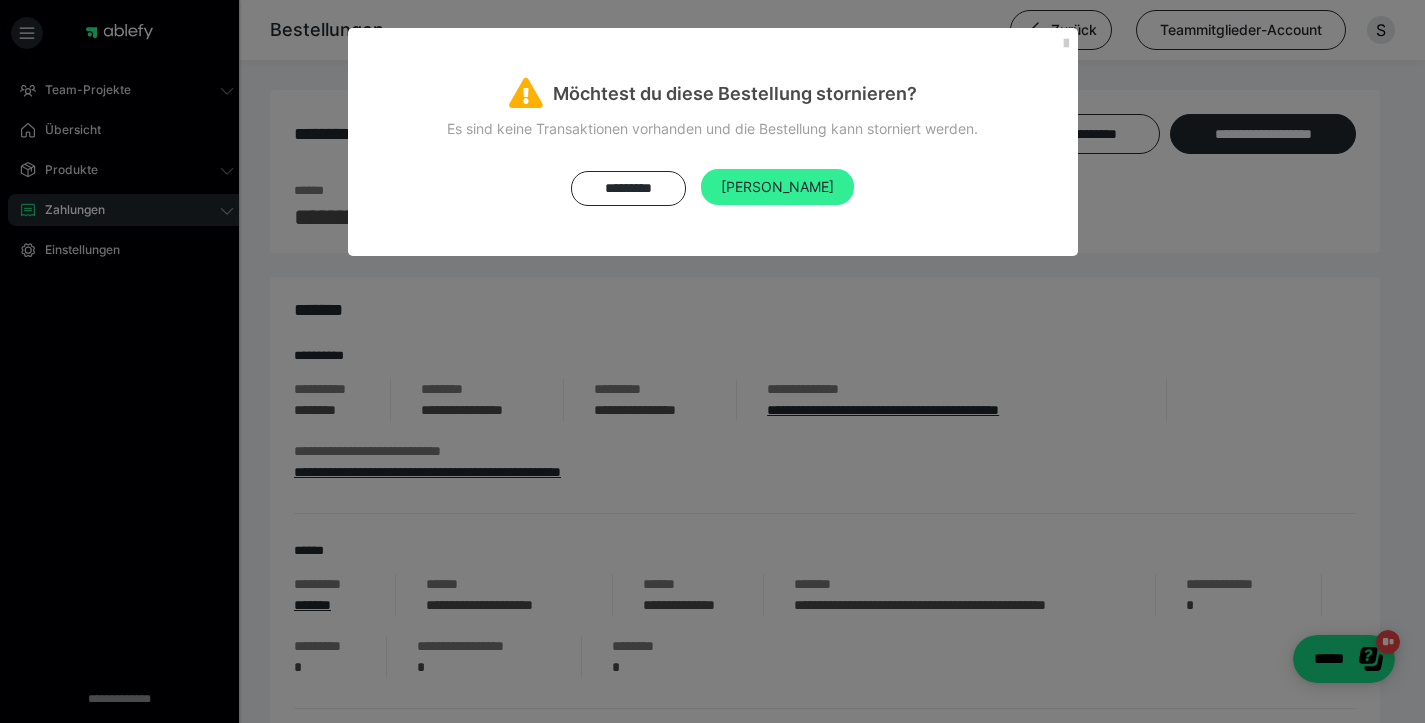 click on "[PERSON_NAME]" at bounding box center [777, 187] 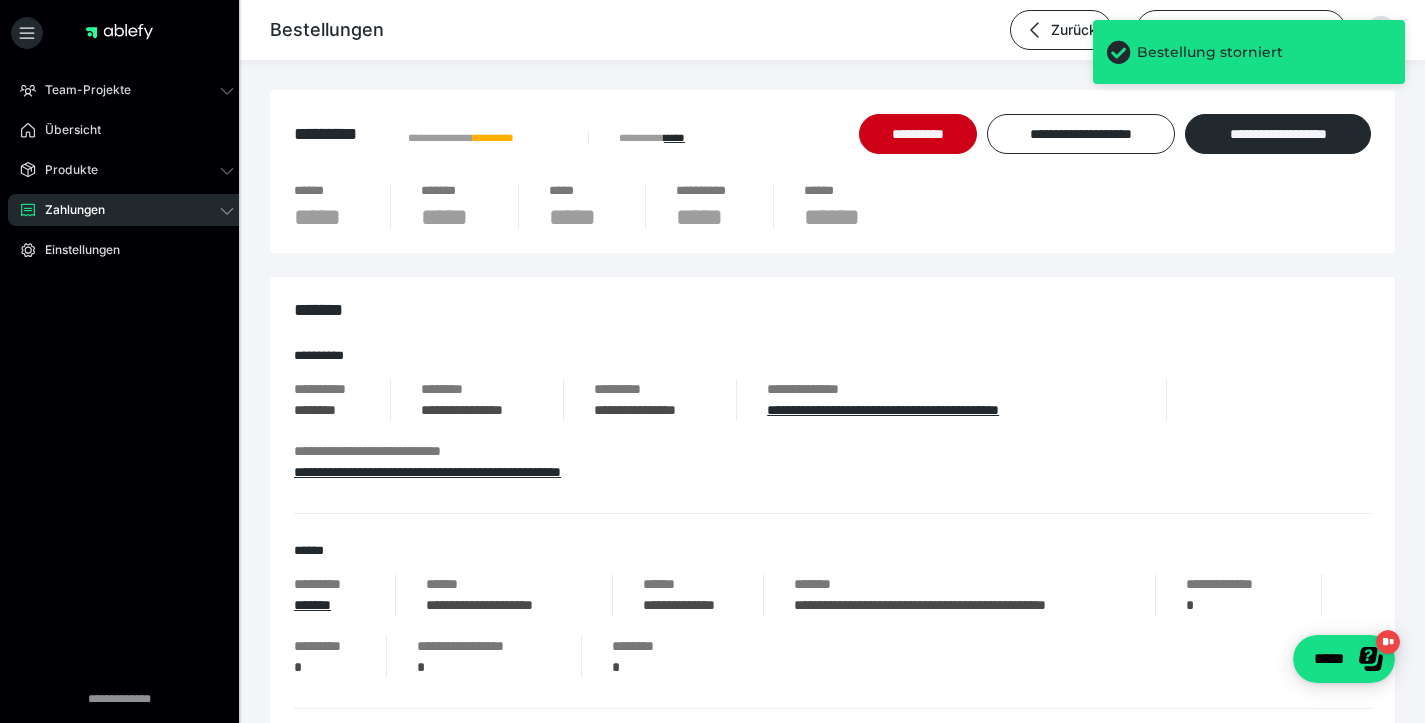 click on "**********" at bounding box center (832, 171) 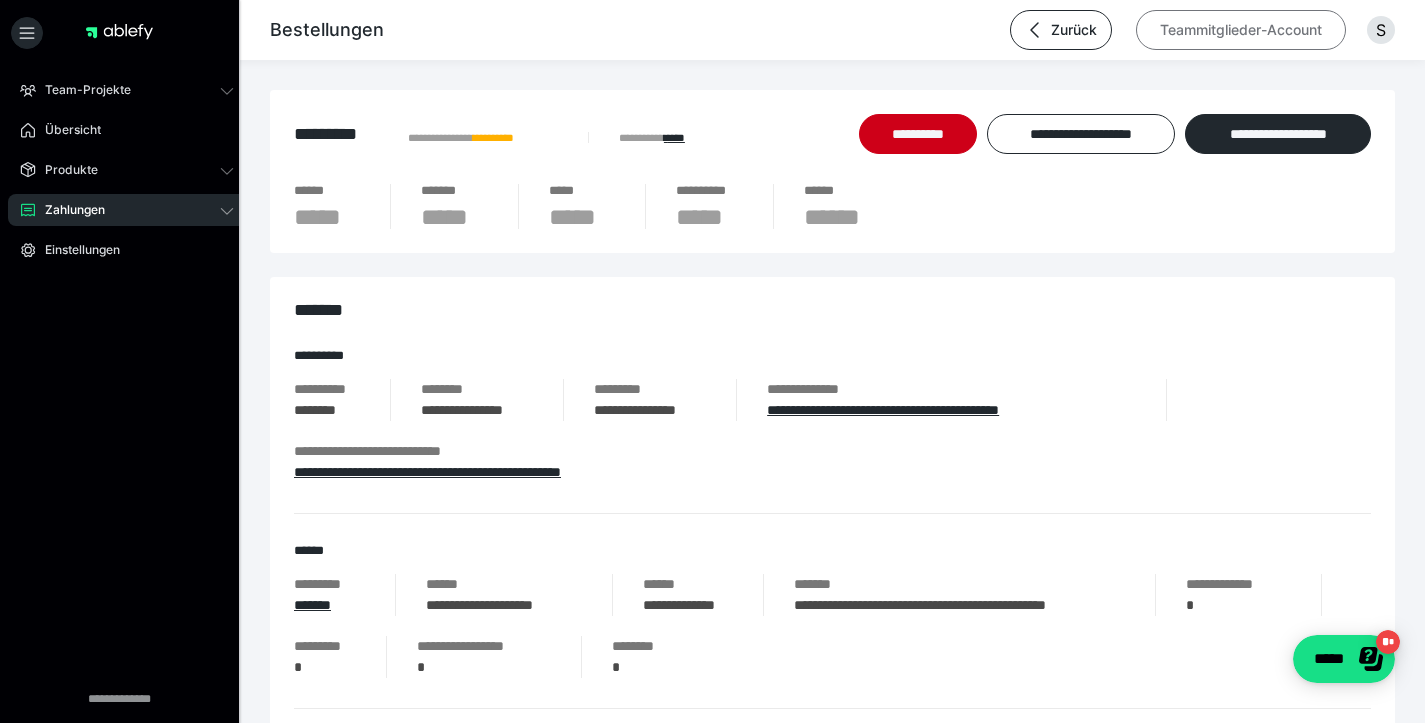 click on "Teammitglieder-Account" at bounding box center [1241, 30] 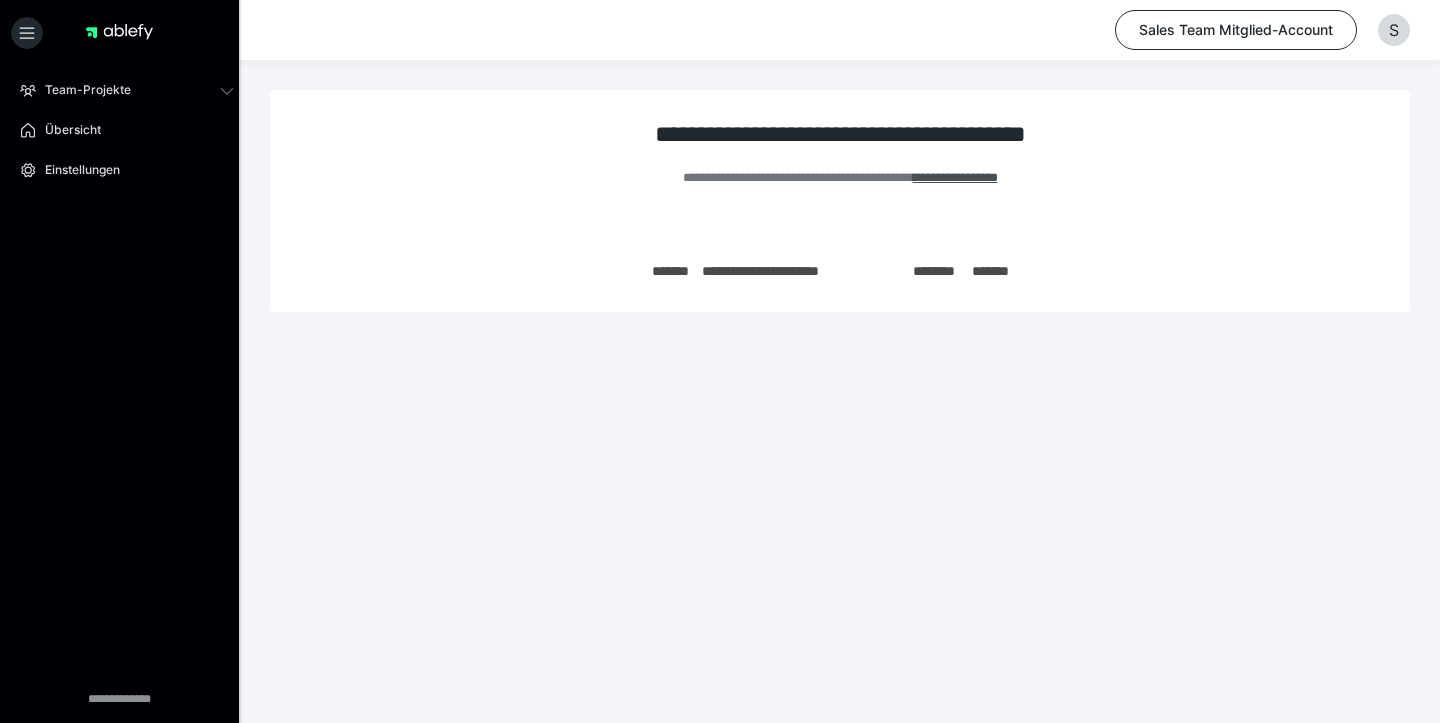 scroll, scrollTop: 0, scrollLeft: 0, axis: both 